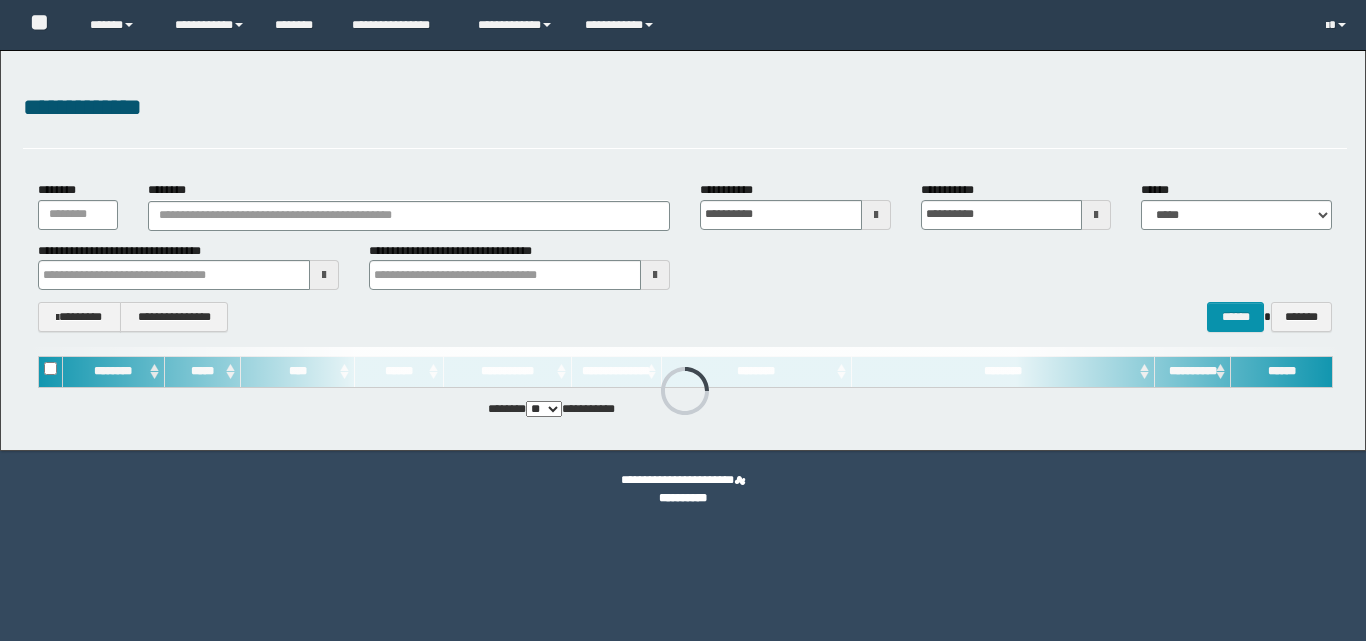 scroll, scrollTop: 0, scrollLeft: 0, axis: both 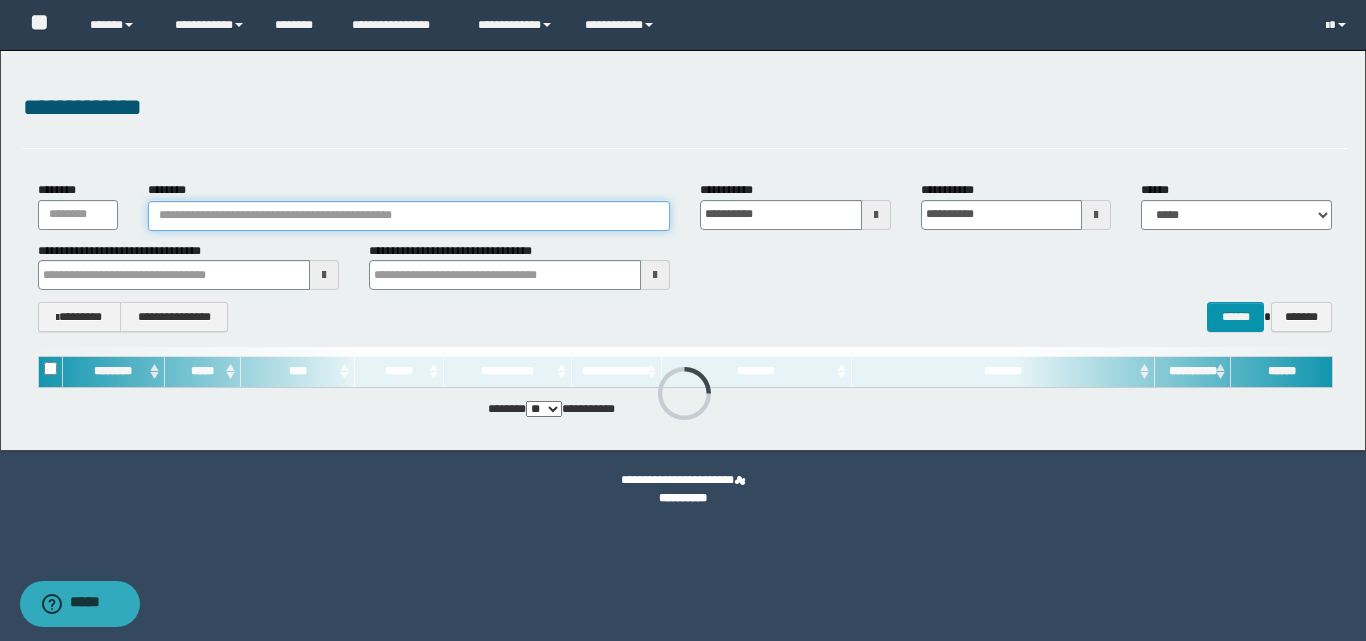 click on "********" at bounding box center (409, 216) 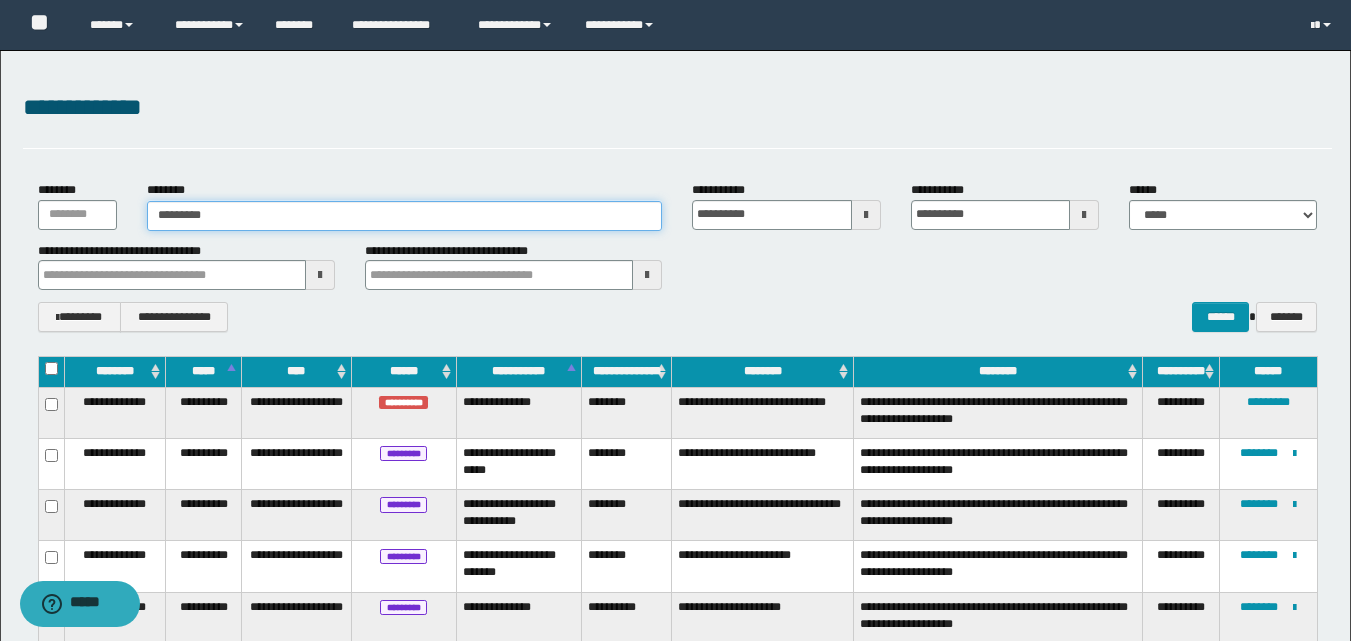 type on "**********" 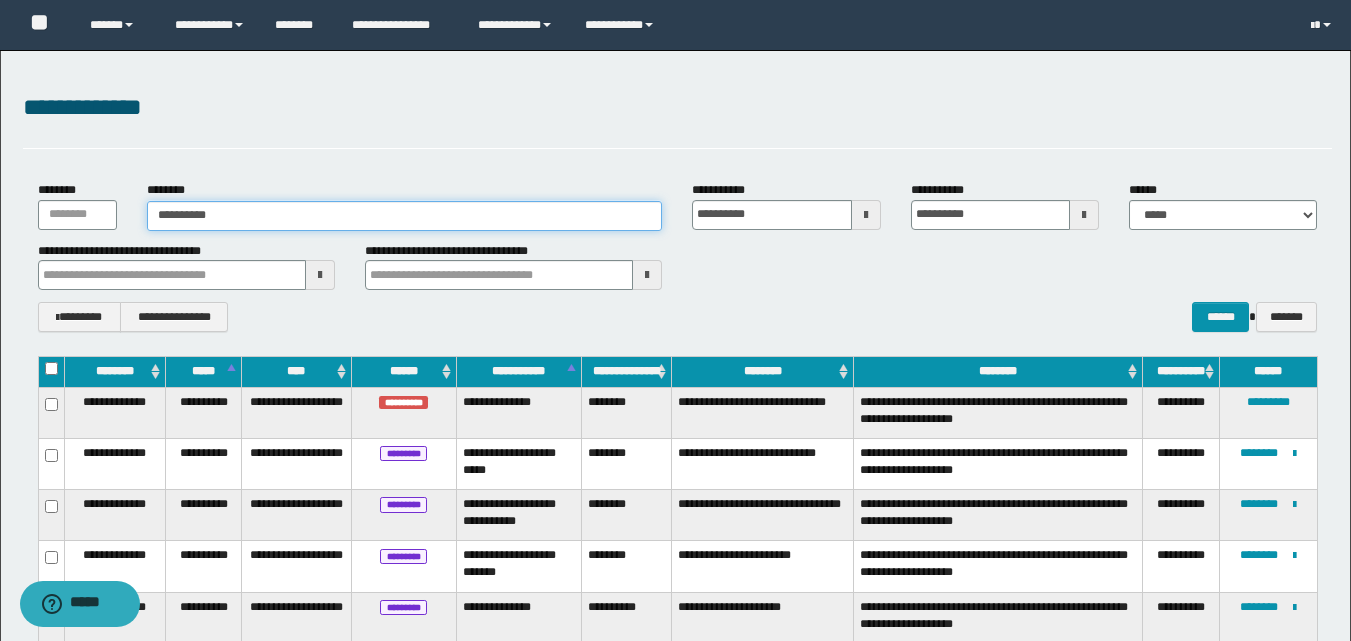 type on "**********" 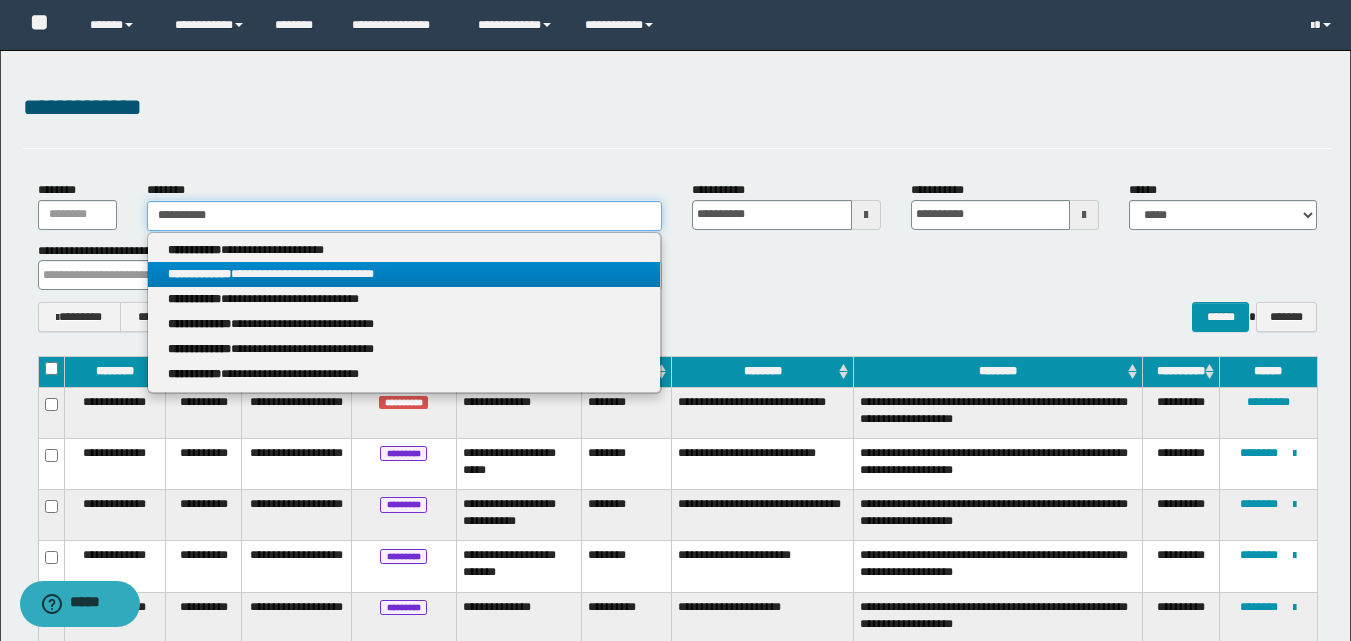 type on "**********" 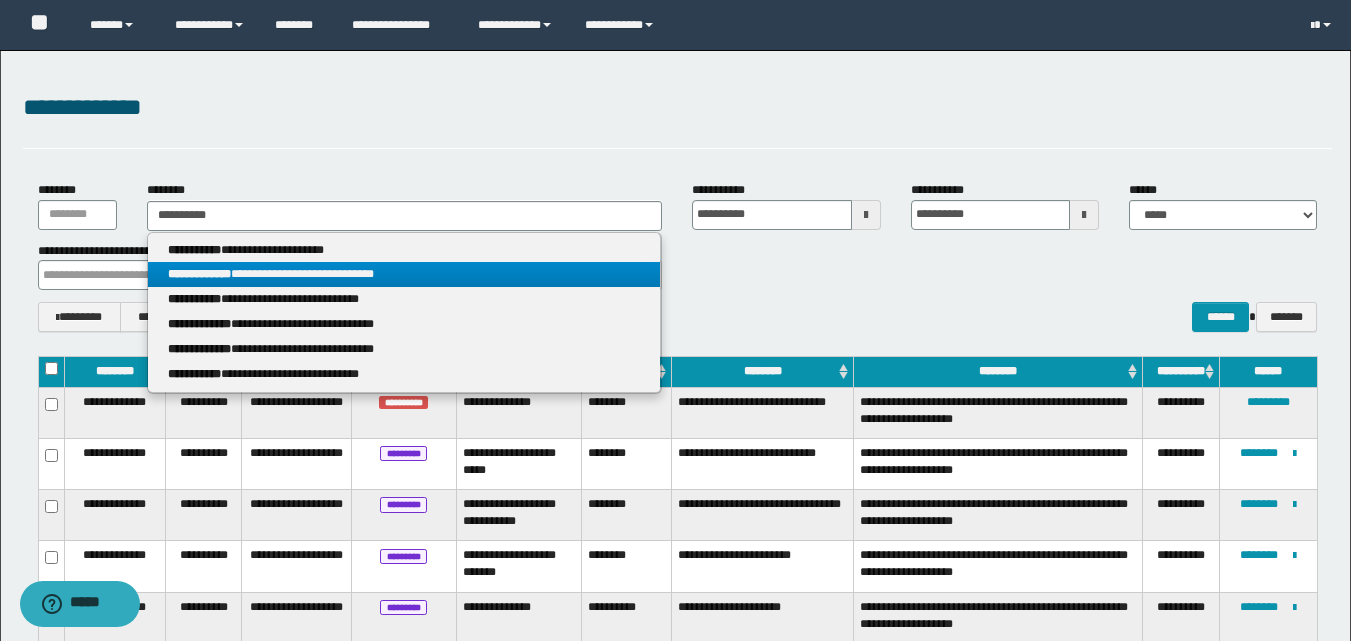 click on "**********" at bounding box center (199, 274) 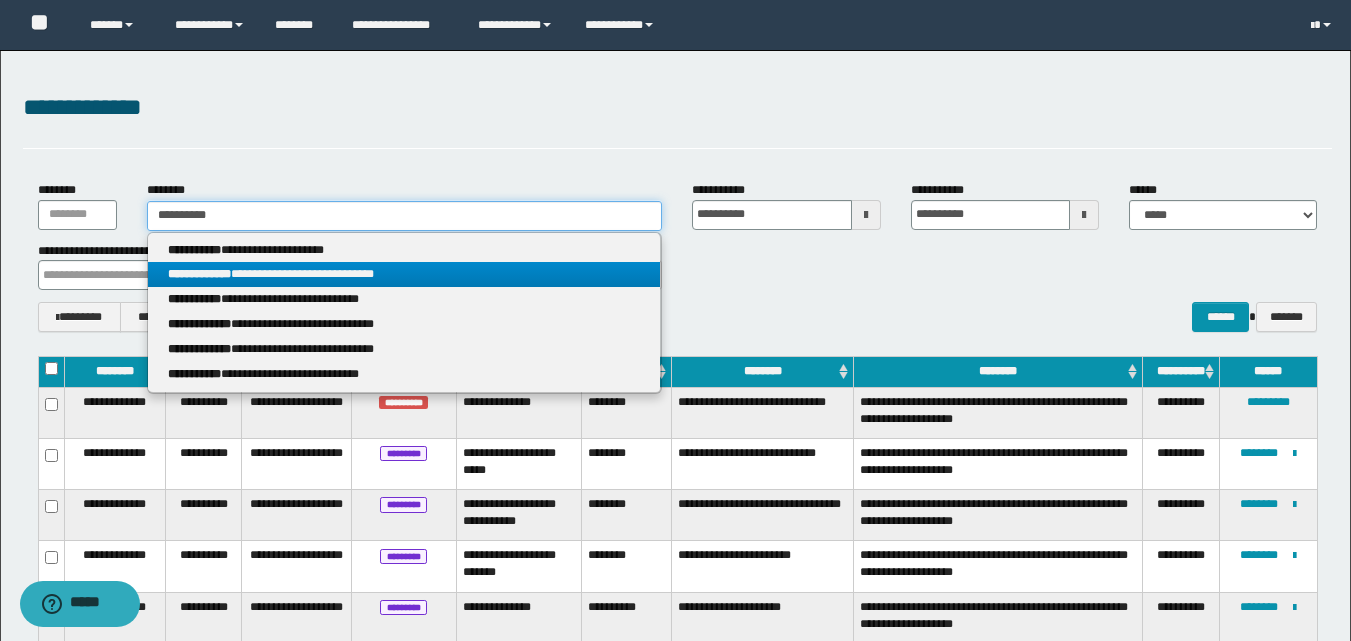 type 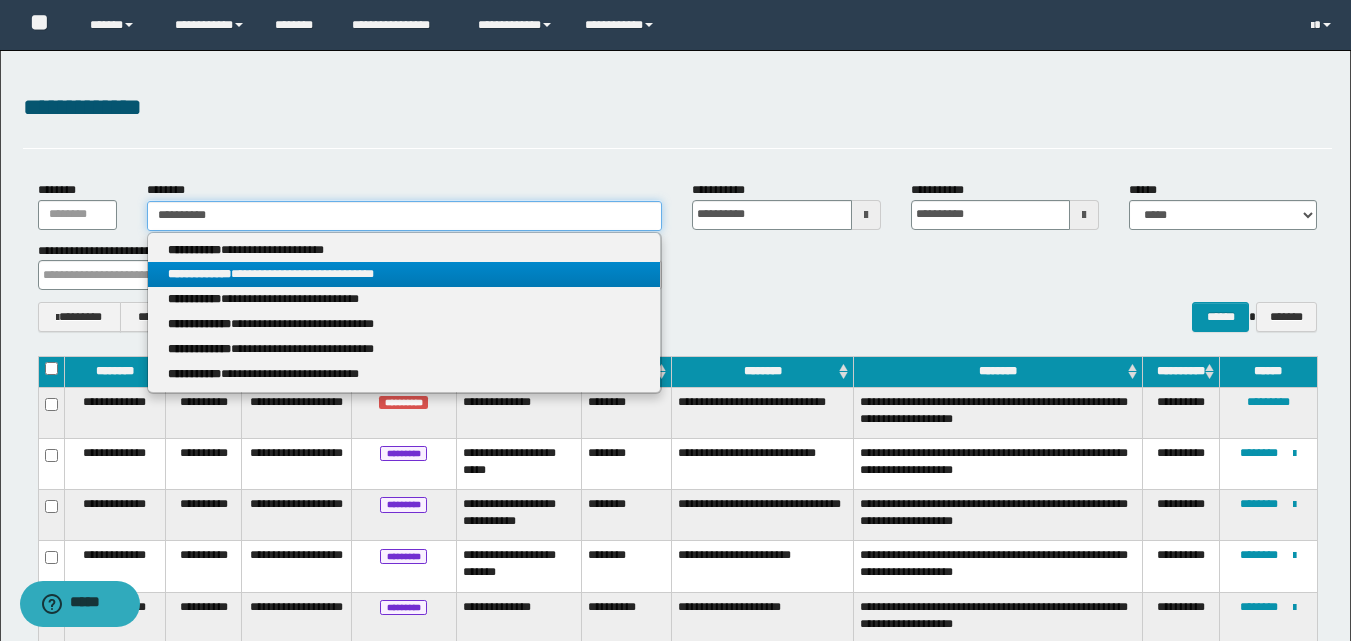 type on "**********" 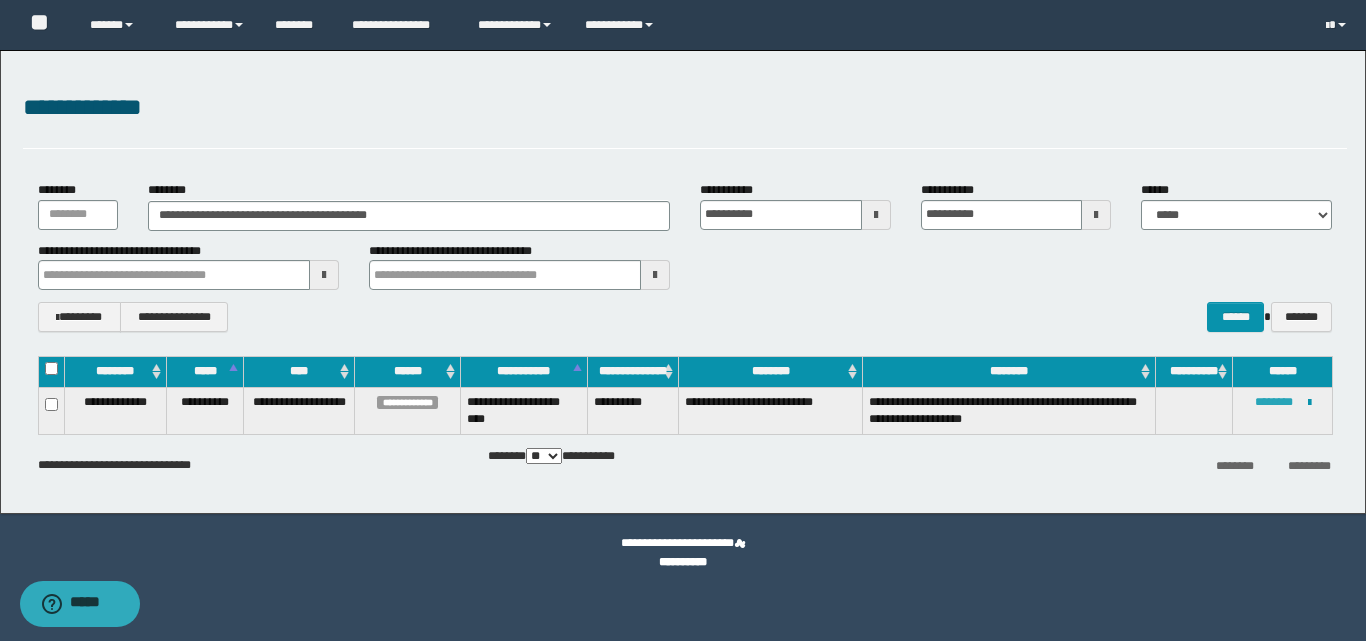 click on "********" at bounding box center [1274, 402] 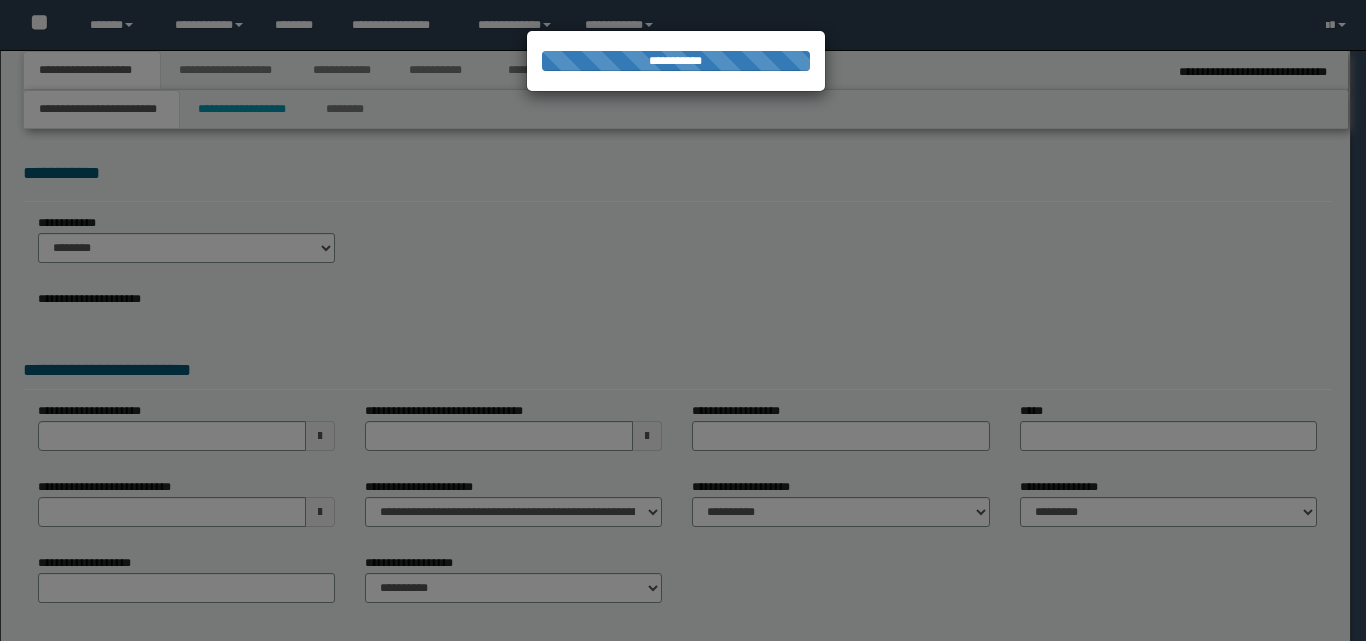 scroll, scrollTop: 0, scrollLeft: 0, axis: both 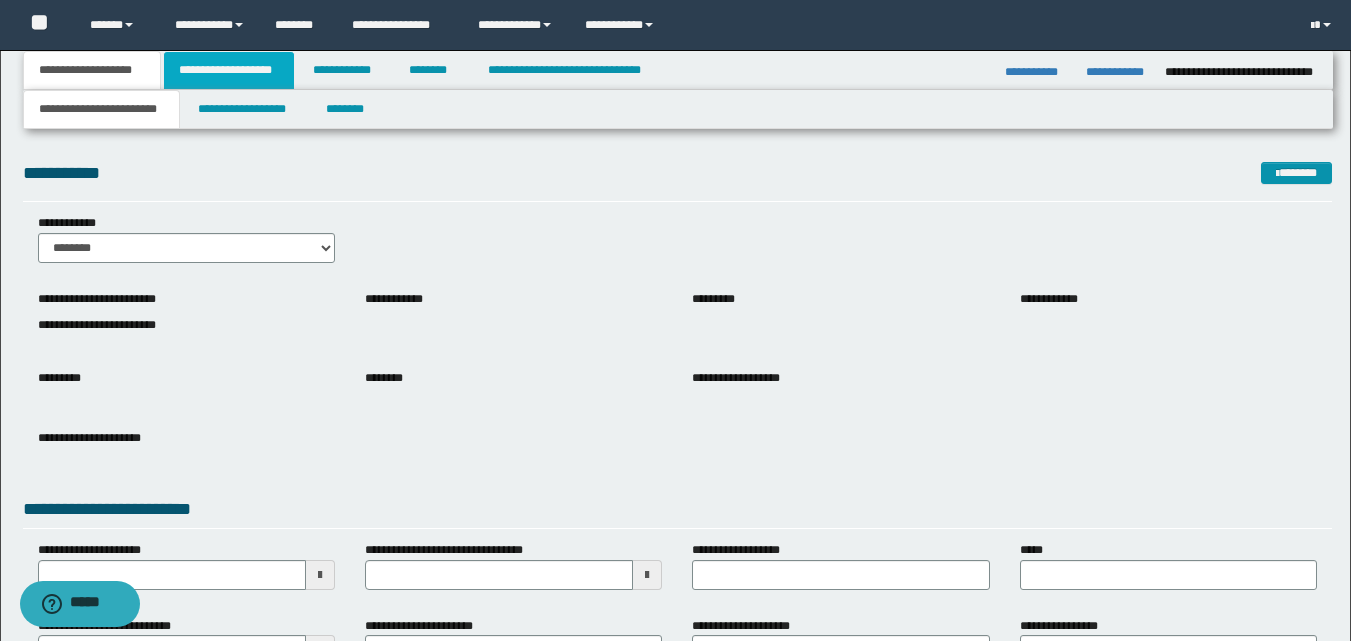 click on "**********" at bounding box center [229, 70] 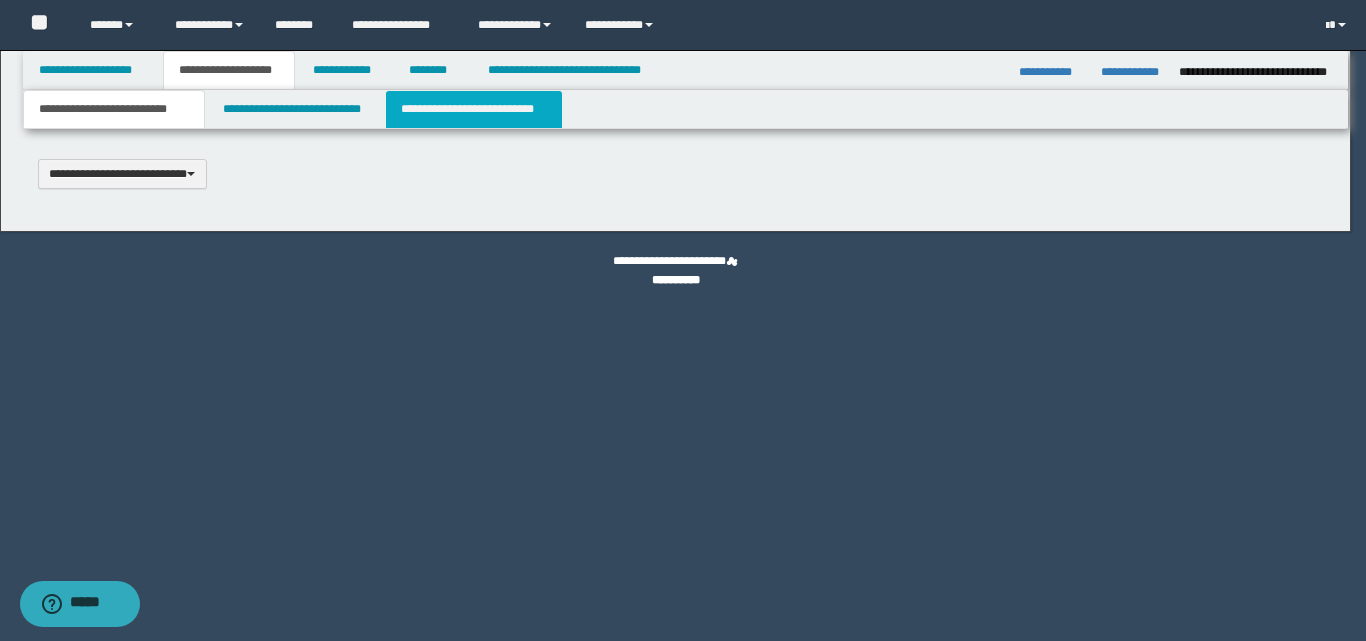 type 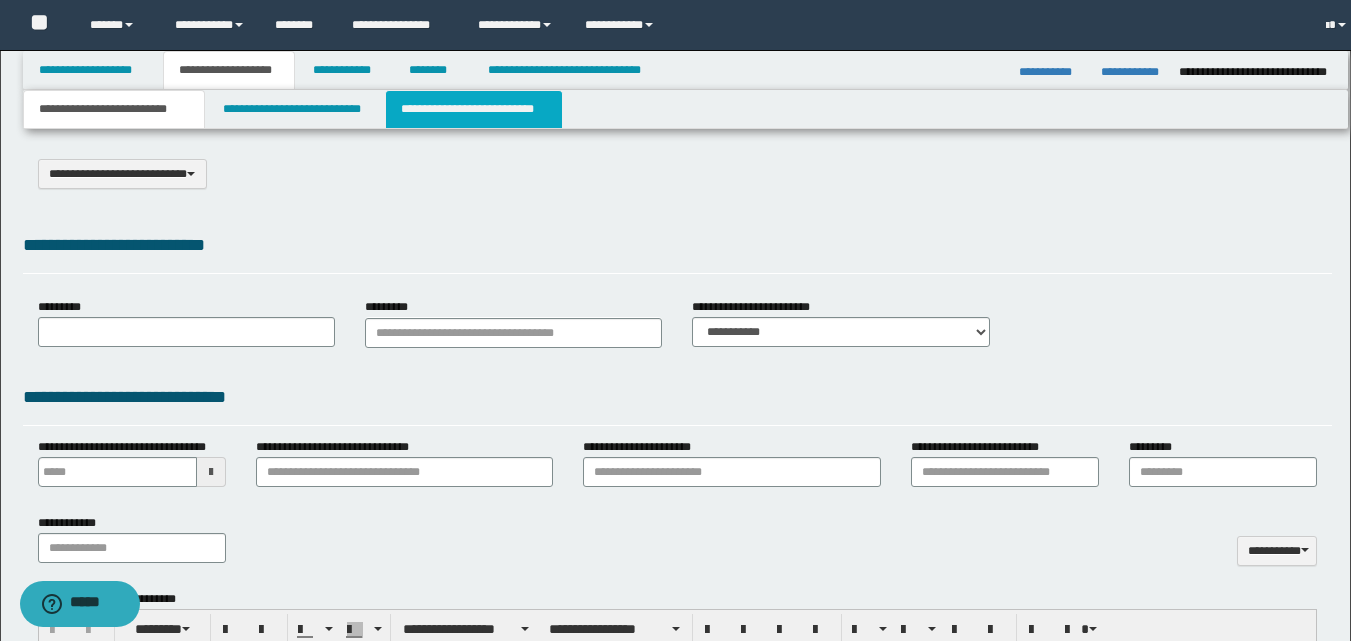 select on "*" 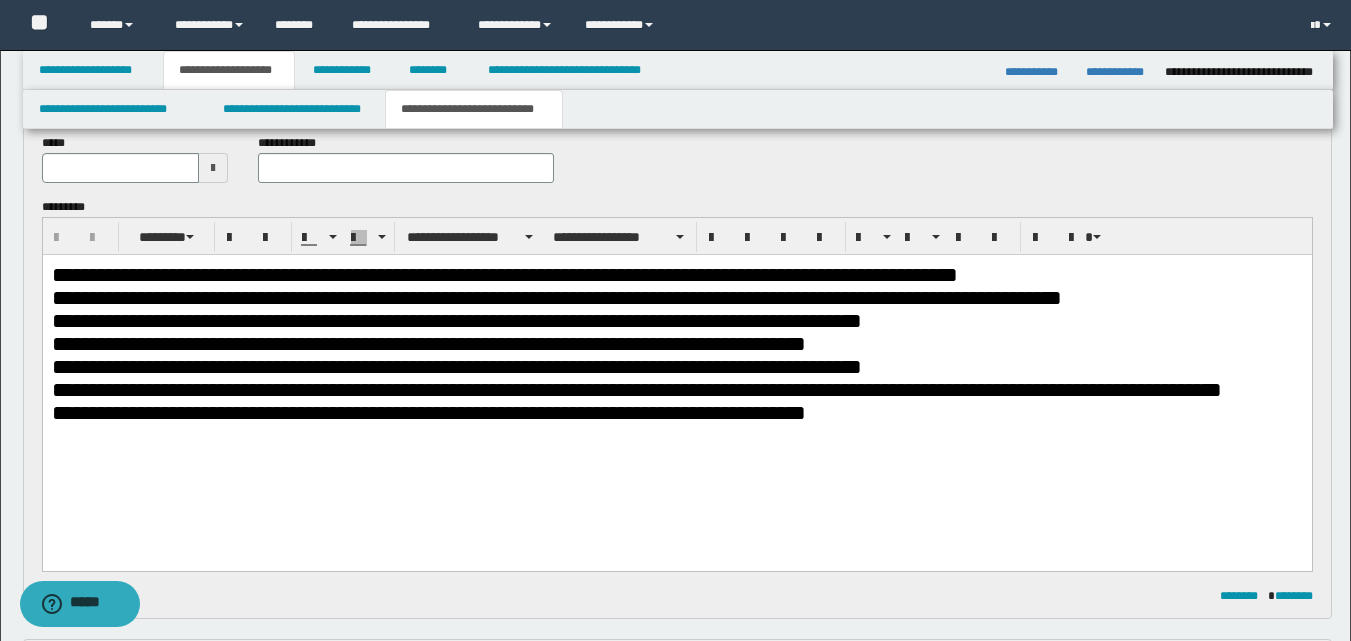 scroll, scrollTop: 0, scrollLeft: 0, axis: both 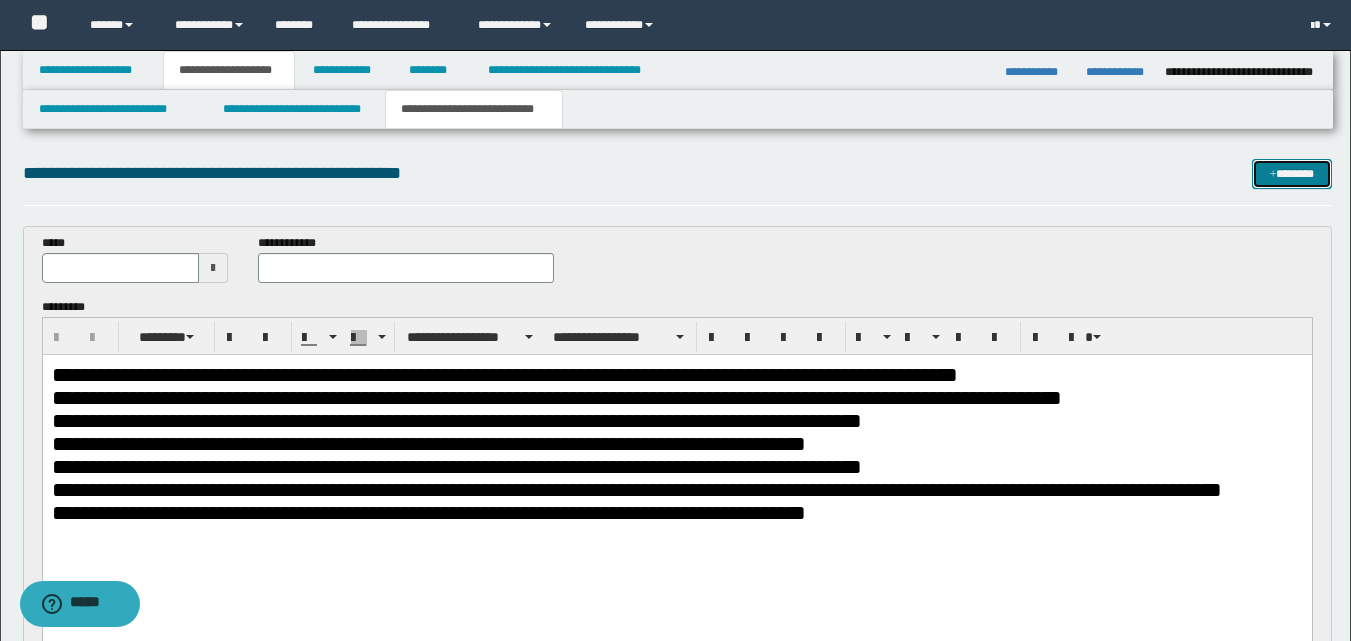 click on "*******" at bounding box center [1292, 174] 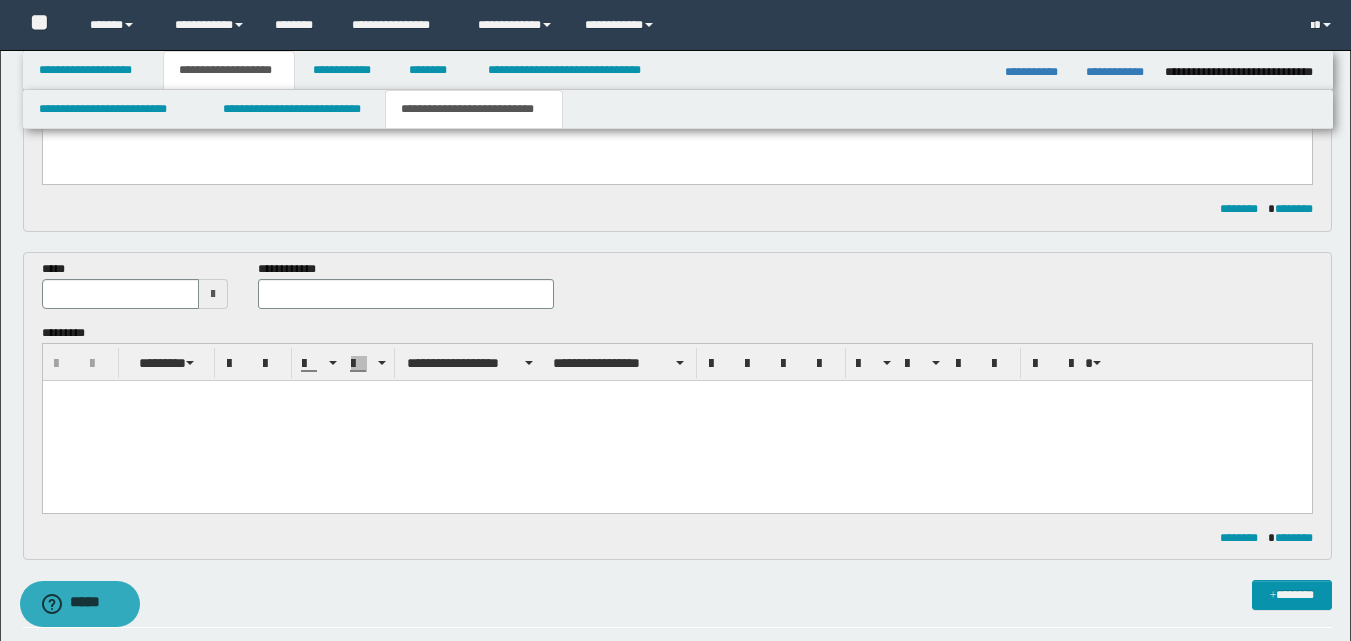 scroll, scrollTop: 939, scrollLeft: 0, axis: vertical 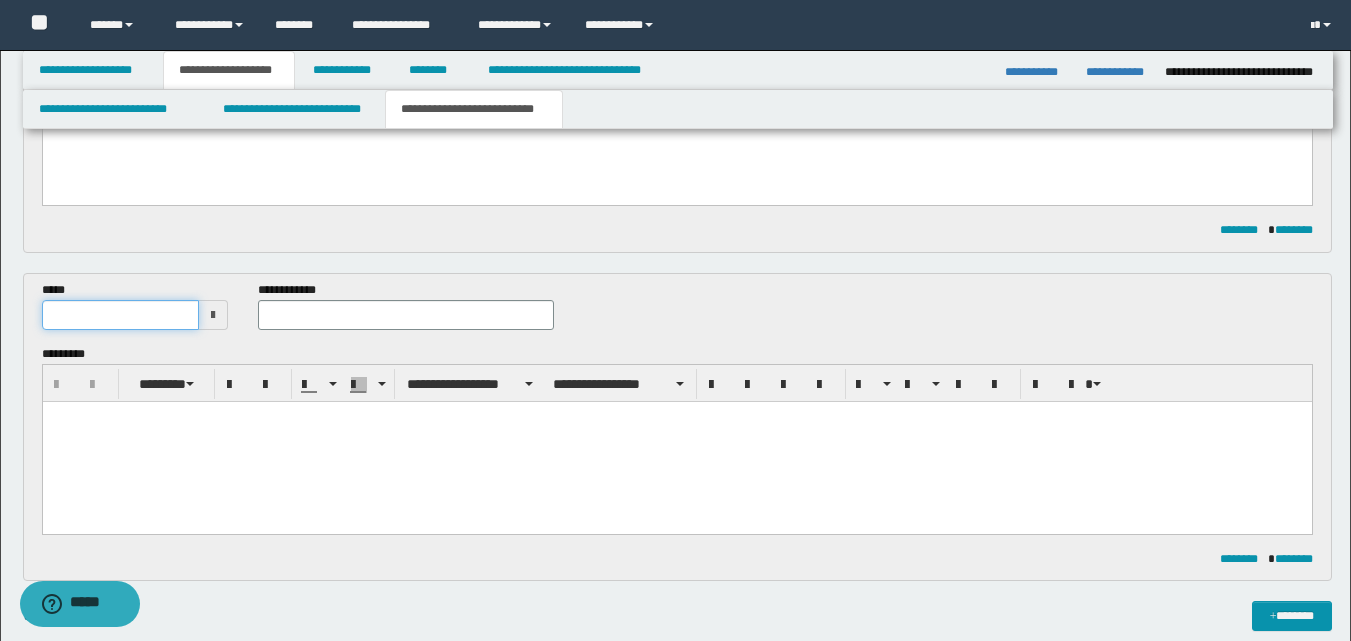 click at bounding box center [121, 315] 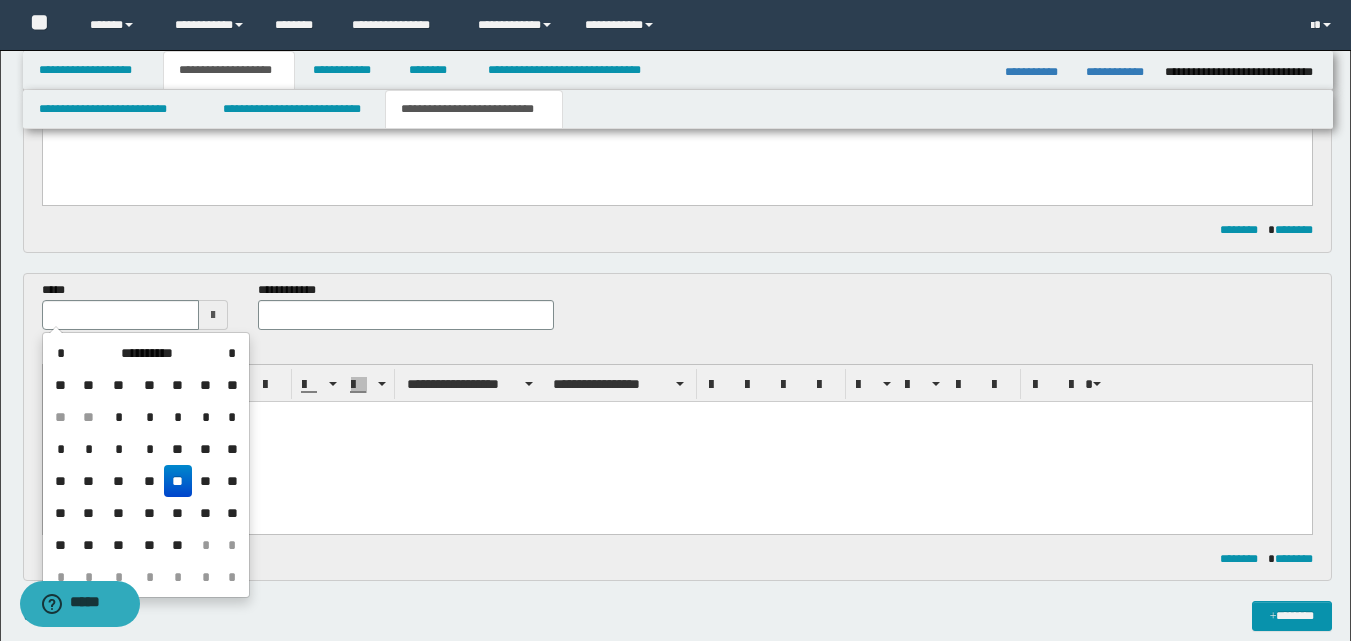 click on "**" at bounding box center (178, 481) 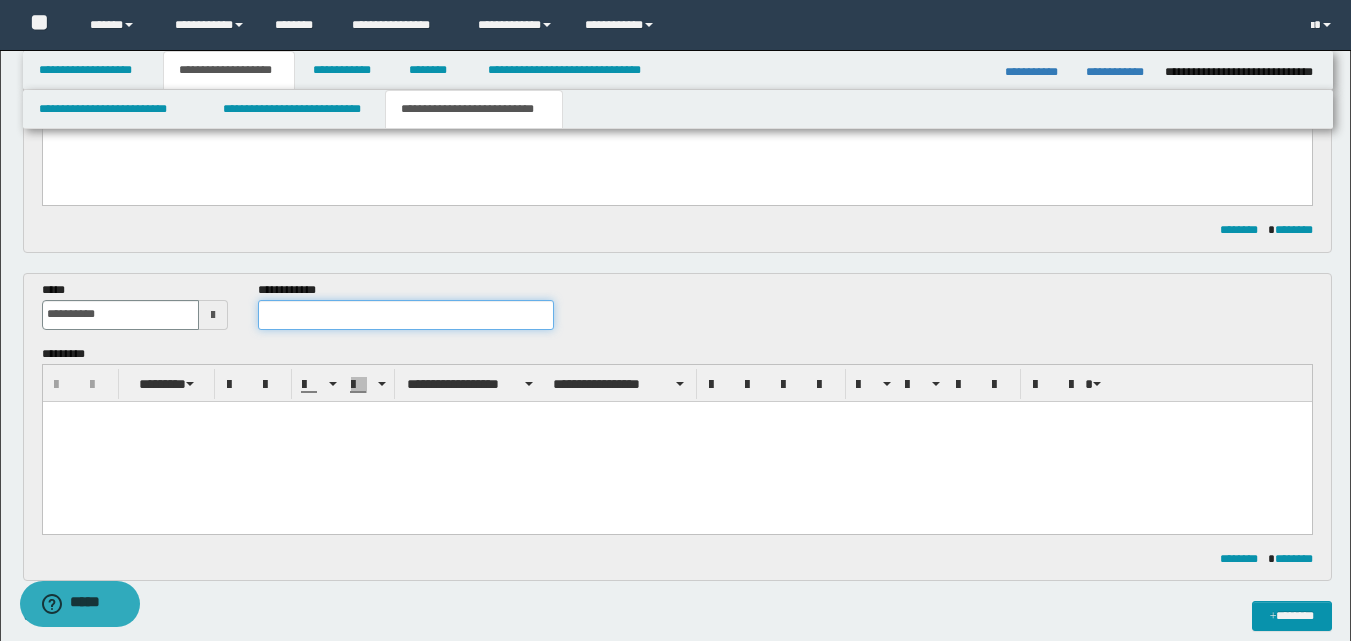 click at bounding box center (405, 315) 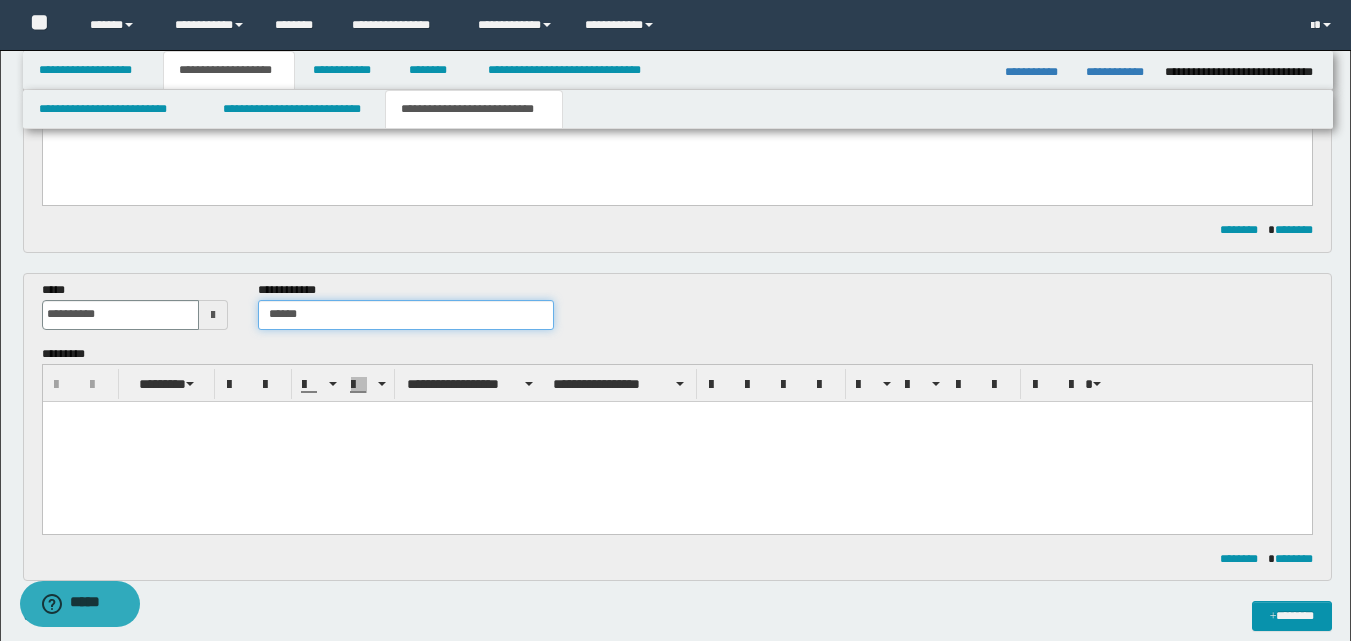 type on "******" 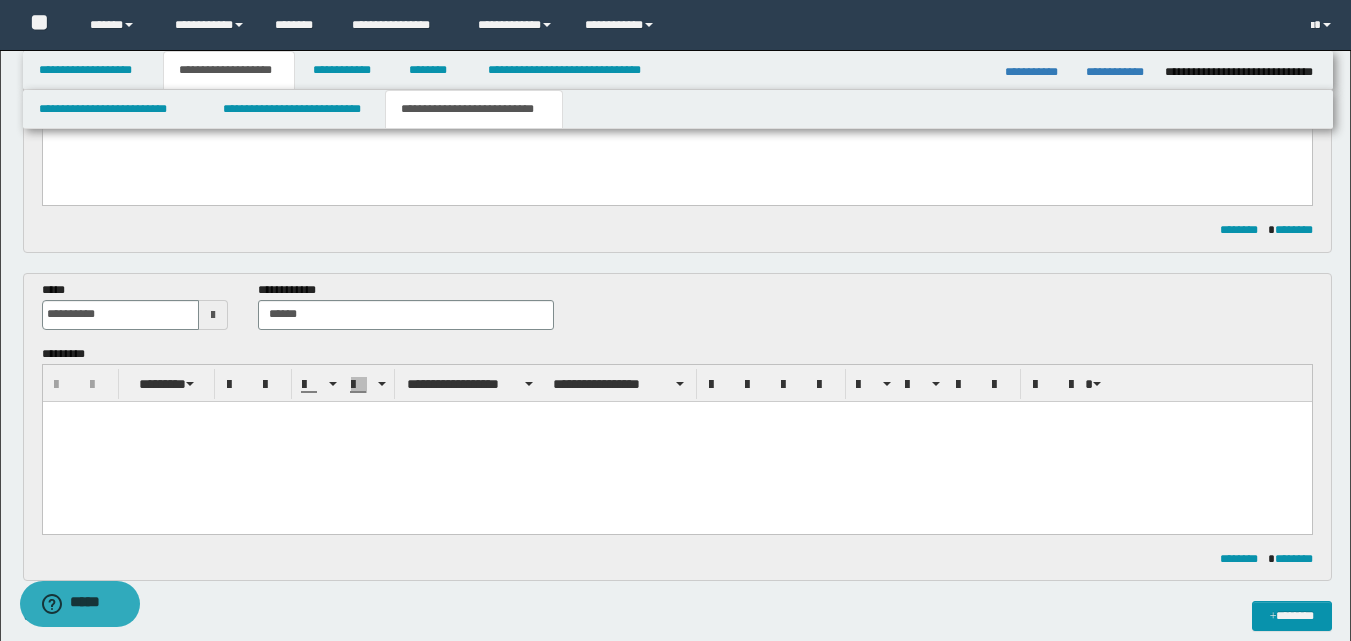 click at bounding box center [676, 441] 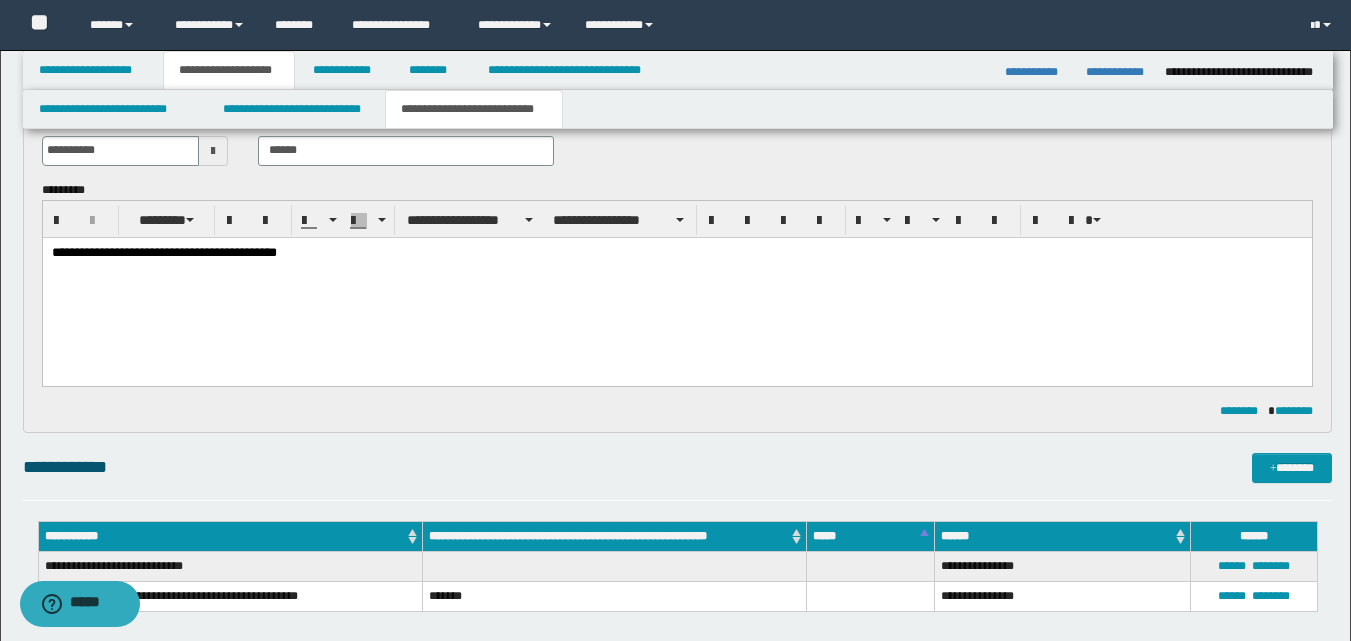 scroll, scrollTop: 1139, scrollLeft: 0, axis: vertical 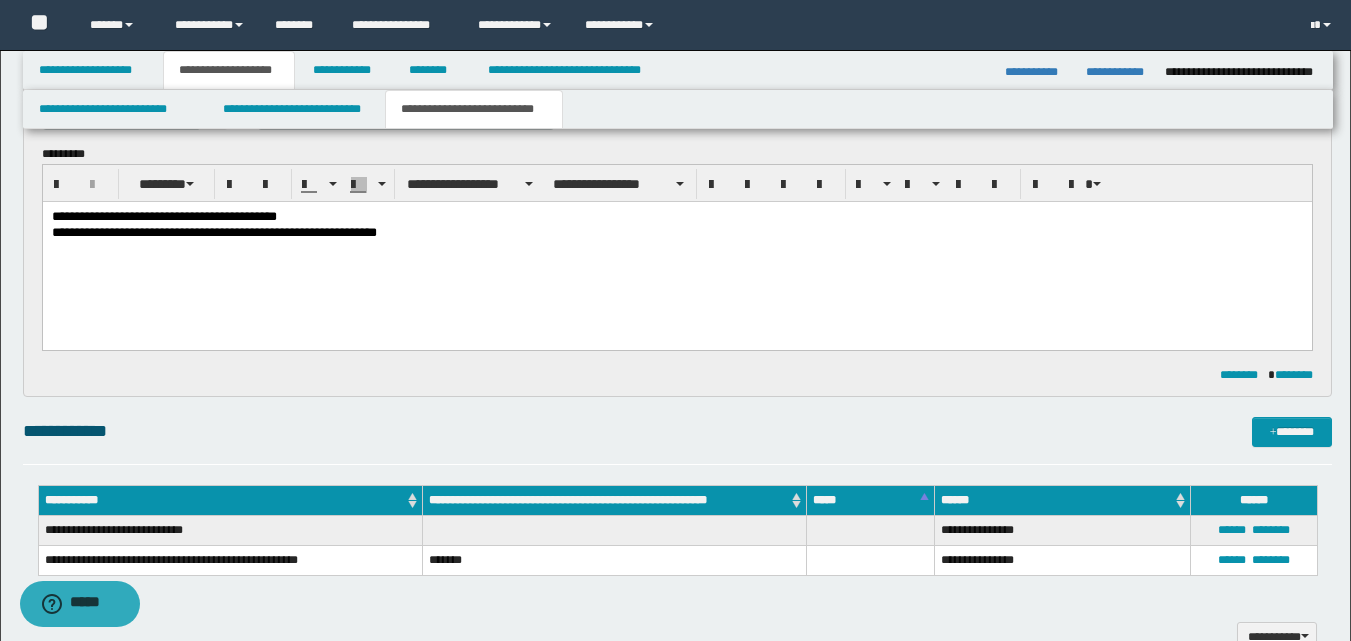 click on "**********" at bounding box center [676, 233] 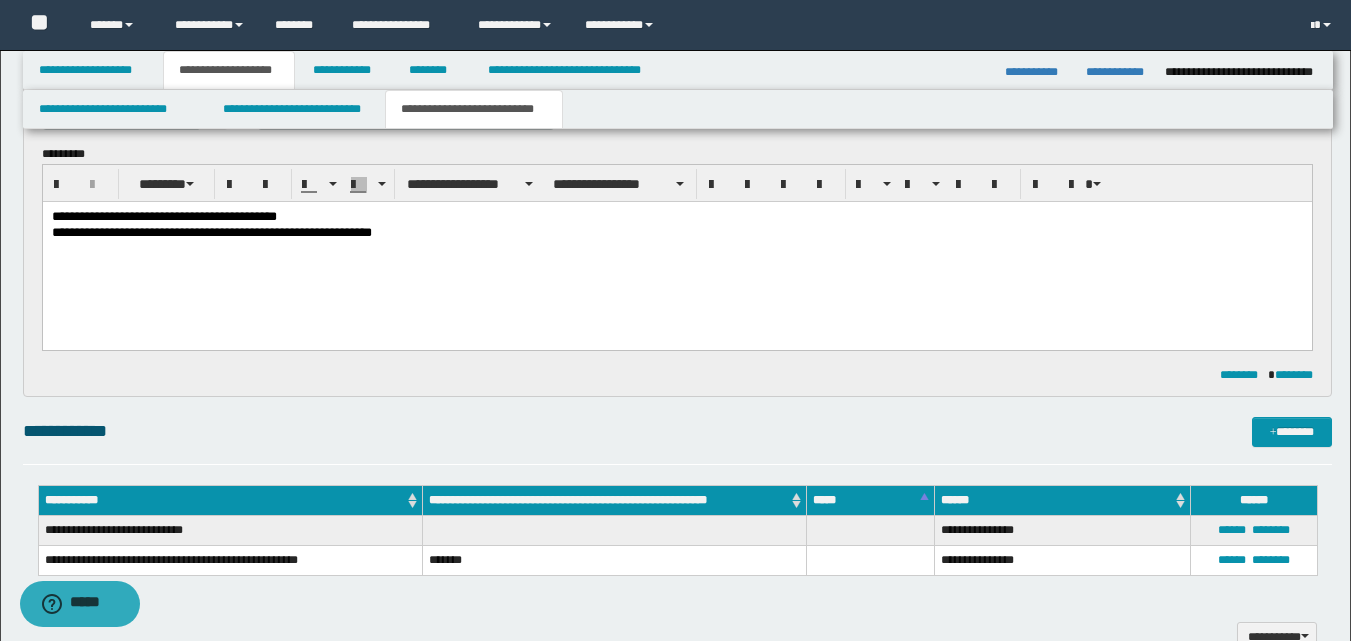 click on "**********" at bounding box center (676, 233) 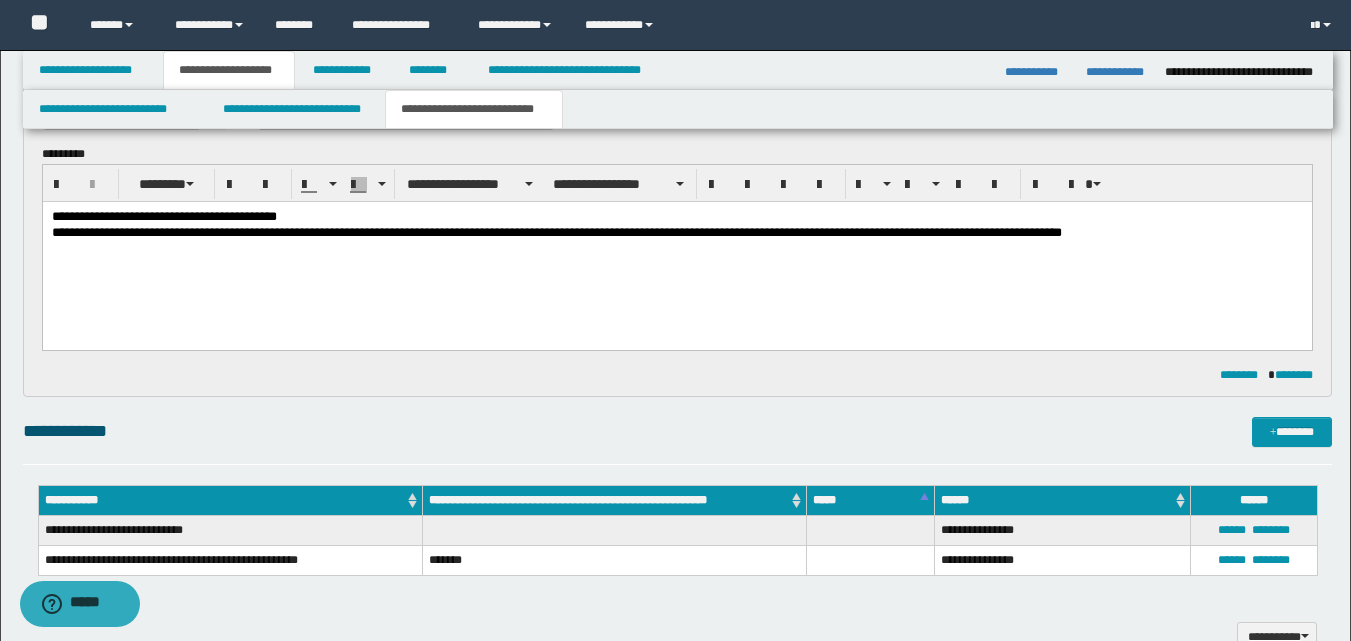 click on "**********" at bounding box center [676, 233] 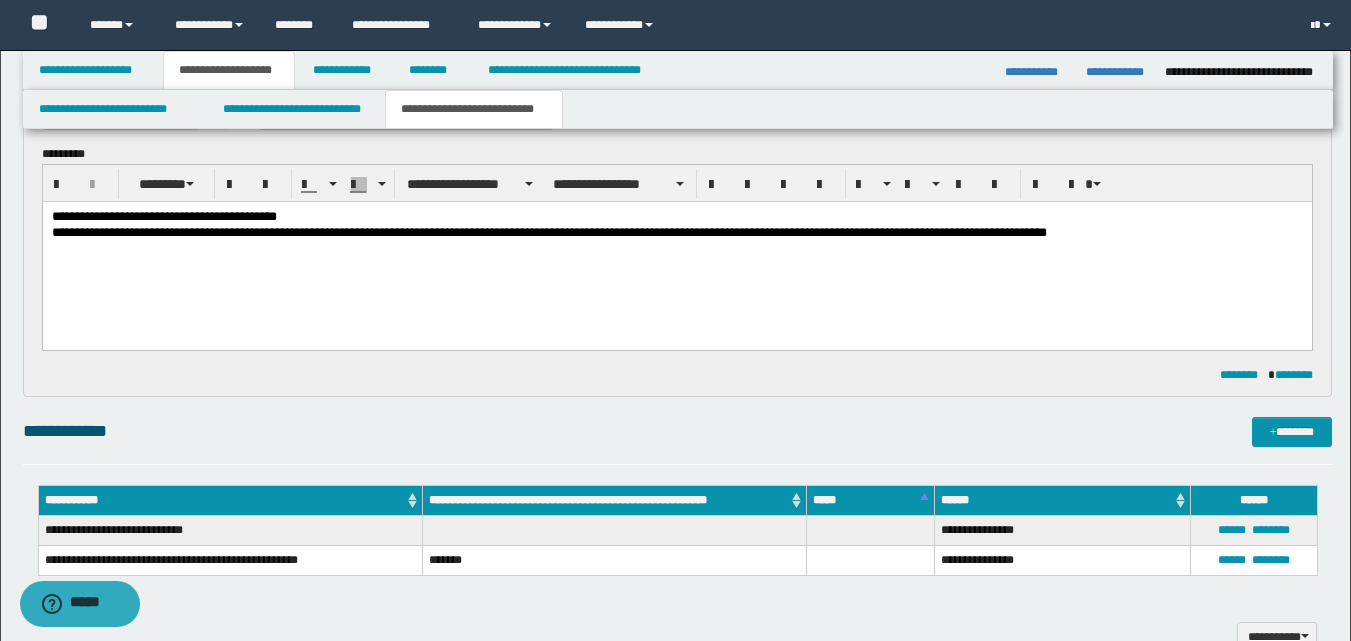 click on "**********" at bounding box center [676, 233] 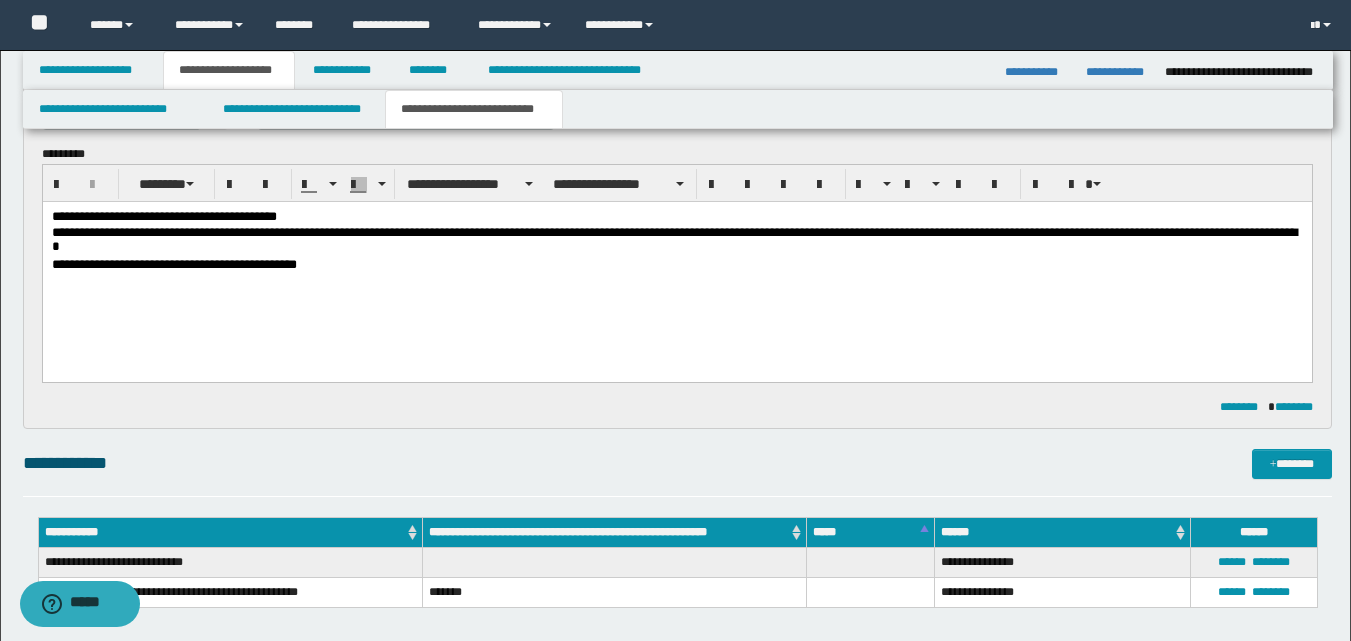 click on "**********" at bounding box center [676, 266] 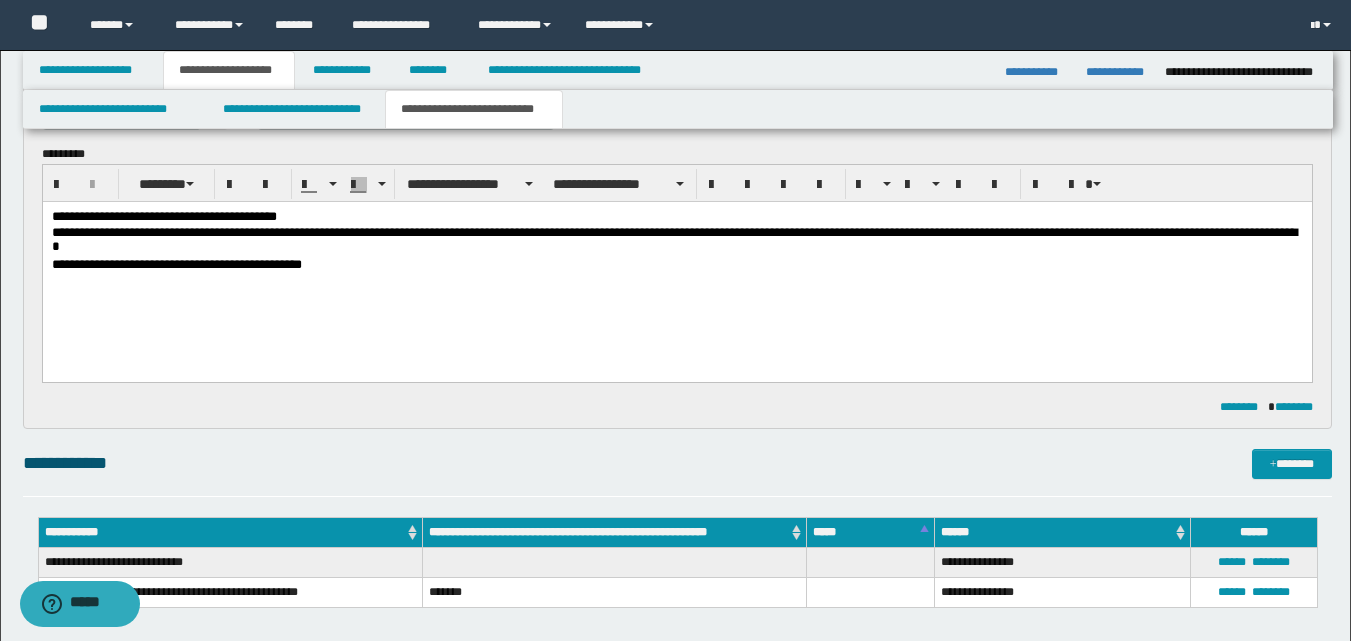 click on "**********" at bounding box center (676, 265) 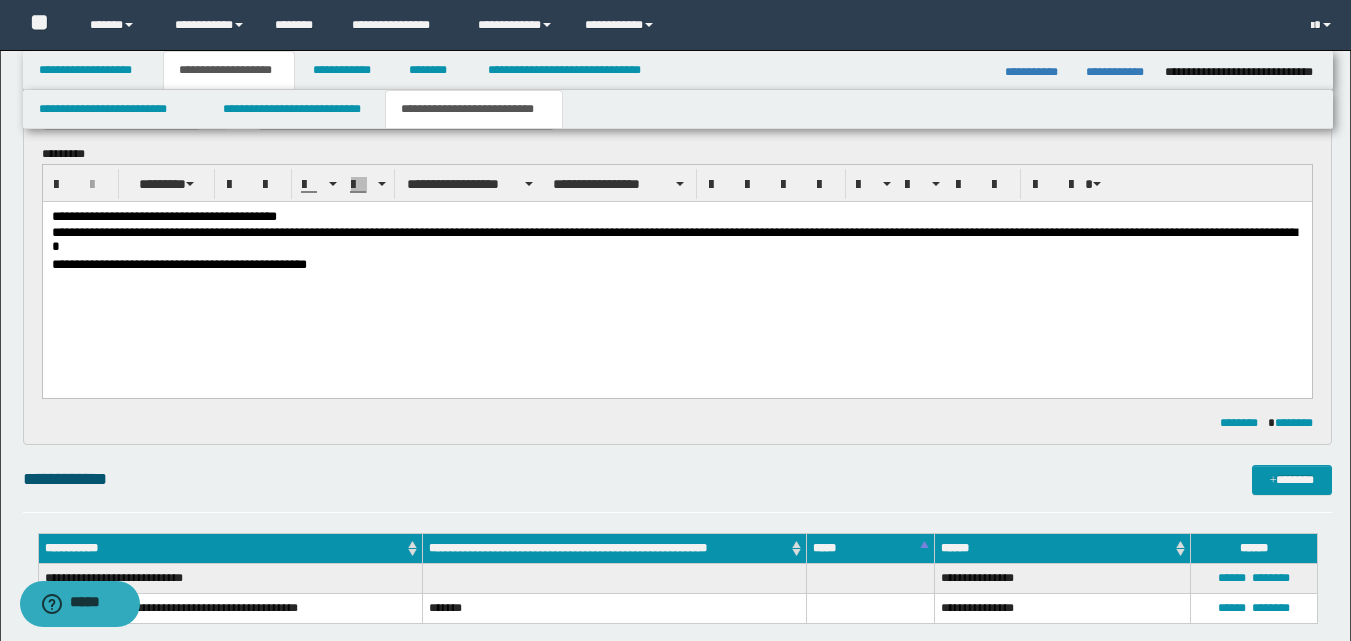 click on "**********" at bounding box center [676, 265] 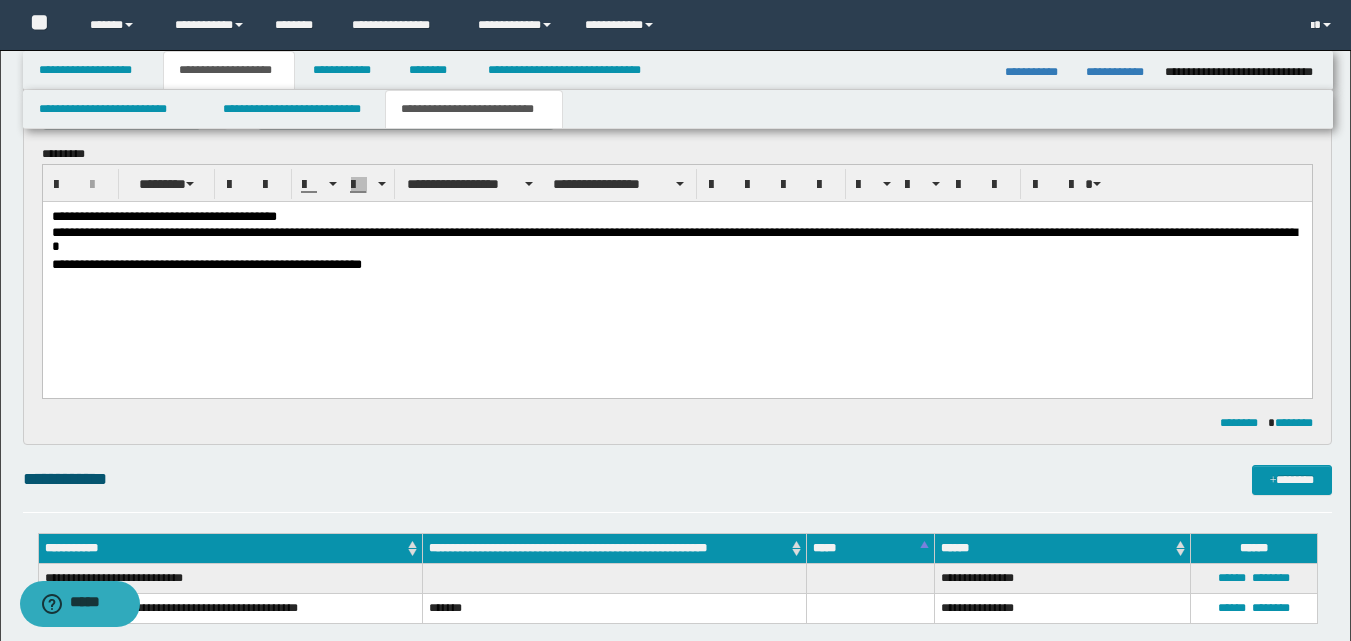 click on "**********" at bounding box center [676, 265] 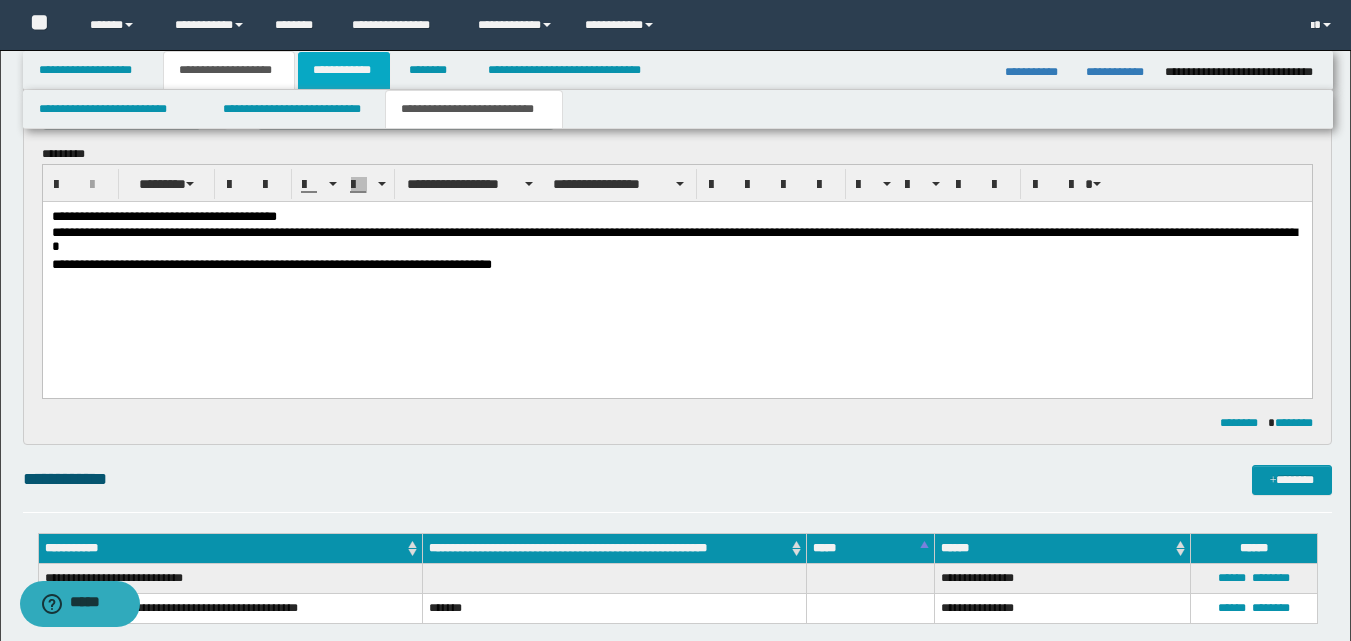 click on "**********" at bounding box center [344, 70] 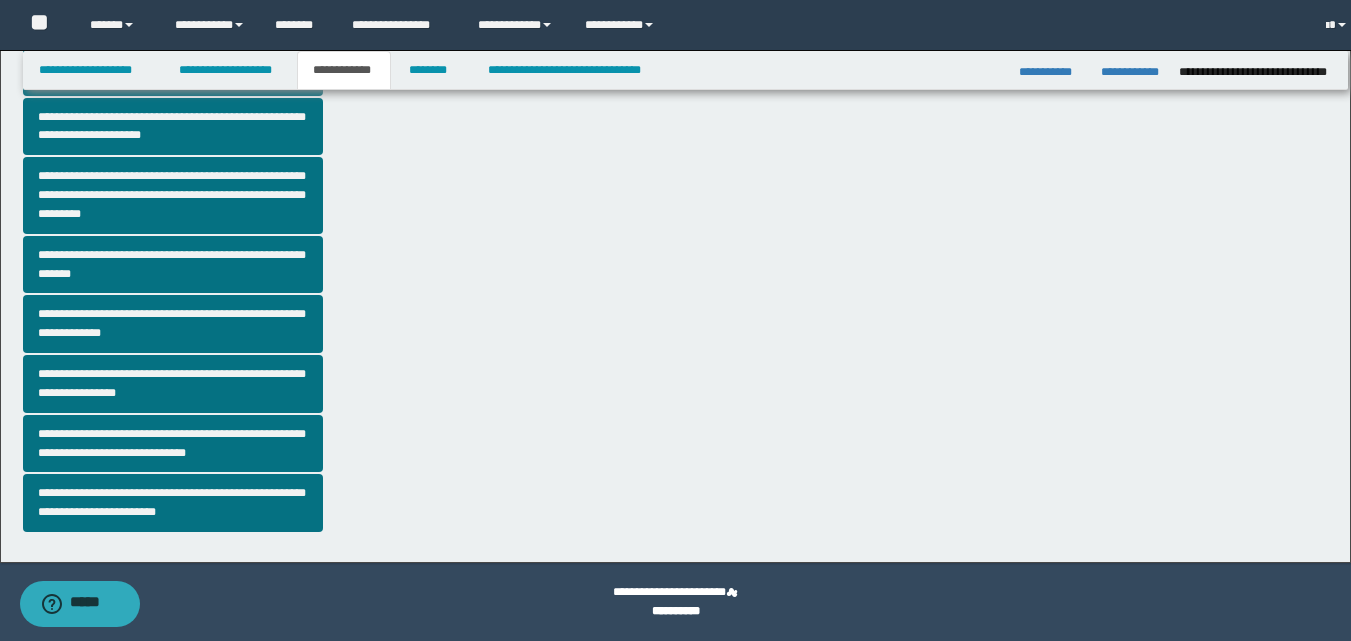 scroll, scrollTop: 508, scrollLeft: 0, axis: vertical 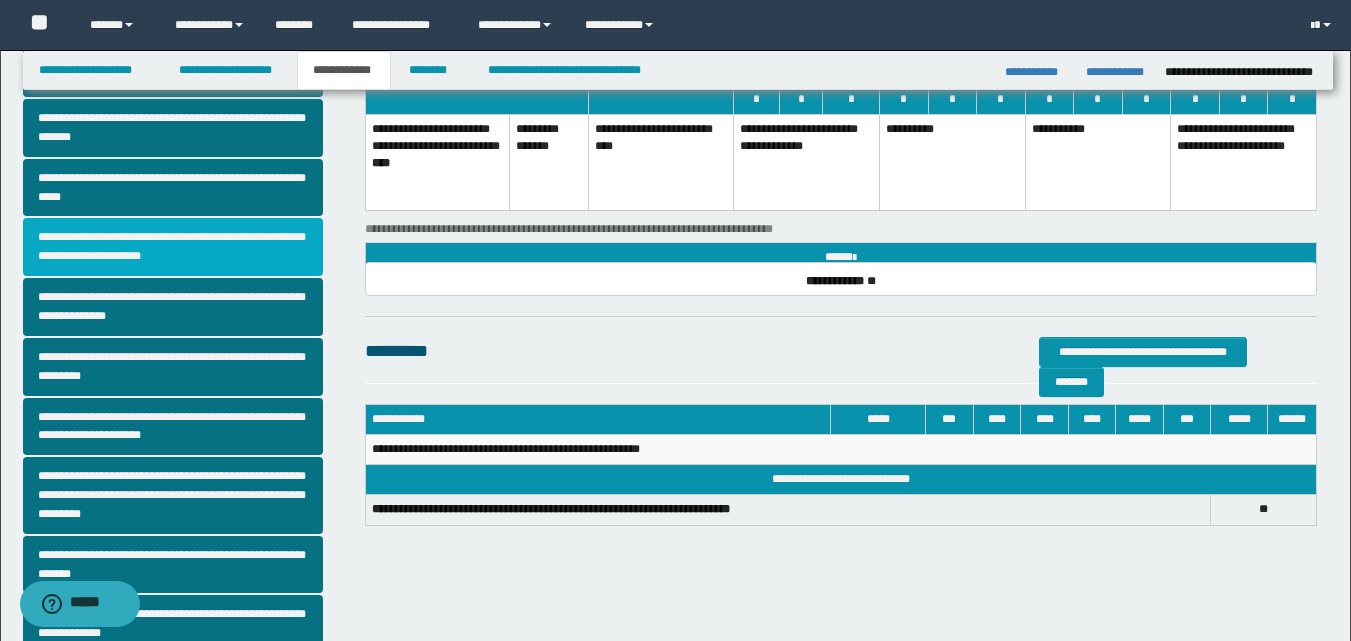 click on "**********" at bounding box center (173, 247) 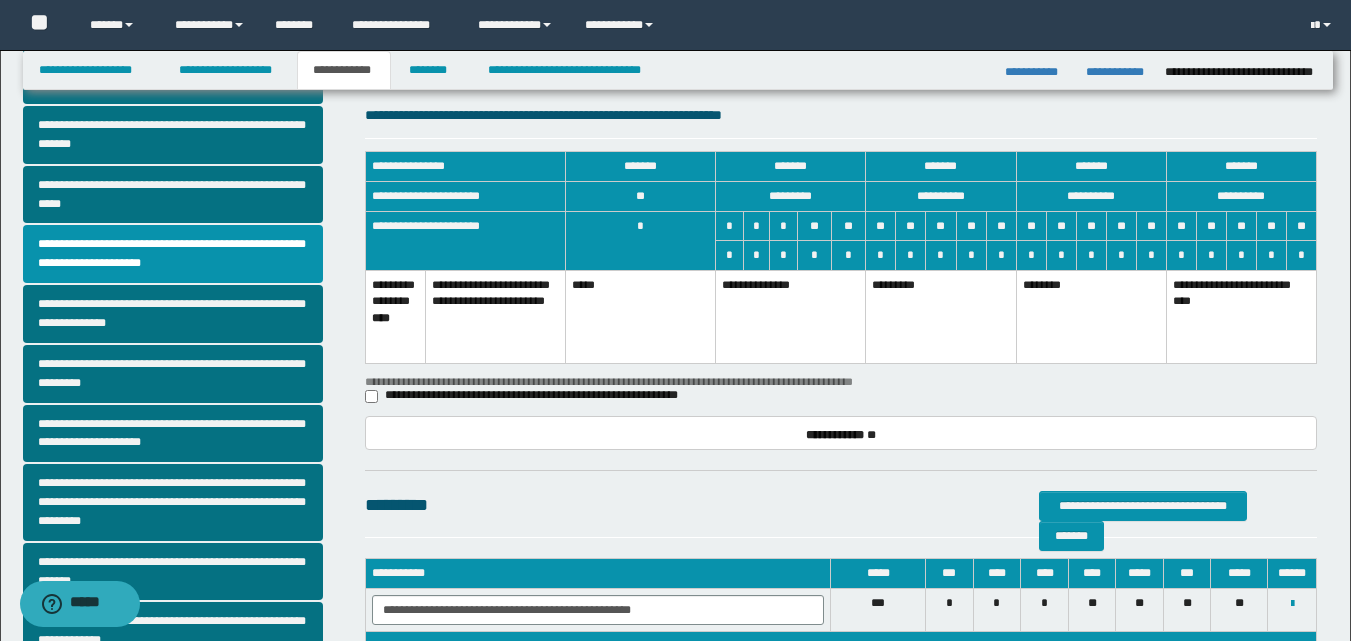 scroll, scrollTop: 200, scrollLeft: 0, axis: vertical 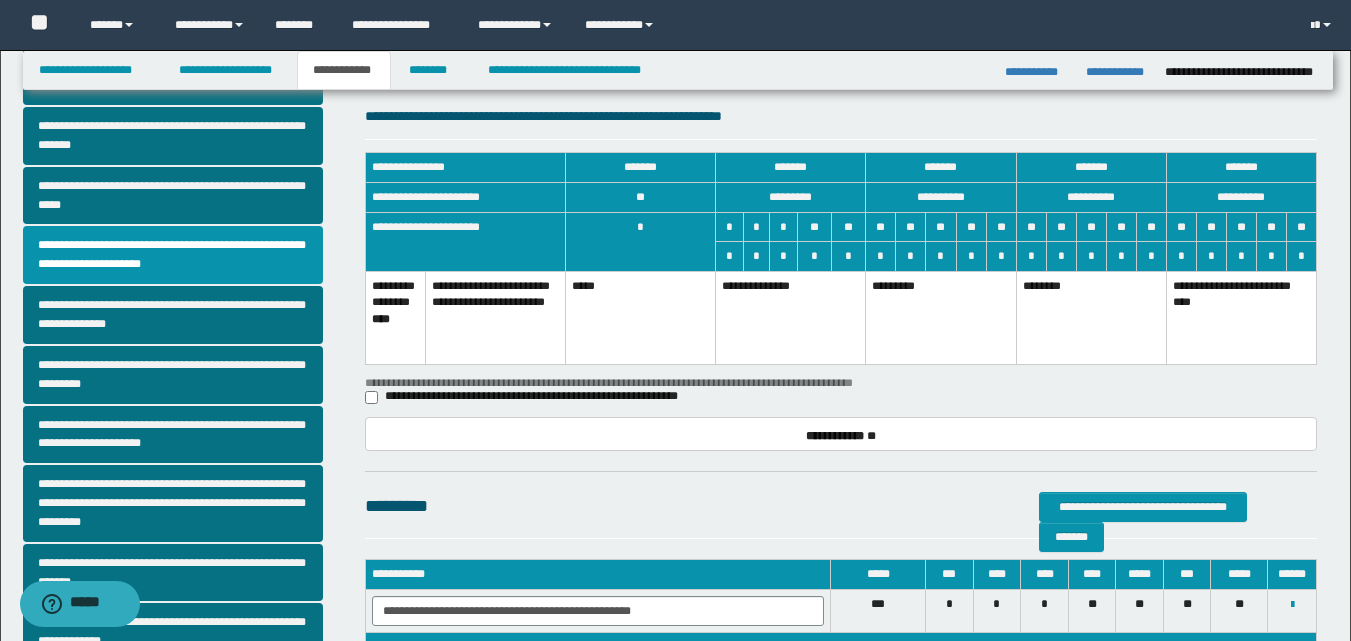 click on "**********" at bounding box center [791, 317] 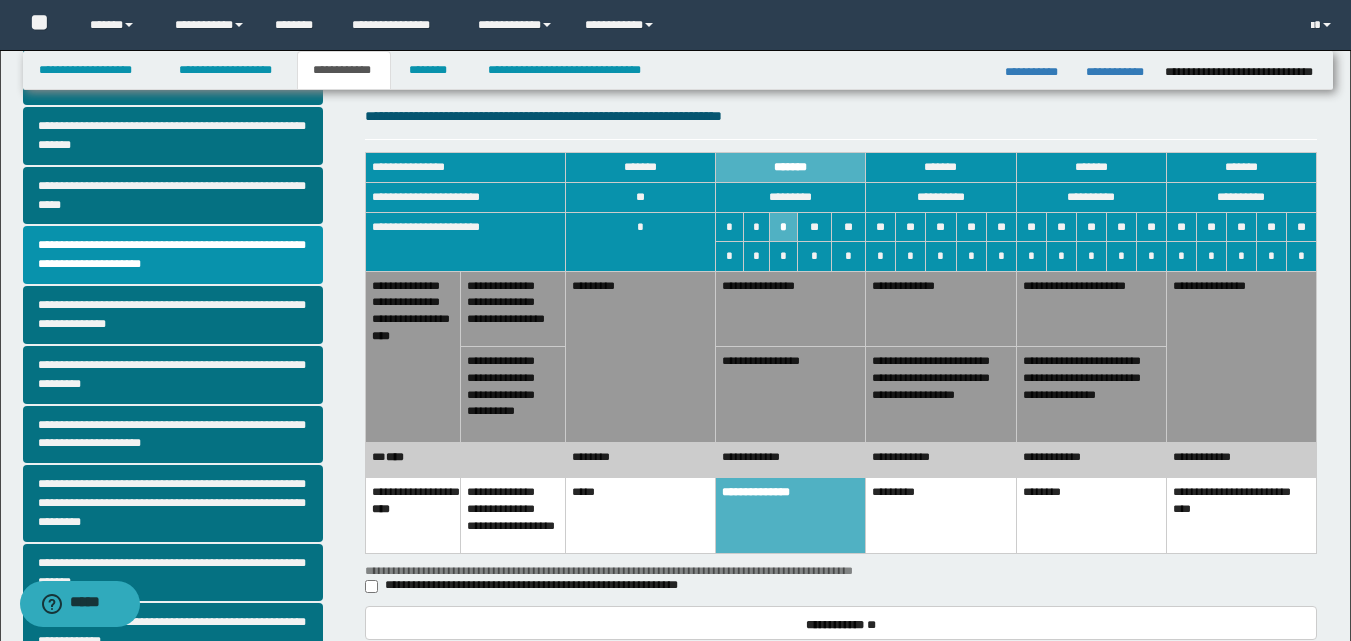 click on "********" at bounding box center [641, 460] 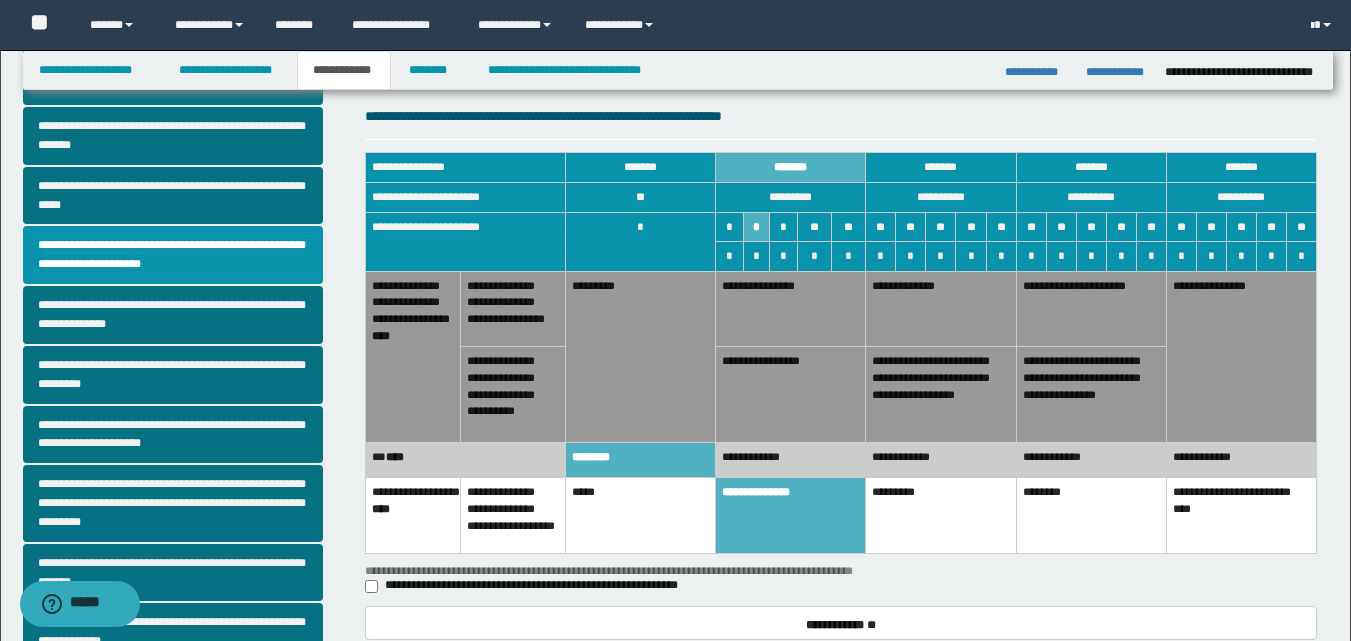 click on "**********" at bounding box center (791, 394) 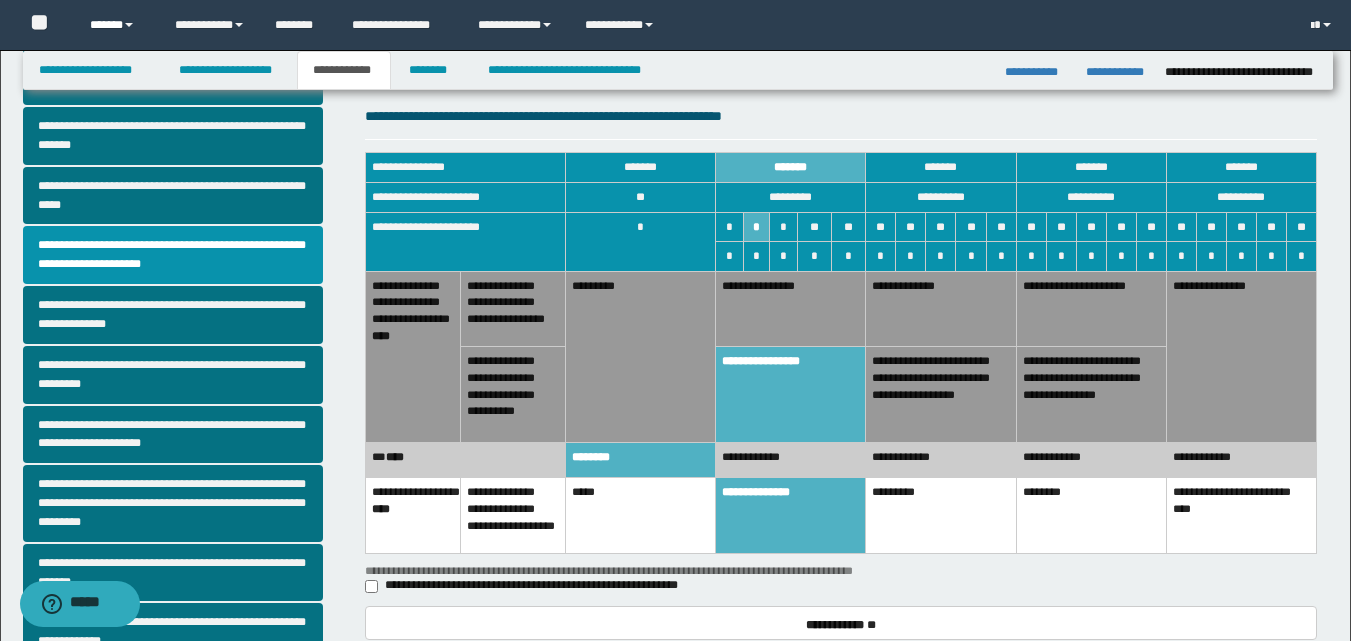 click on "******" at bounding box center (117, 25) 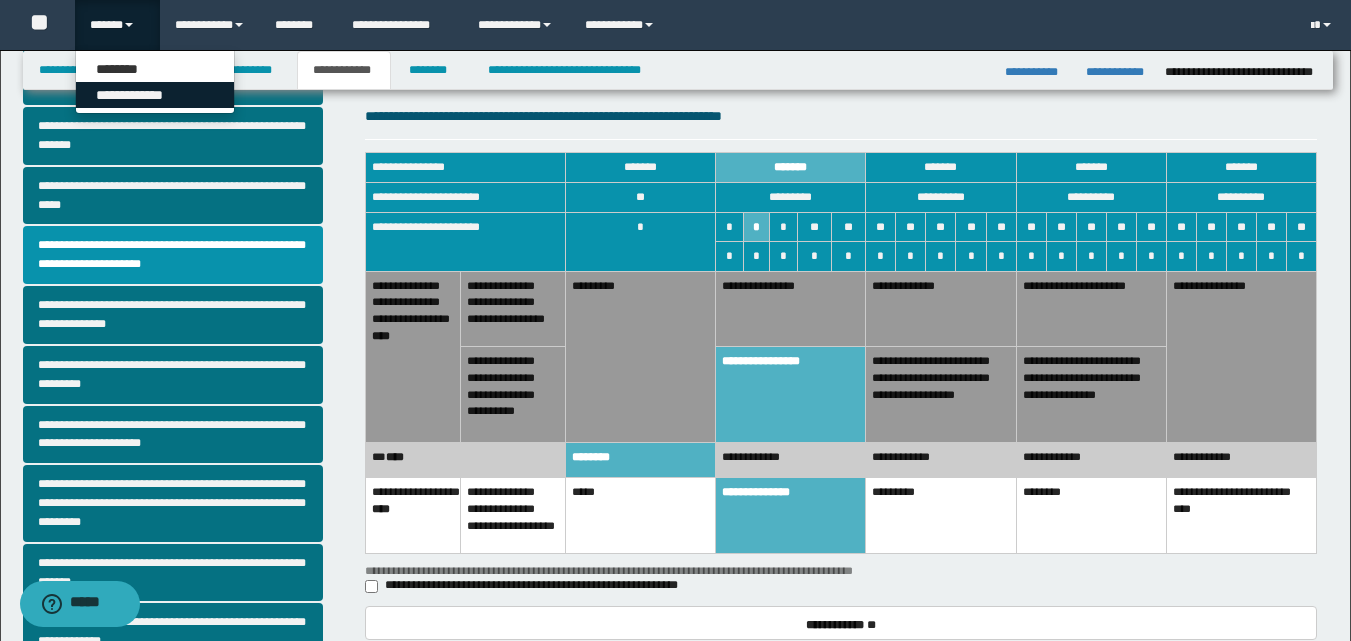 click on "**********" at bounding box center [155, 95] 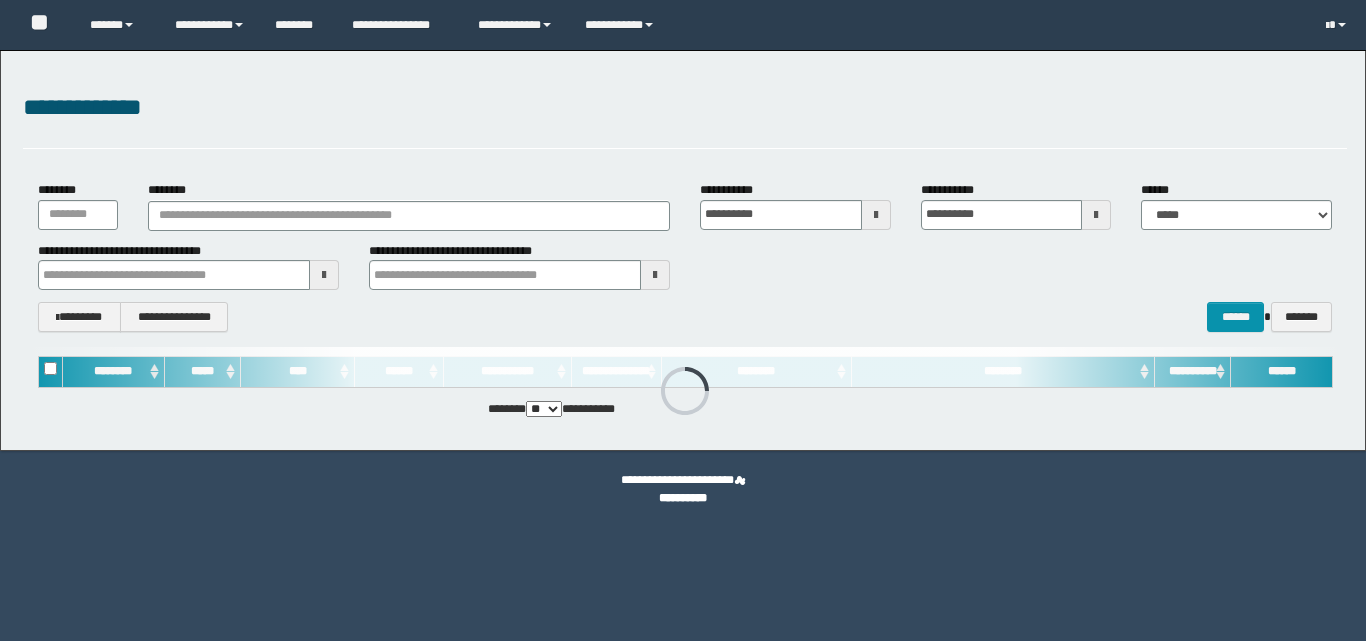 scroll, scrollTop: 0, scrollLeft: 0, axis: both 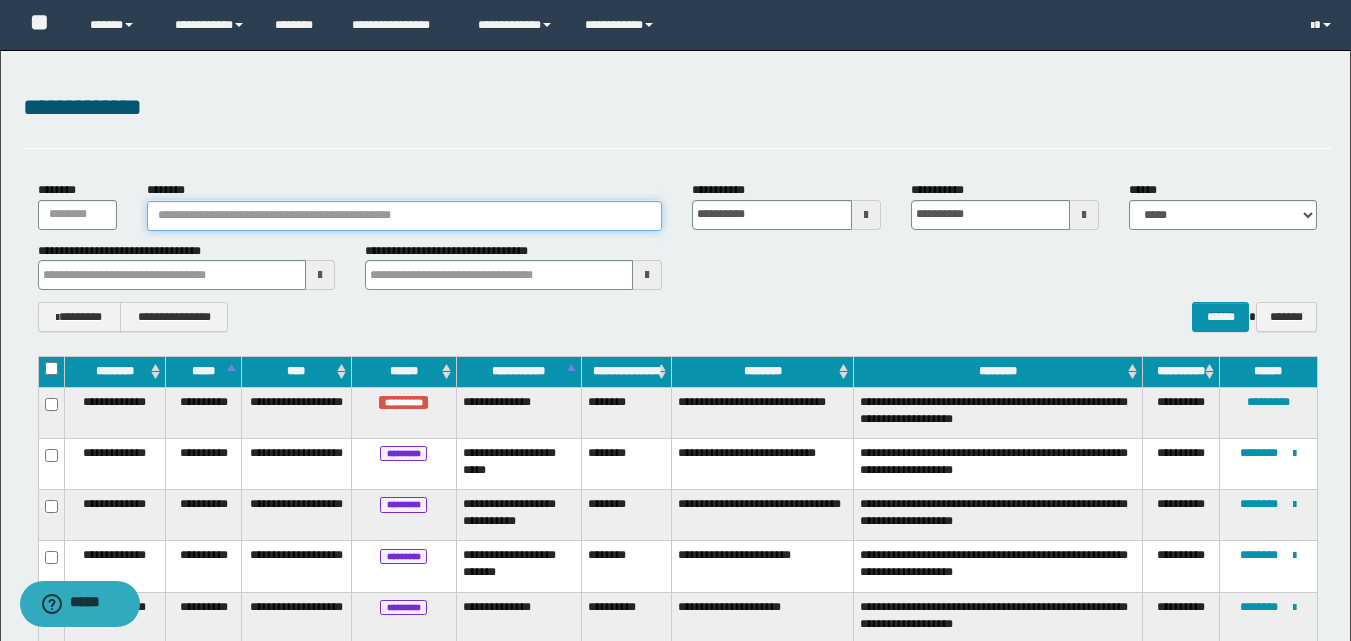 click on "********" at bounding box center (405, 216) 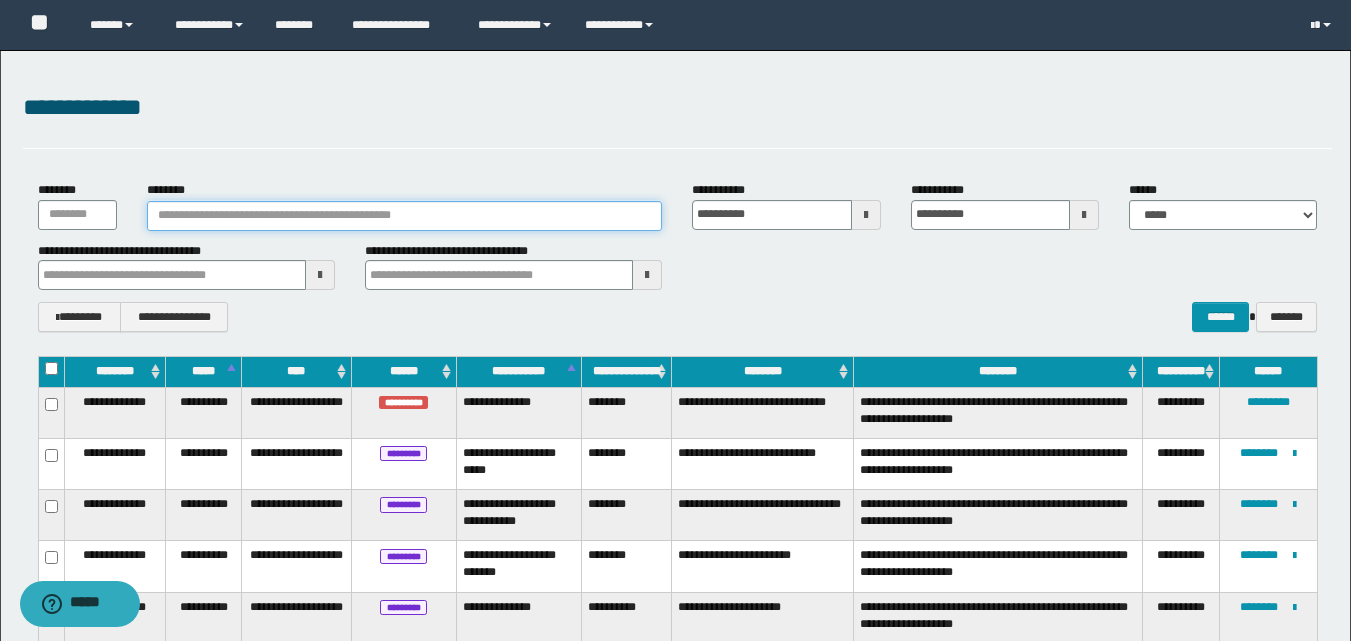 click on "********" at bounding box center (405, 216) 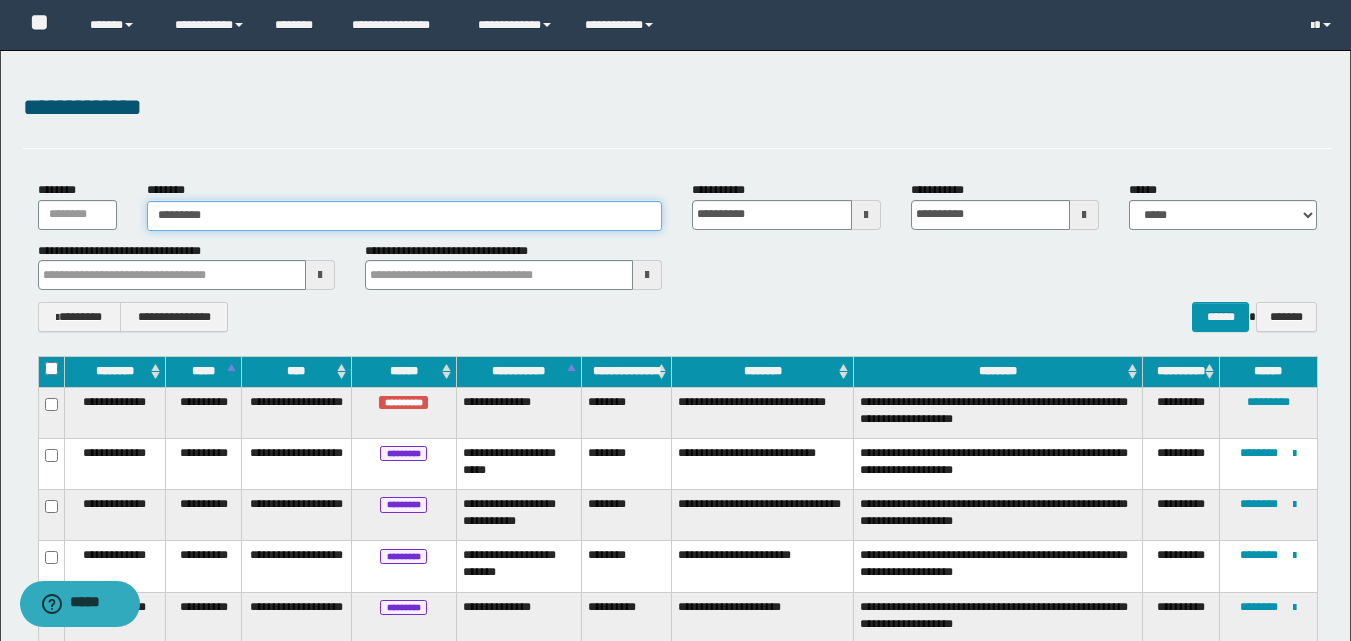type on "**********" 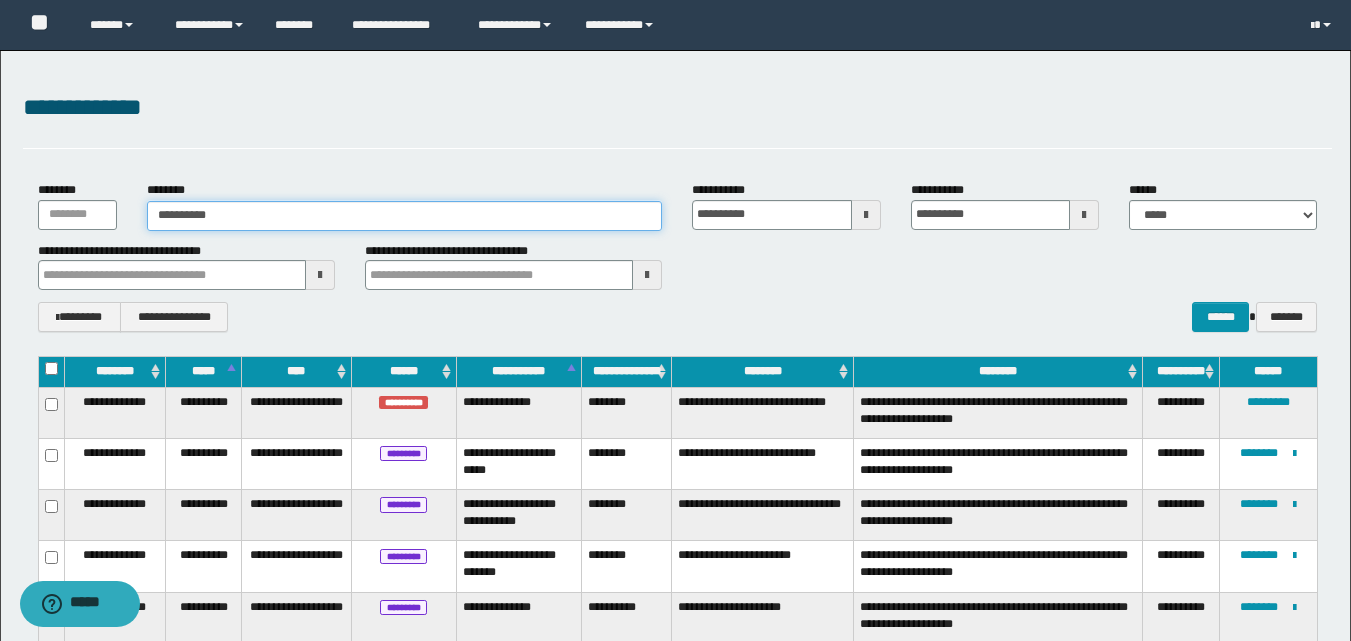 type on "**********" 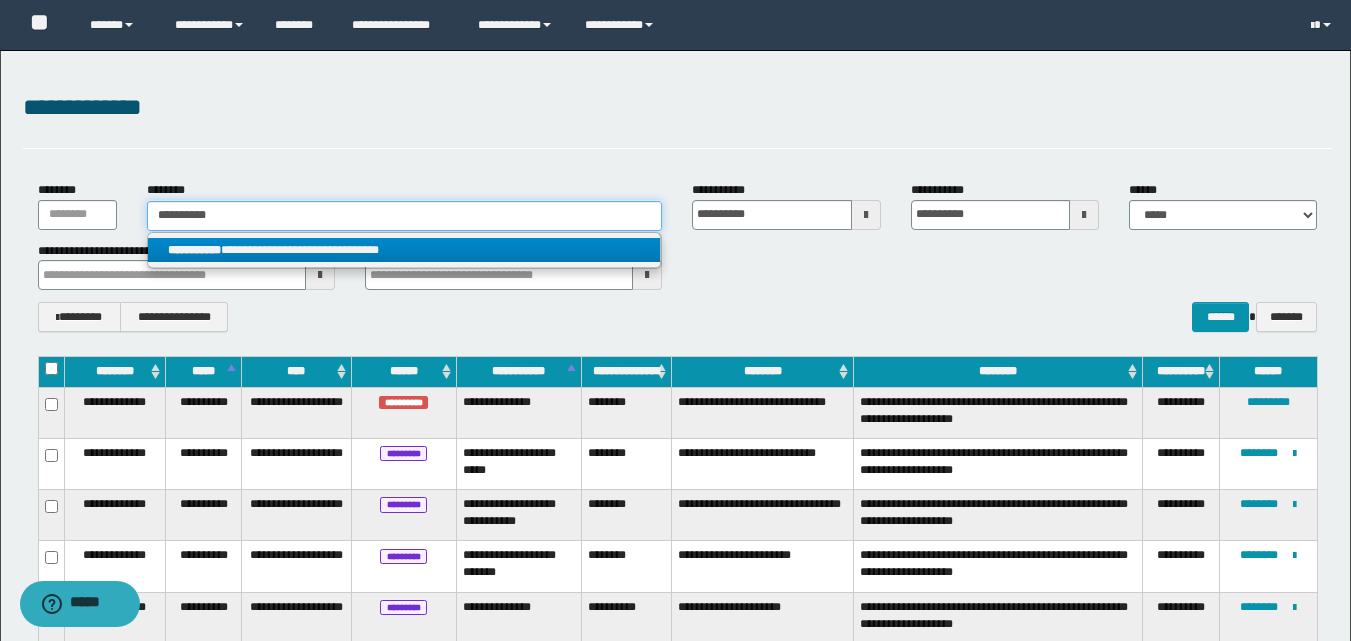 type on "**********" 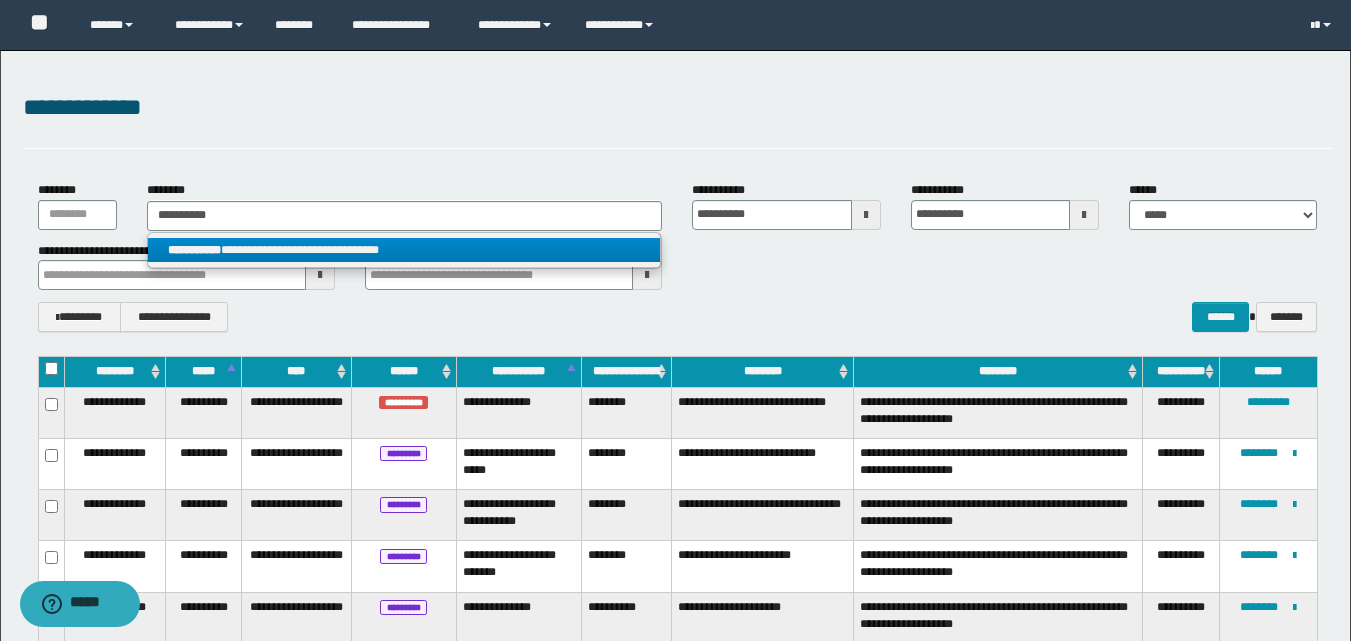 click on "**********" at bounding box center (194, 250) 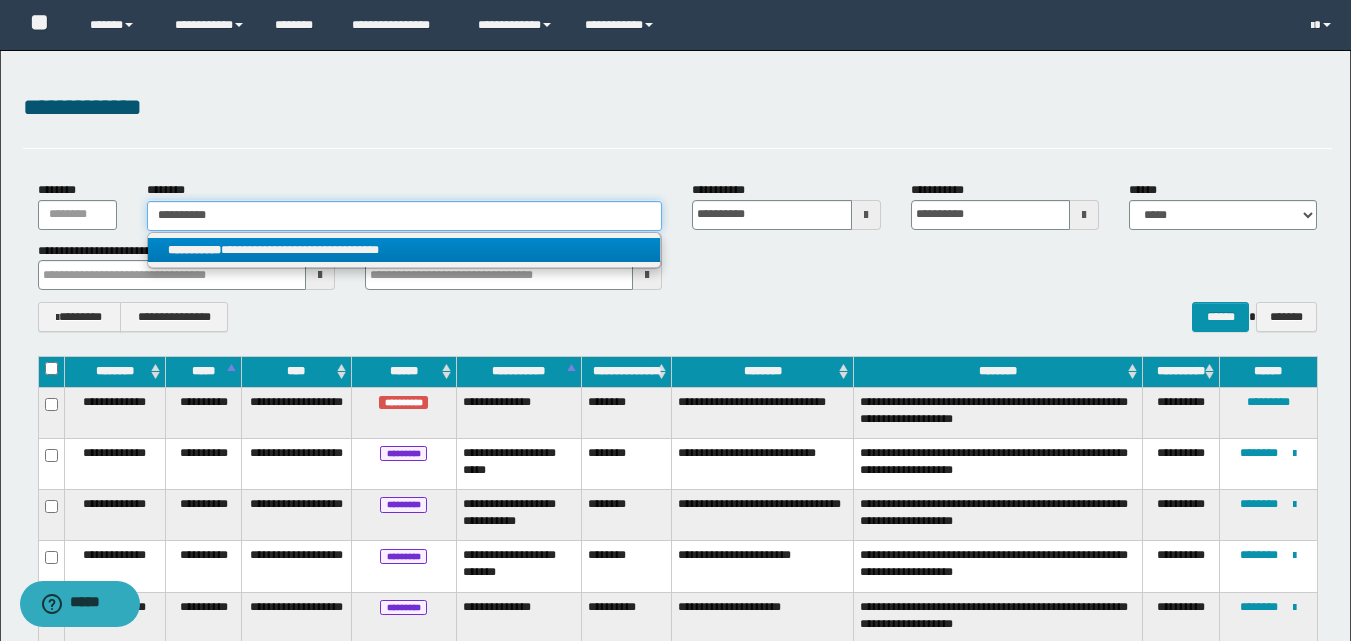type 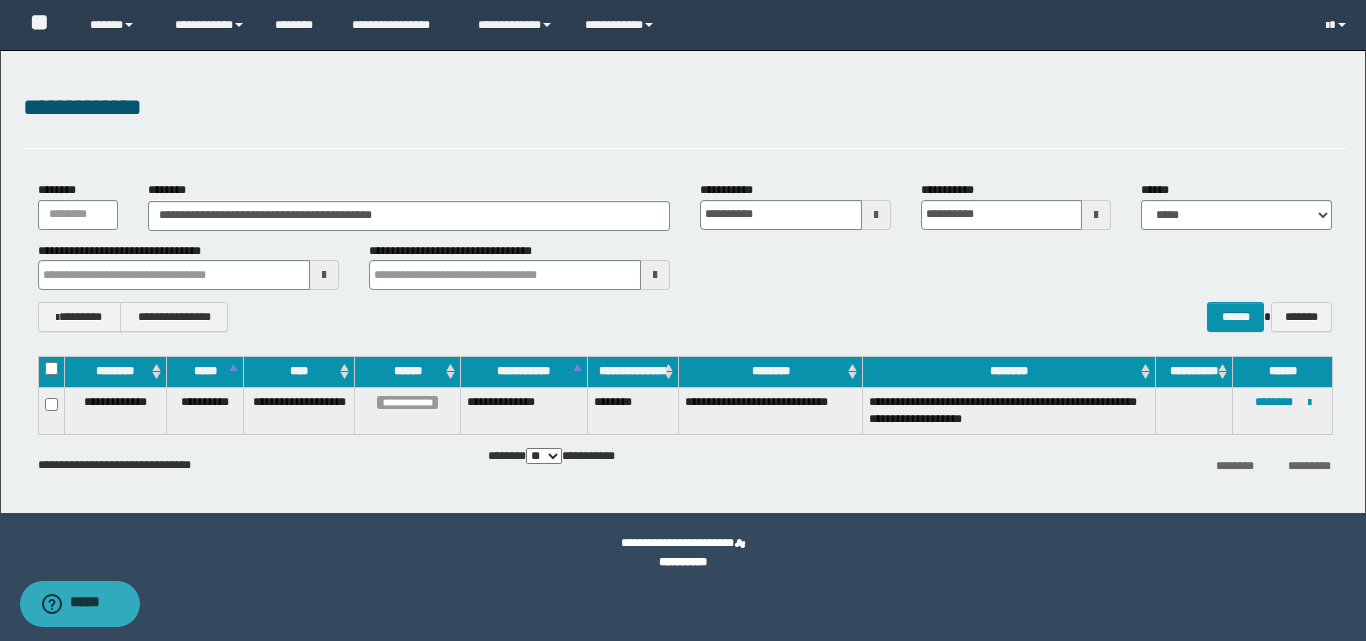click on "**********" at bounding box center (1283, 410) 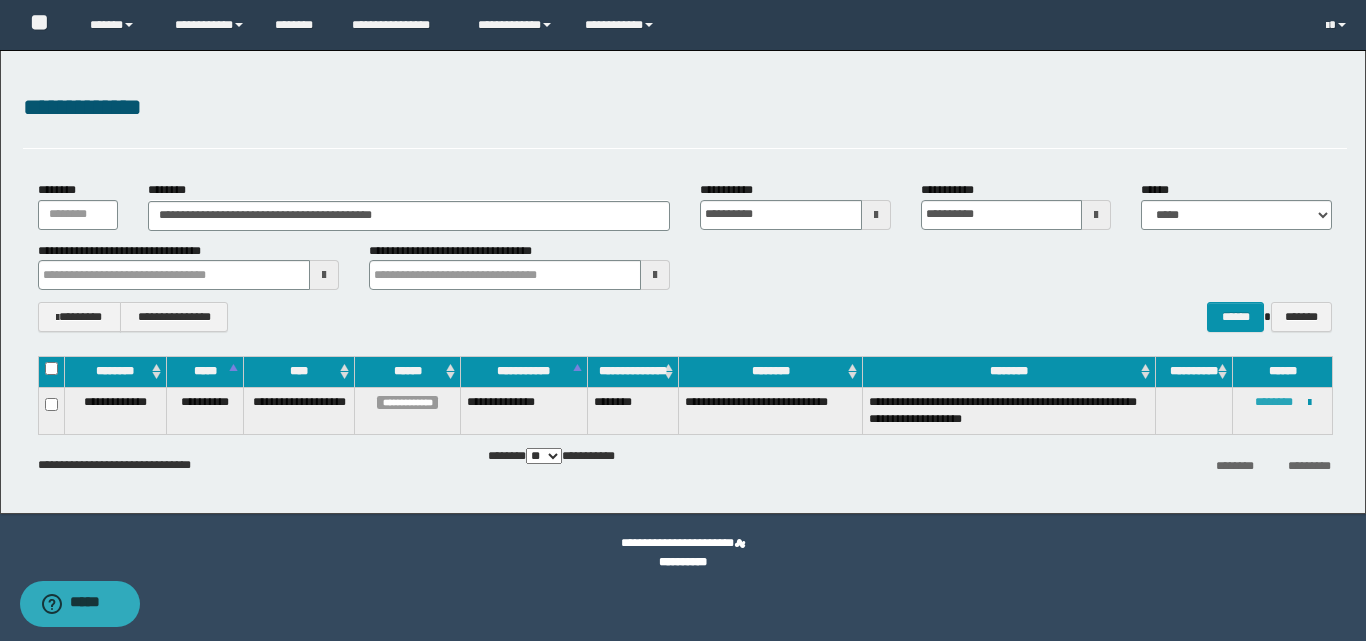 click on "********" at bounding box center [1274, 402] 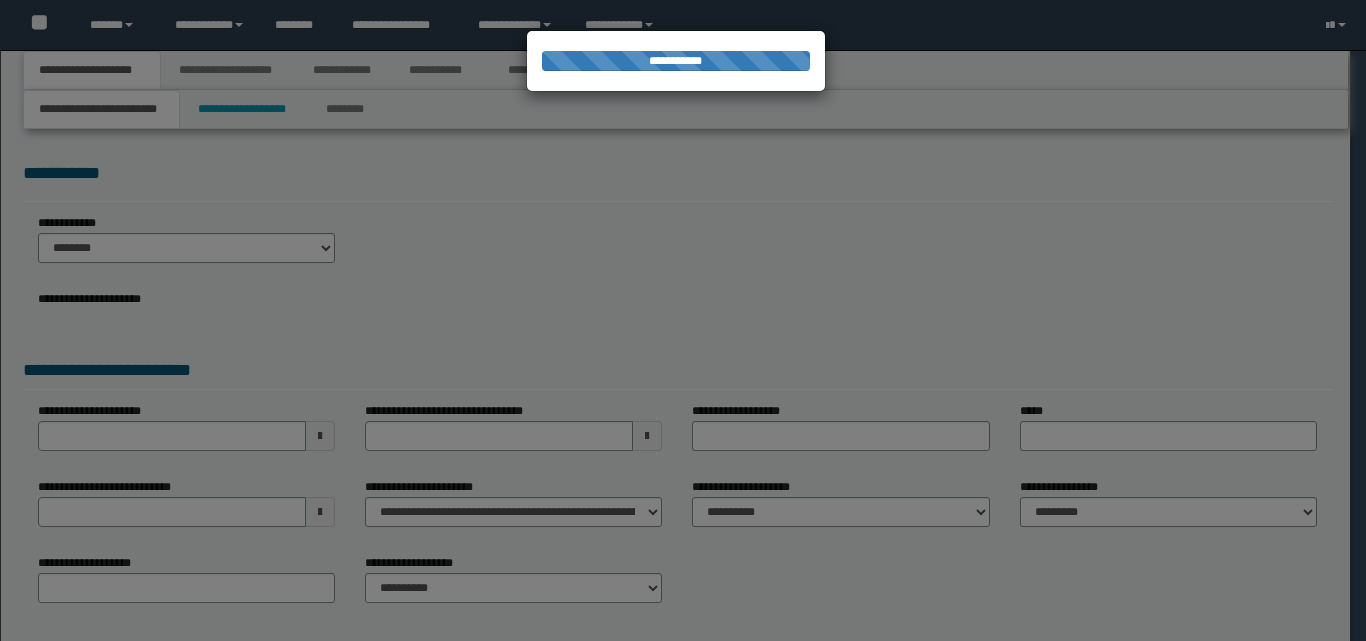 scroll, scrollTop: 0, scrollLeft: 0, axis: both 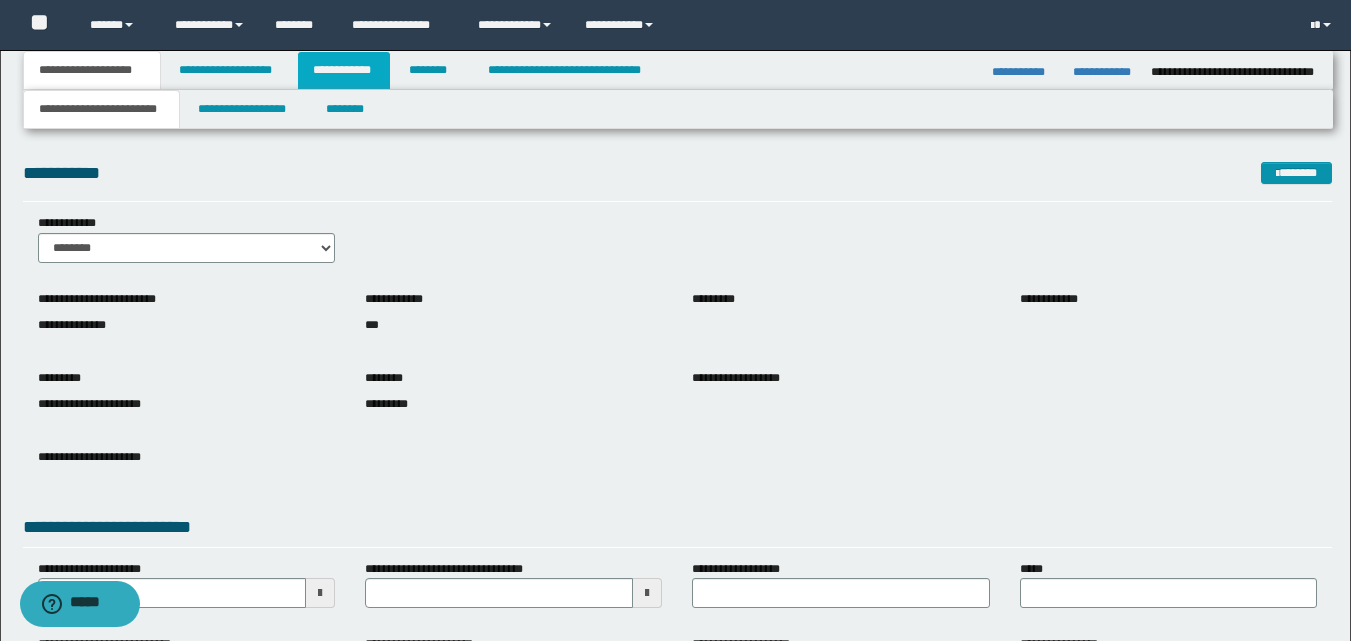 click on "**********" at bounding box center (344, 70) 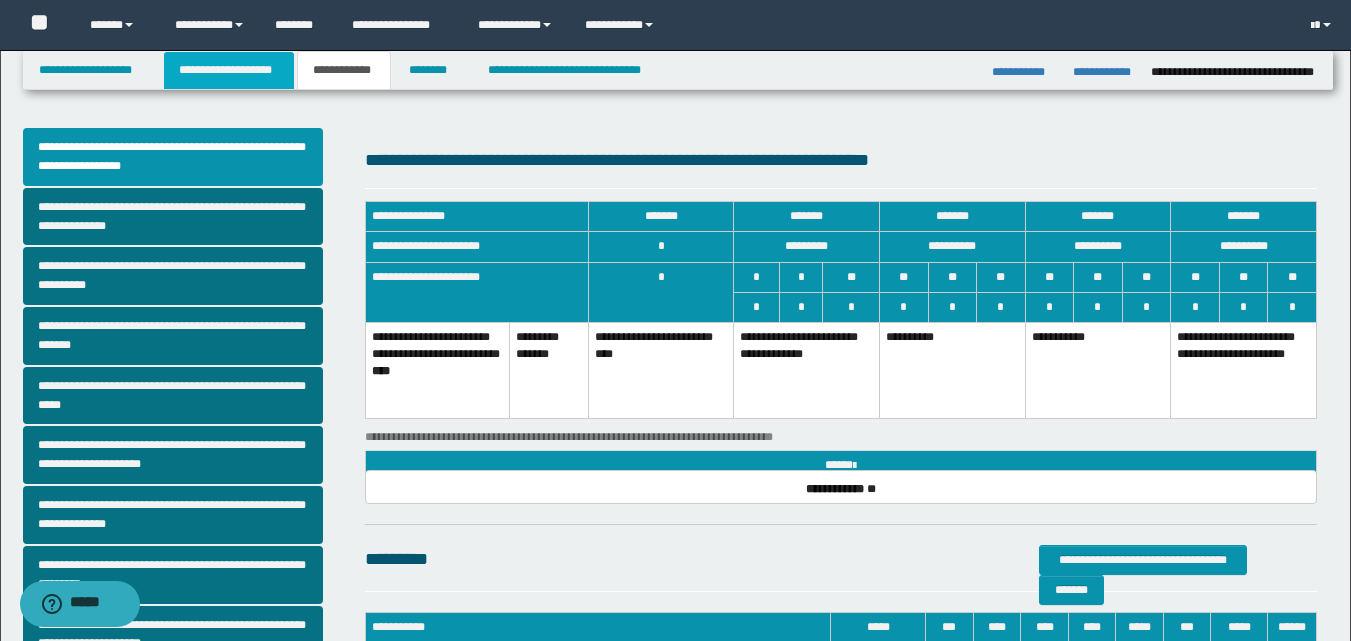 click on "**********" at bounding box center (229, 70) 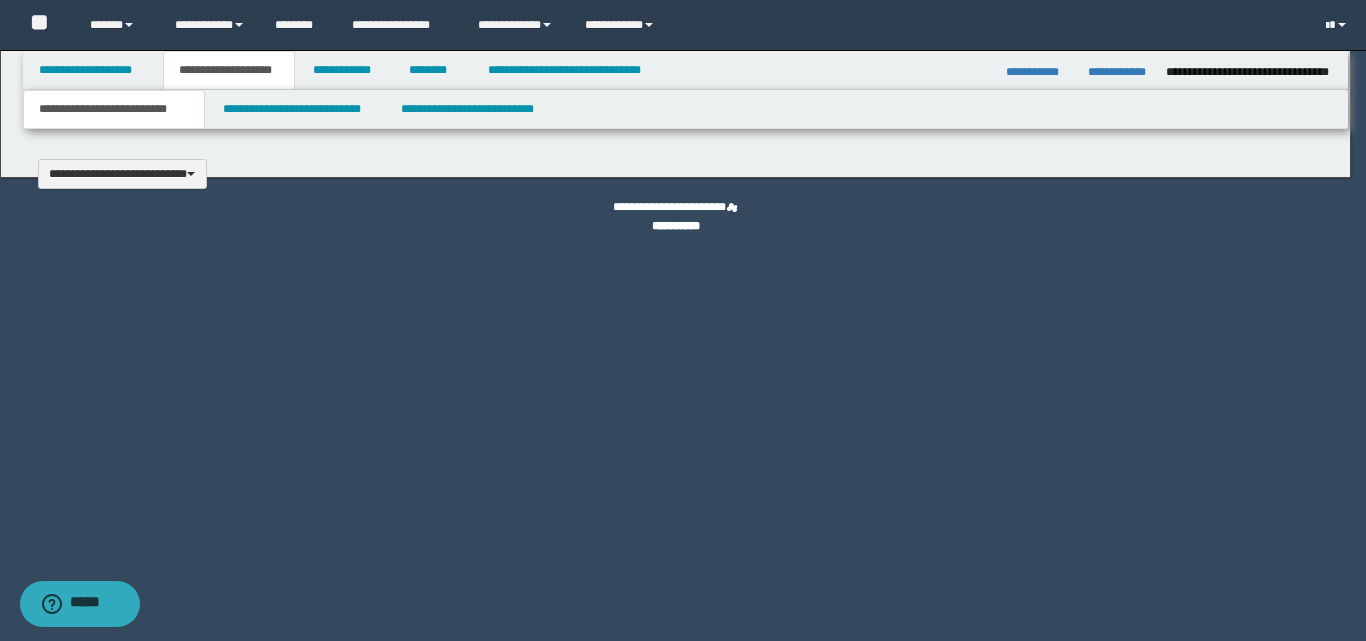 type 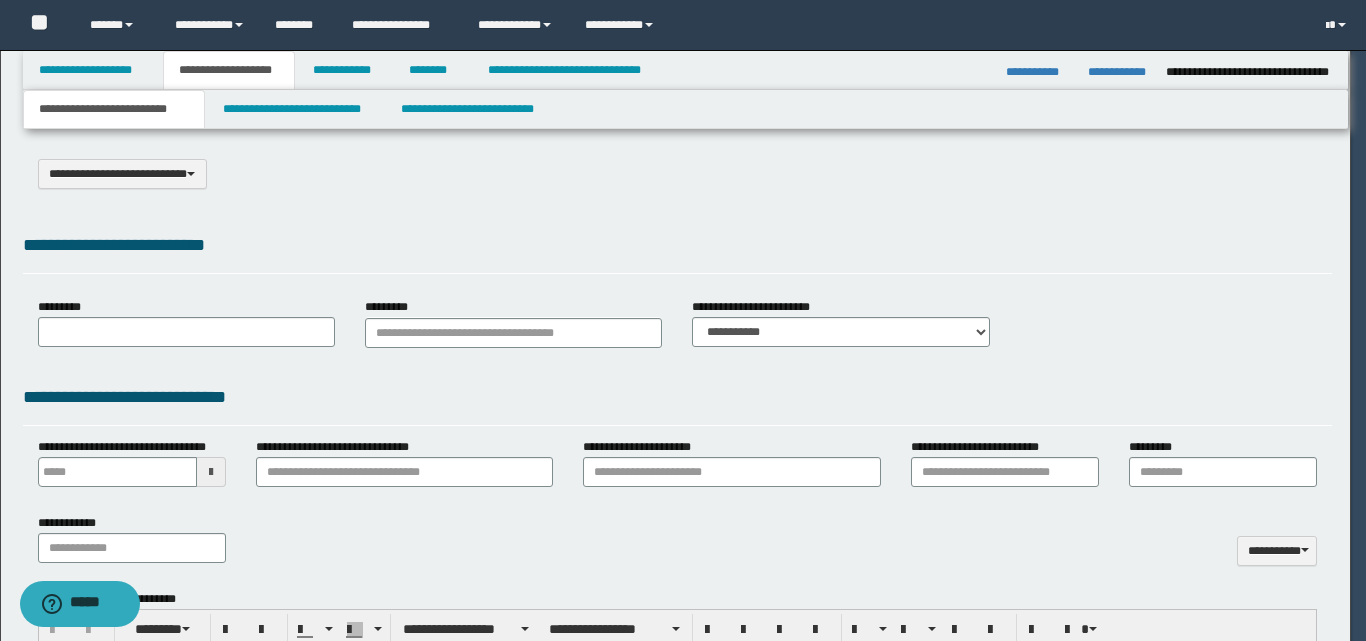 scroll, scrollTop: 0, scrollLeft: 0, axis: both 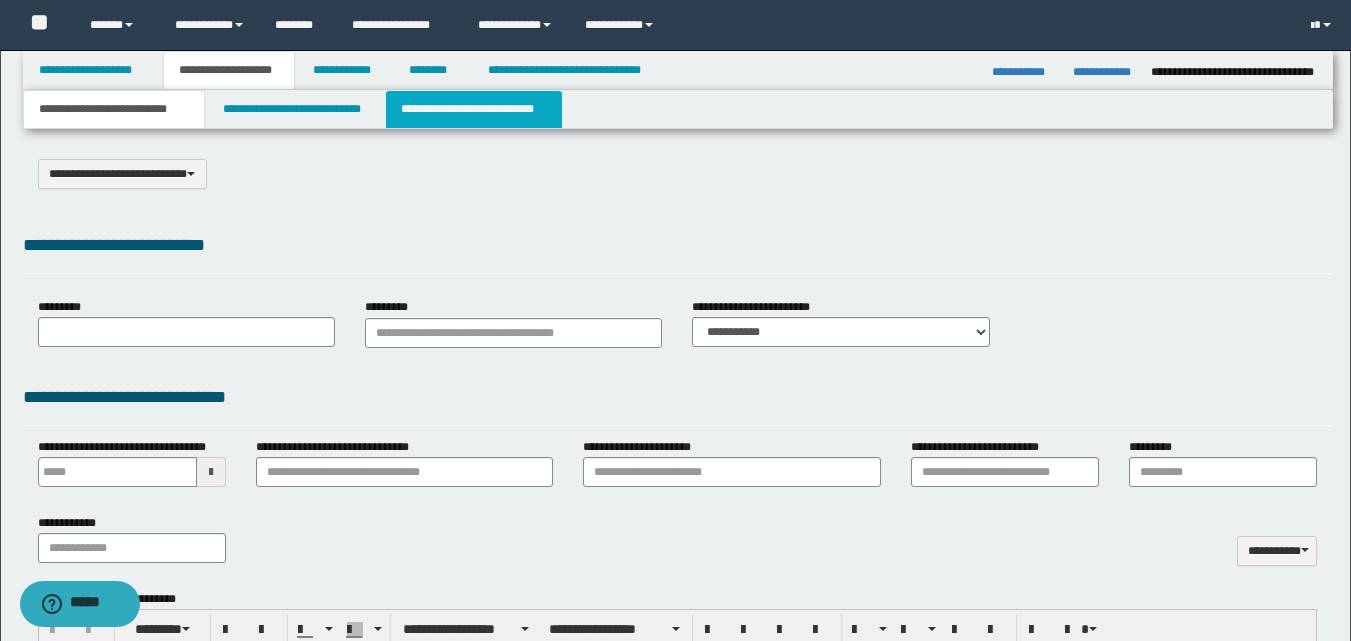 click on "**********" at bounding box center (474, 109) 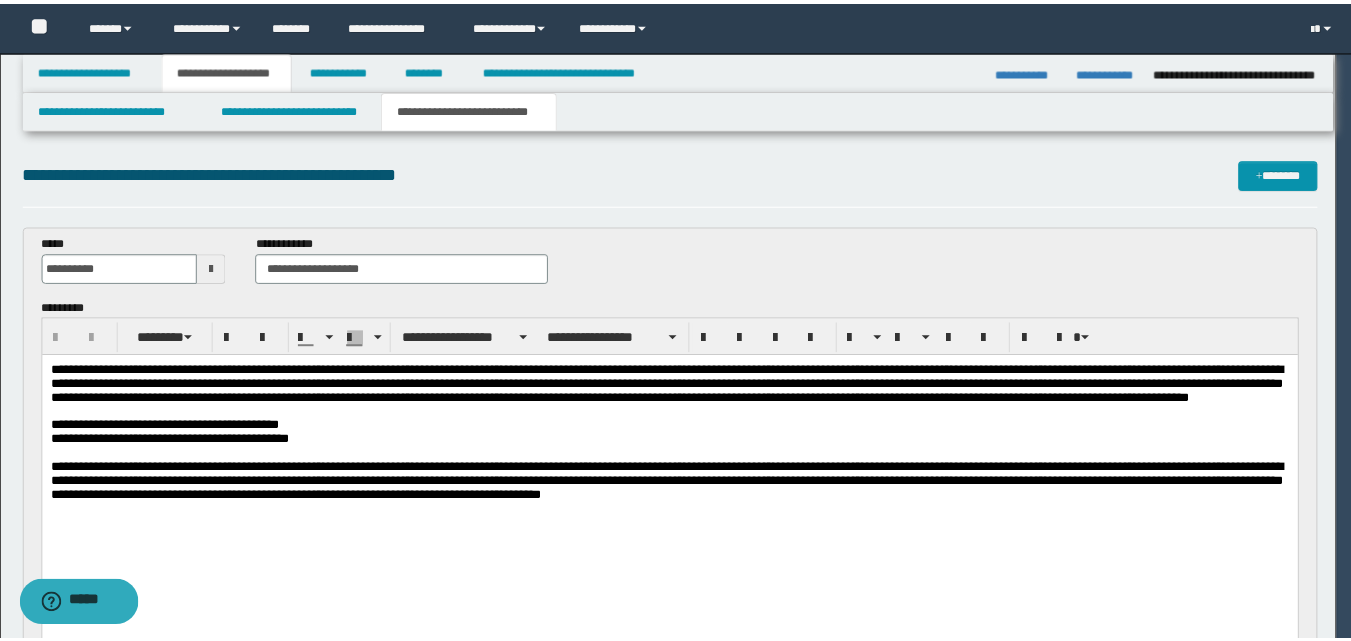 scroll, scrollTop: 0, scrollLeft: 0, axis: both 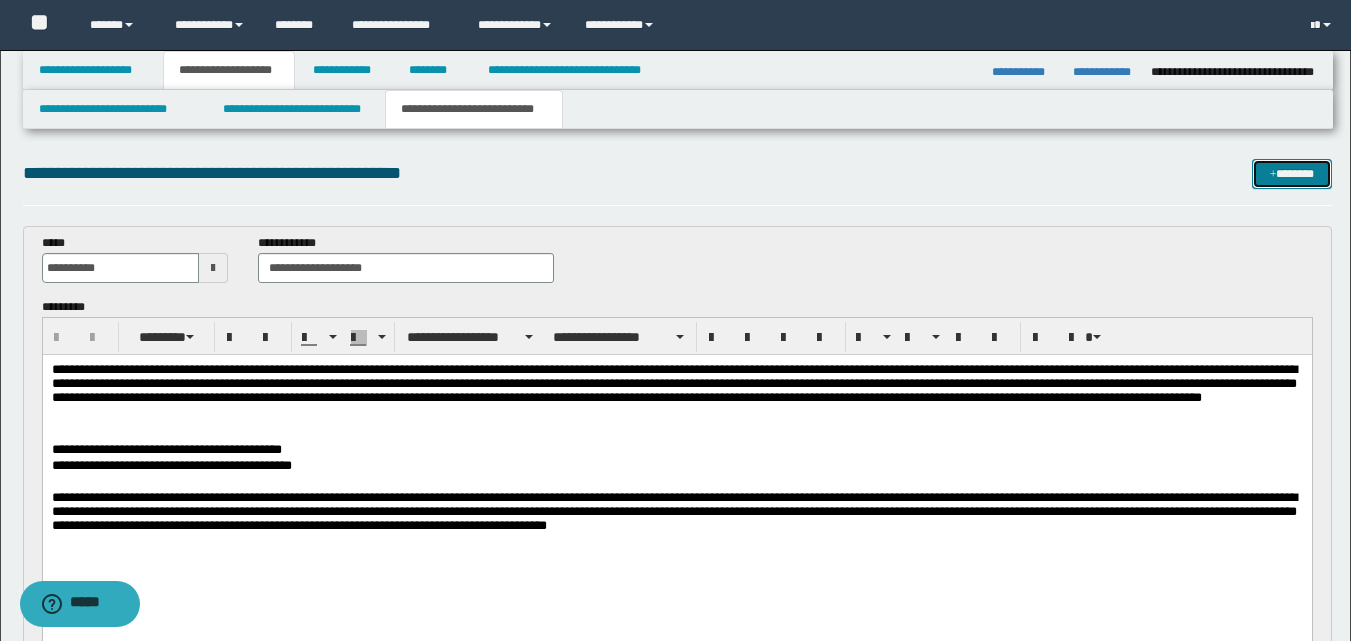 click on "*******" at bounding box center (1292, 174) 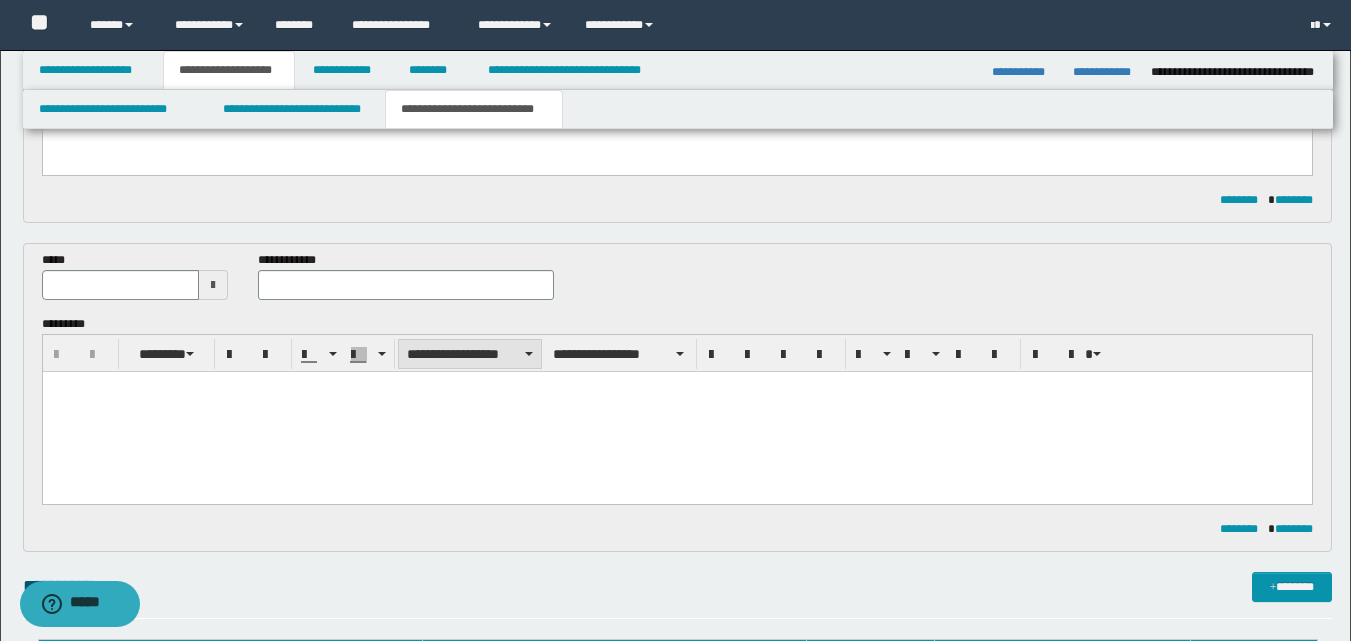 scroll, scrollTop: 342, scrollLeft: 0, axis: vertical 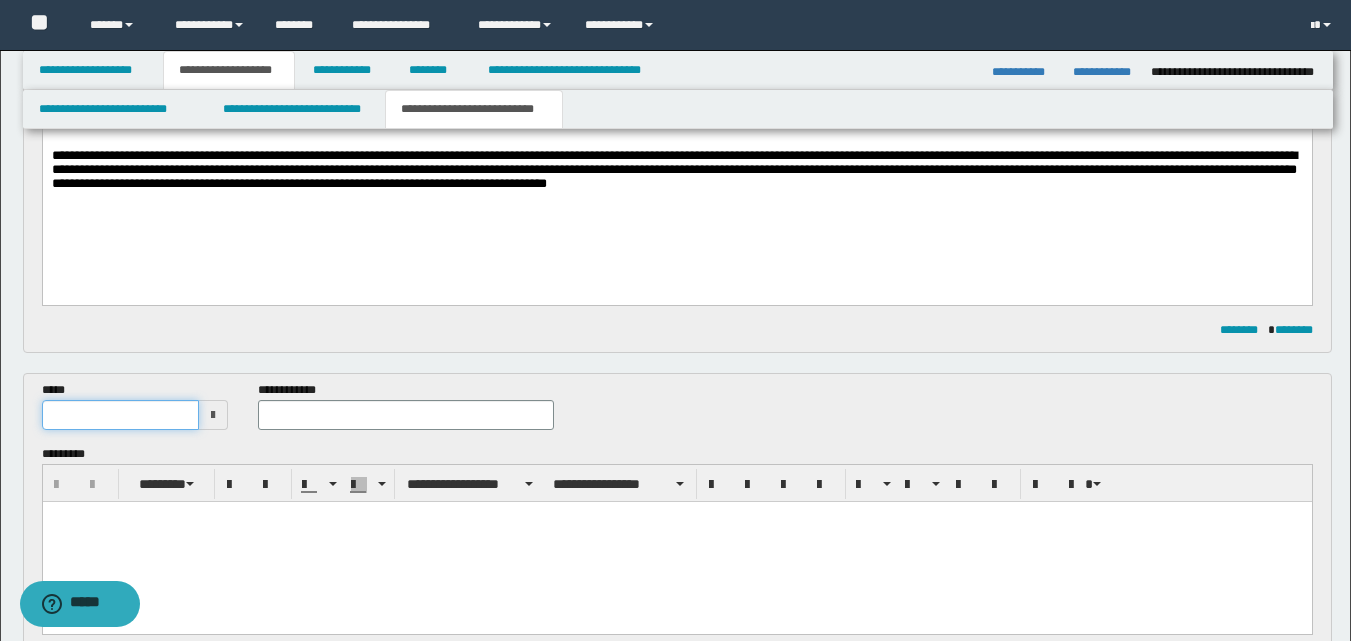 click at bounding box center [121, 415] 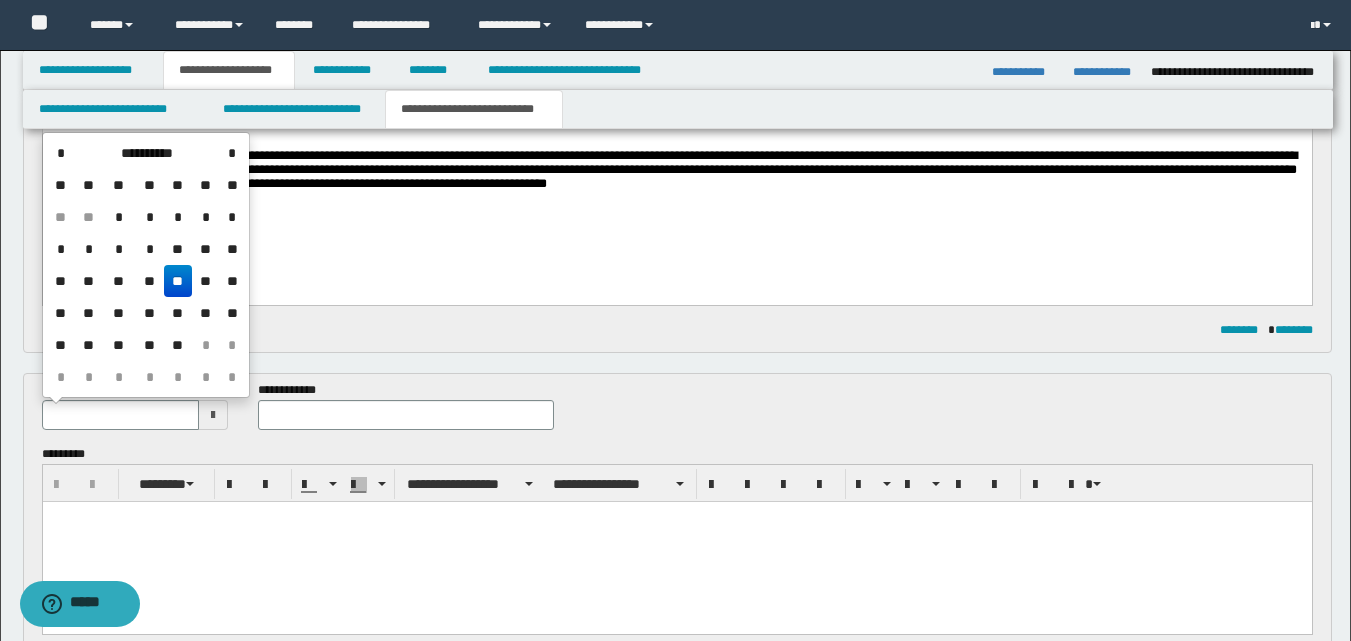 click on "**" at bounding box center (178, 281) 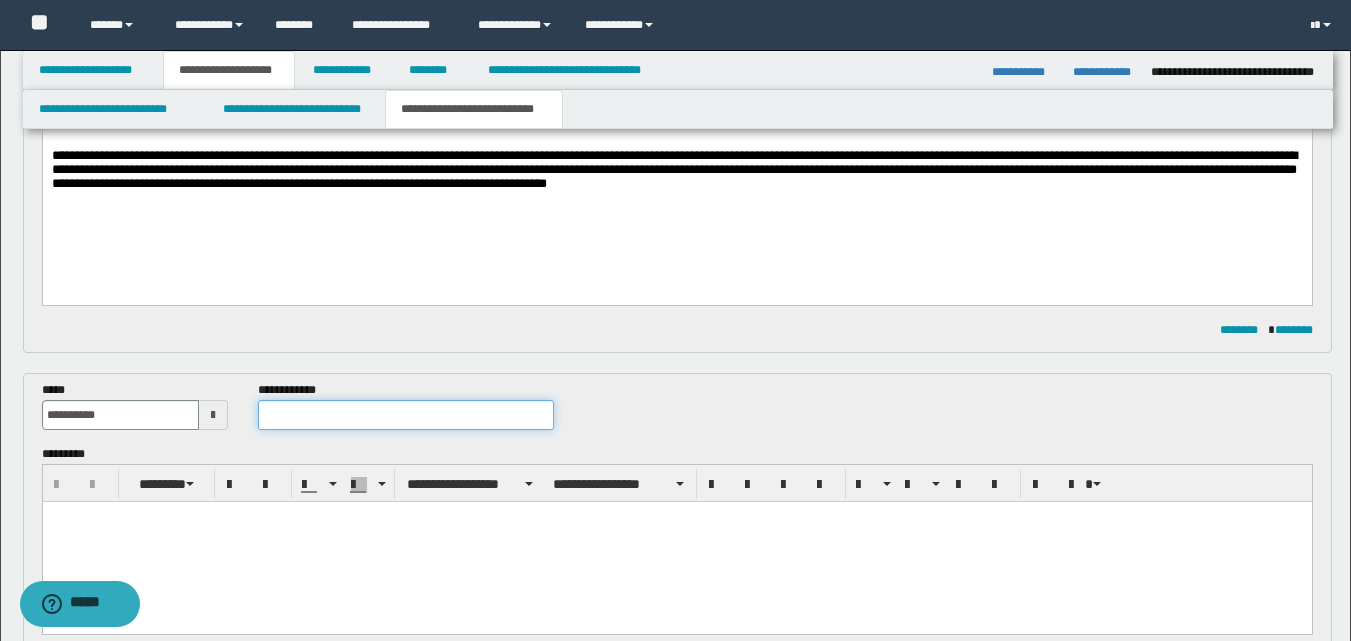 click at bounding box center (405, 415) 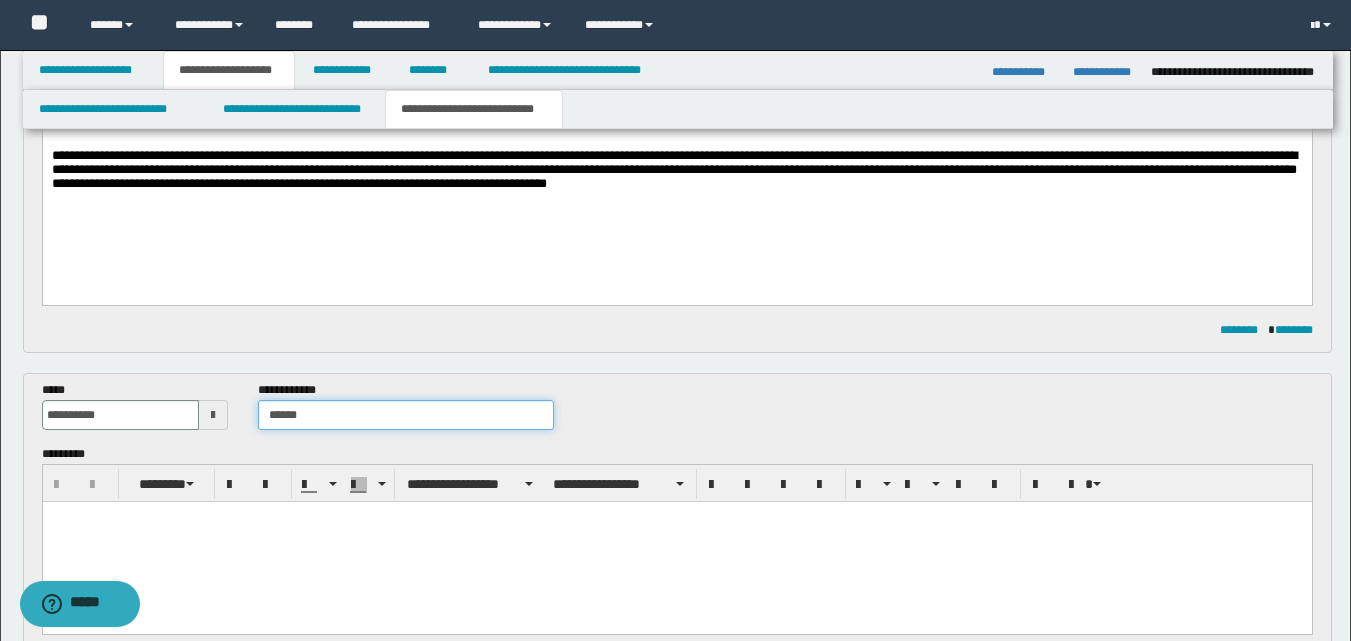 type on "******" 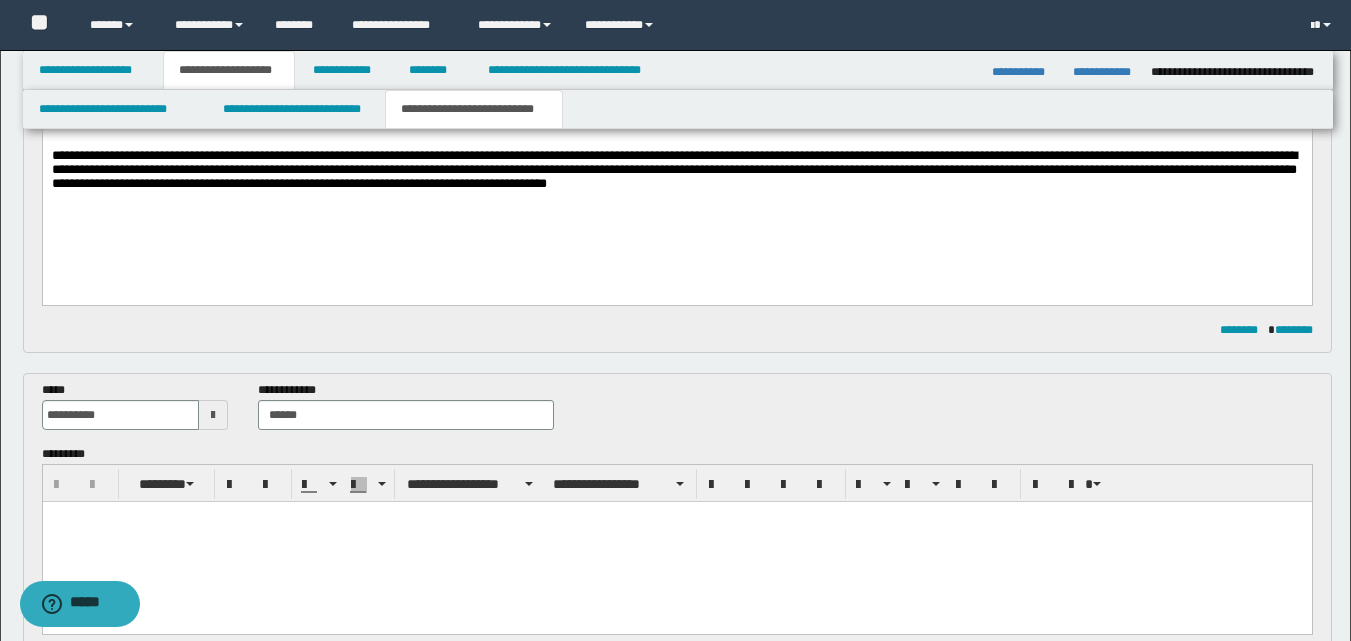click at bounding box center (676, 516) 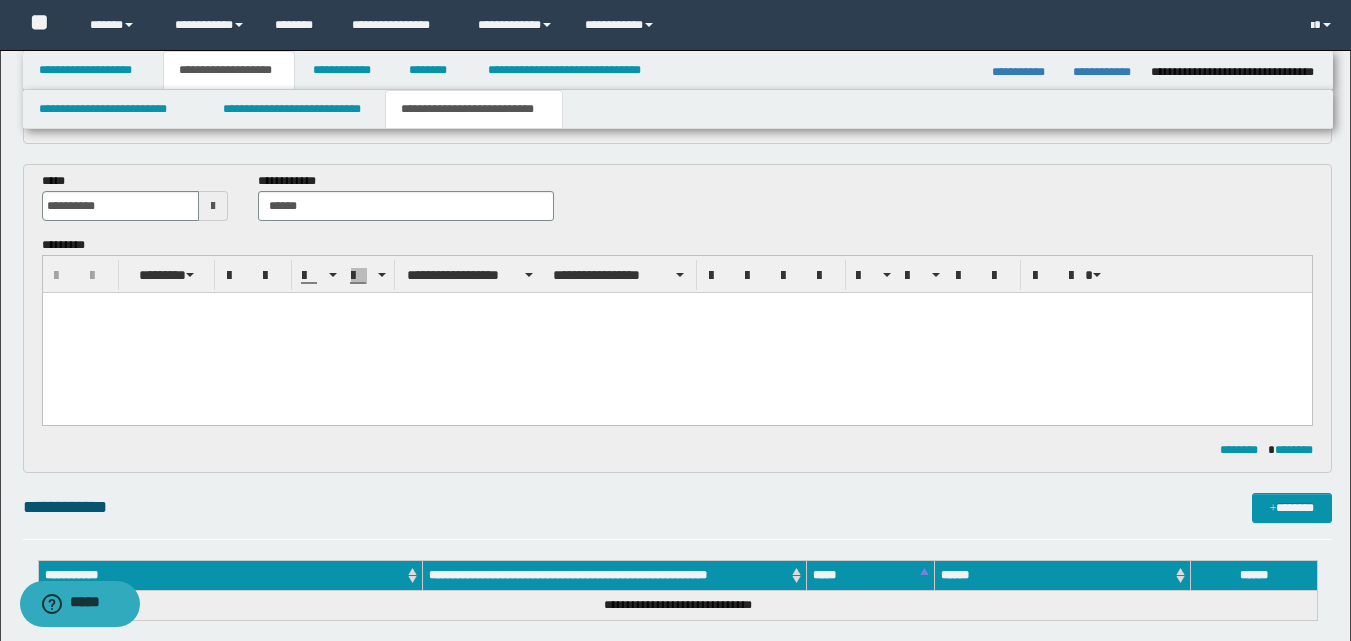 scroll, scrollTop: 542, scrollLeft: 0, axis: vertical 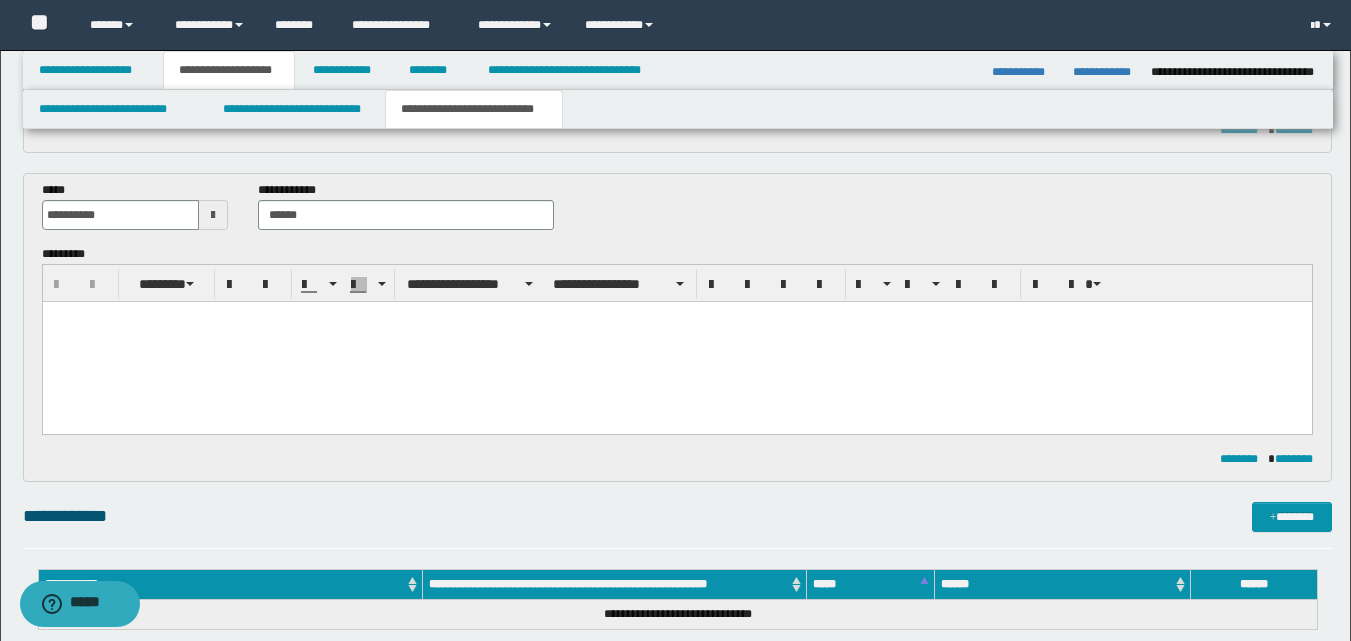 type 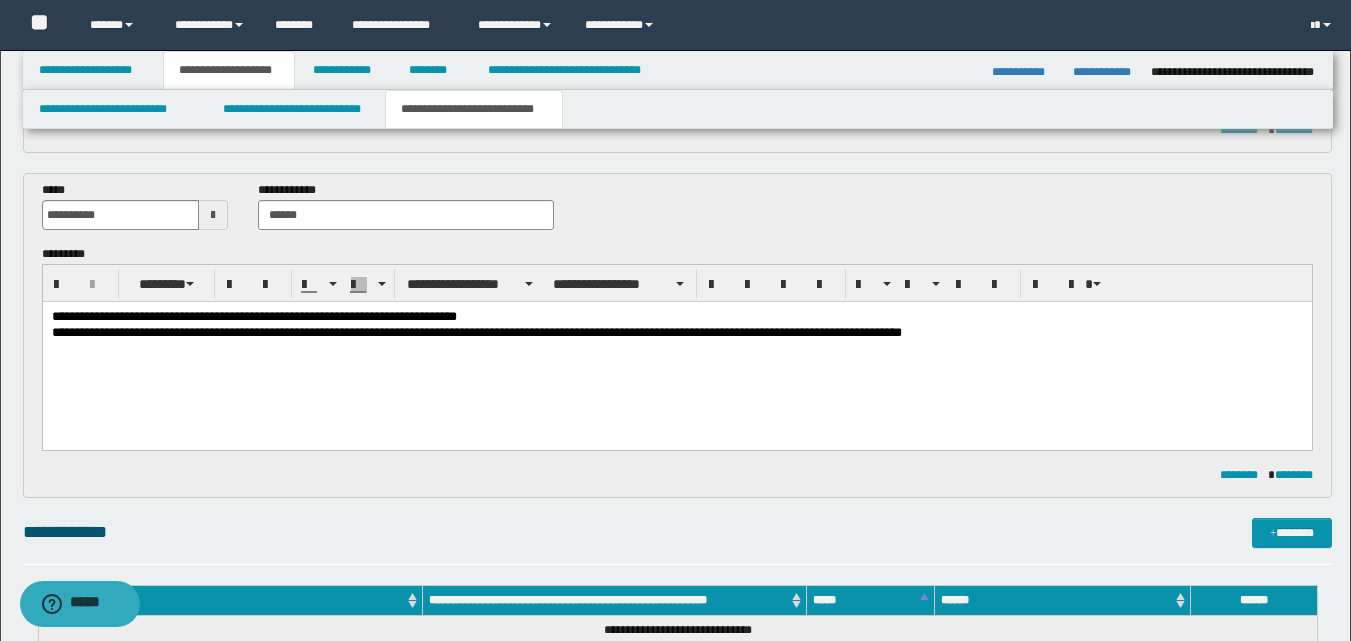 click on "**********" at bounding box center (676, 333) 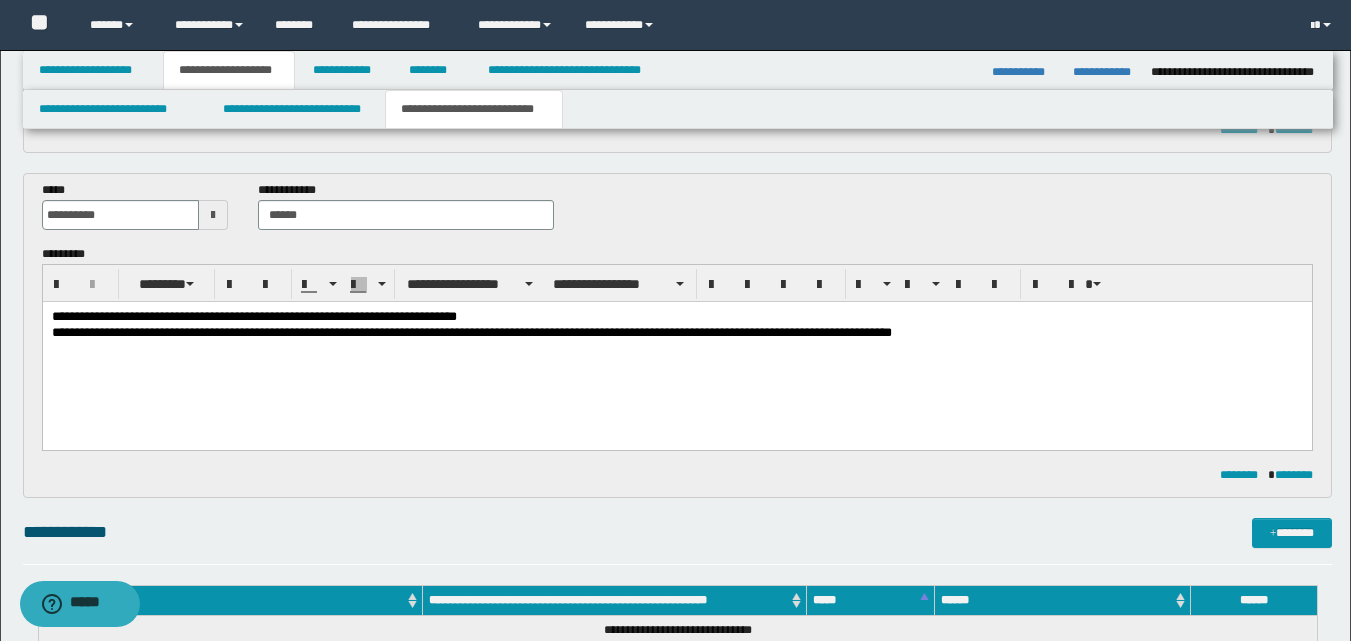 click on "**********" at bounding box center (676, 333) 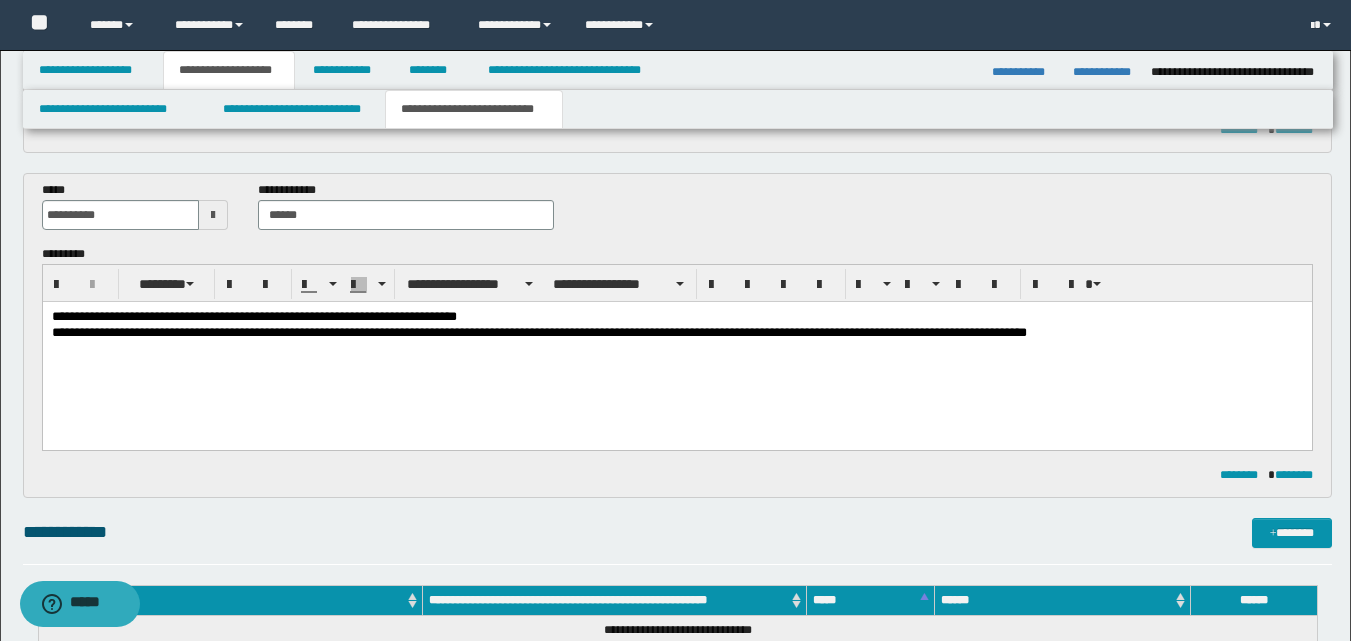 click on "**********" at bounding box center [676, 333] 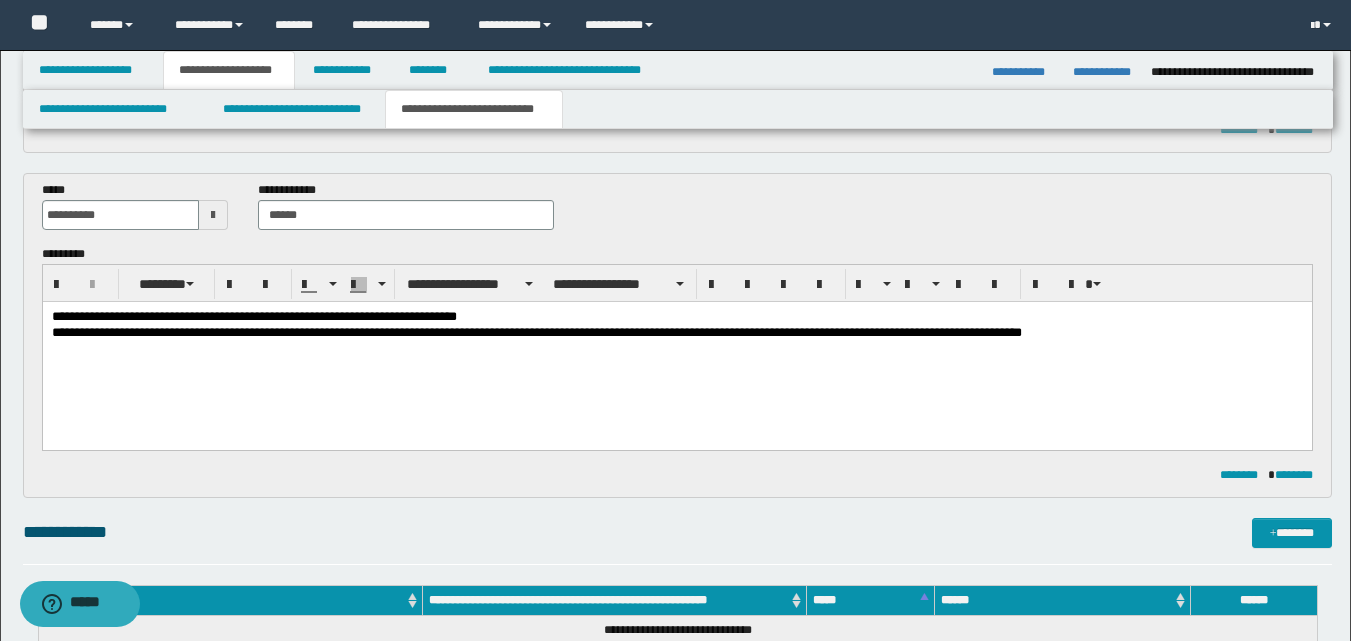 click on "**********" at bounding box center [676, 333] 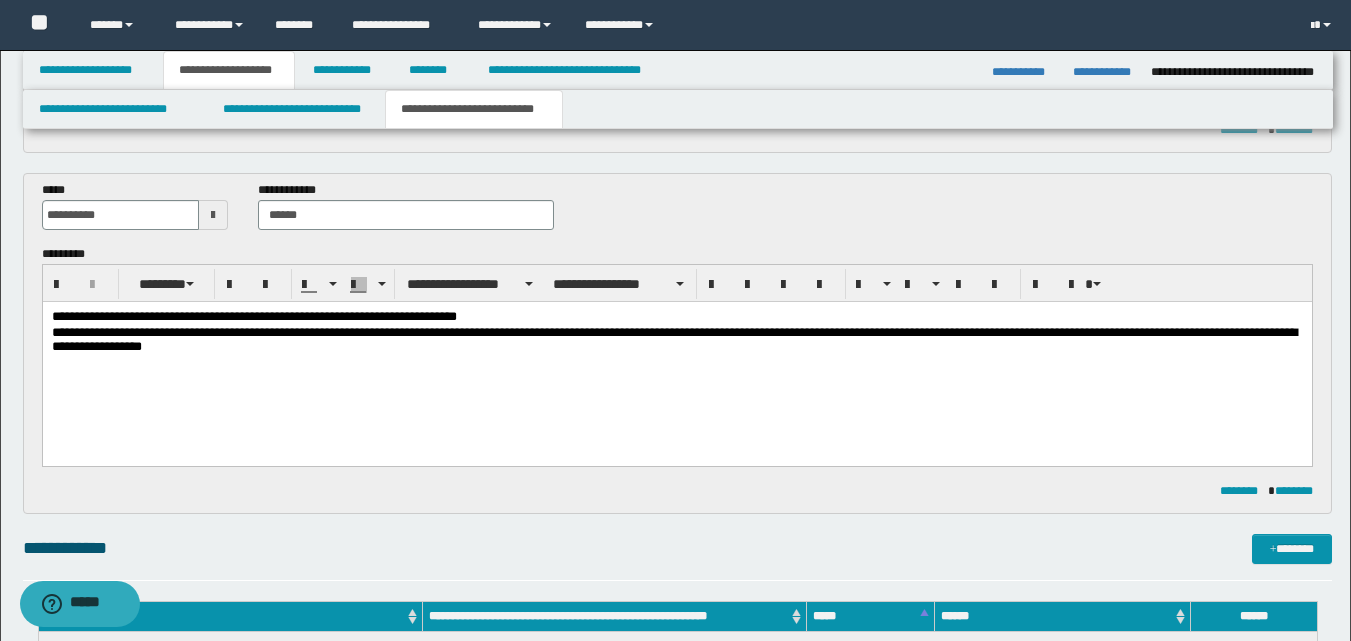 click on "**********" at bounding box center [676, 341] 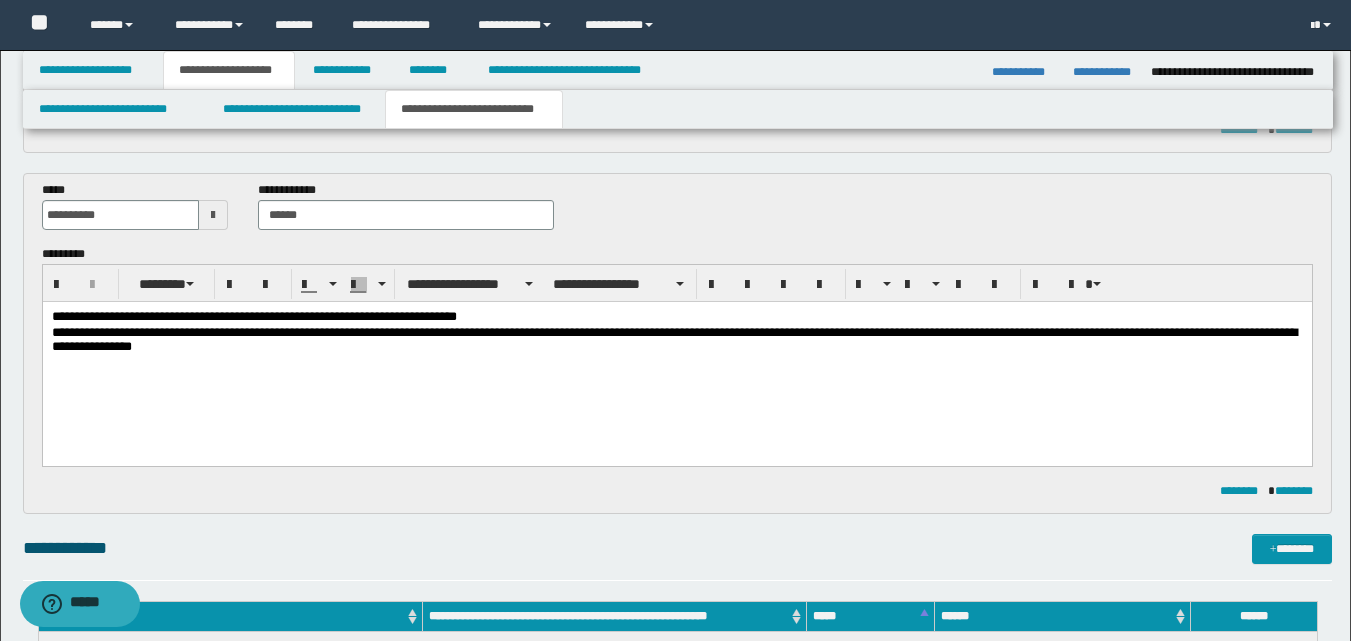 click on "**********" at bounding box center [676, 341] 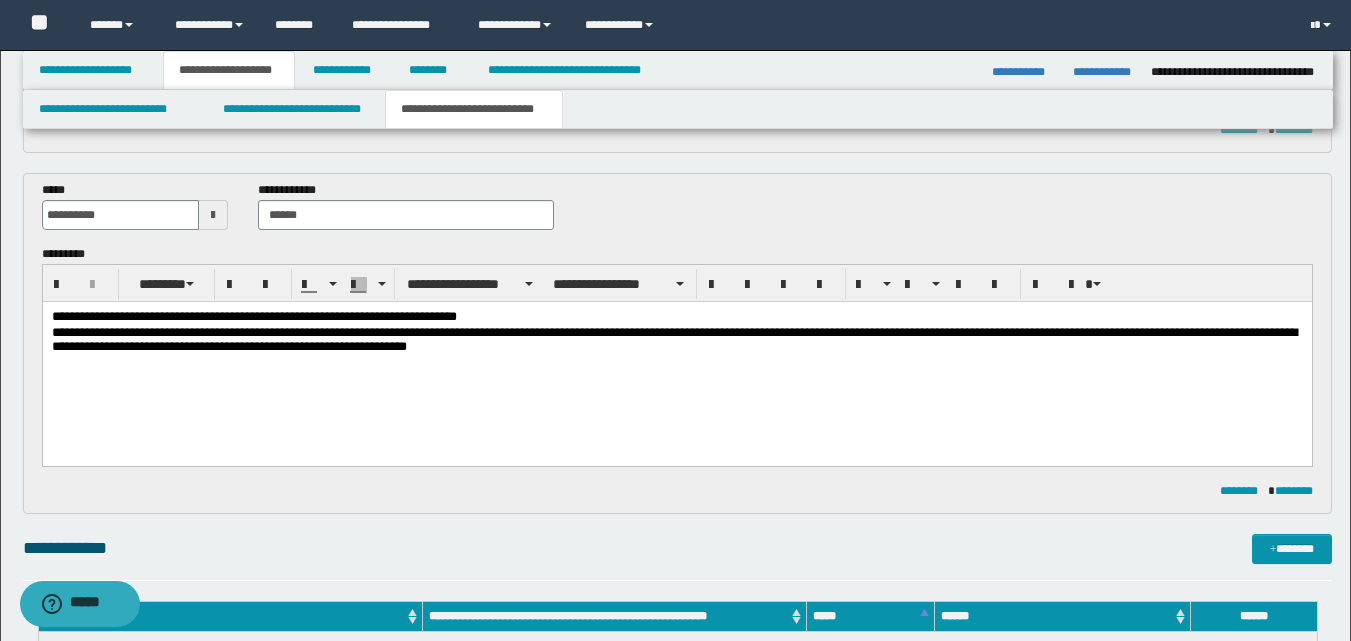 click on "**********" at bounding box center [676, 341] 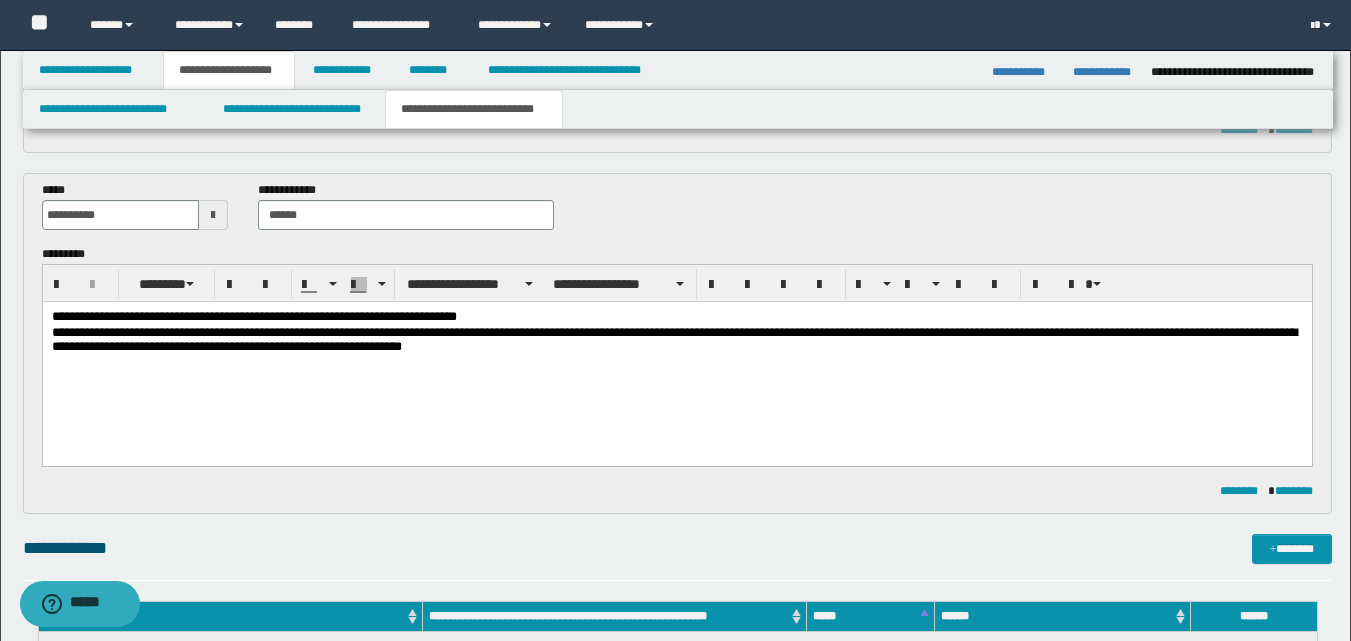 click on "**********" at bounding box center [676, 341] 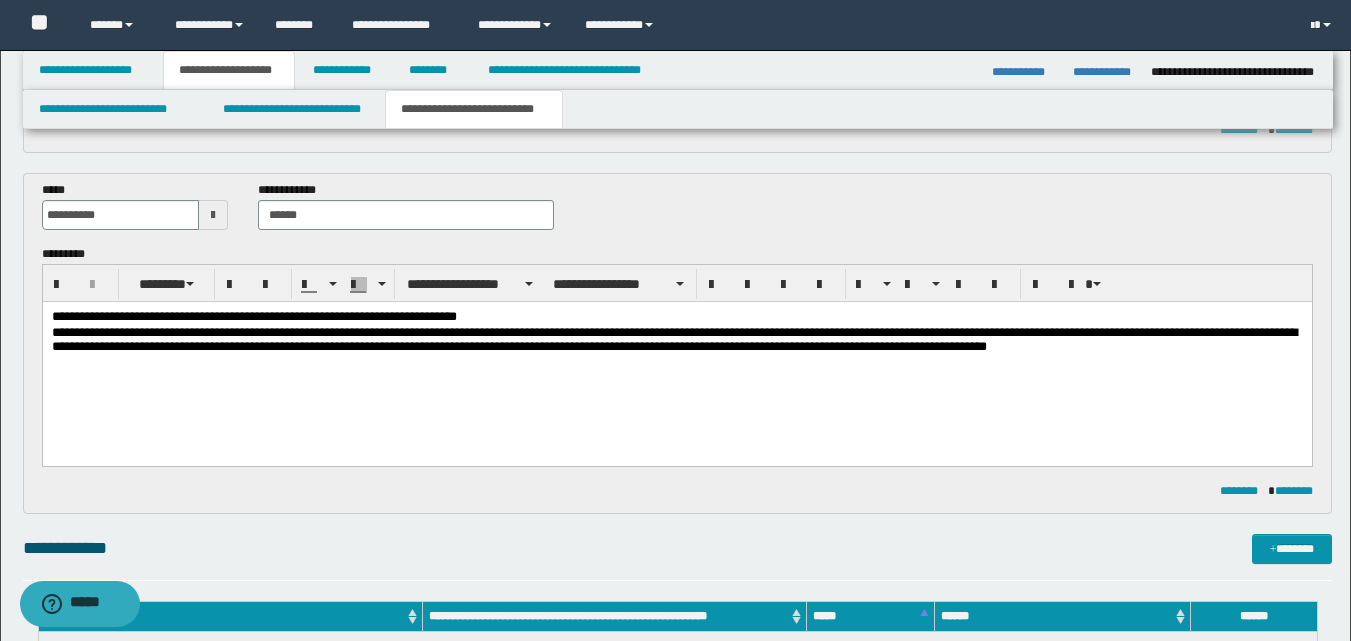 click on "**********" at bounding box center (676, 341) 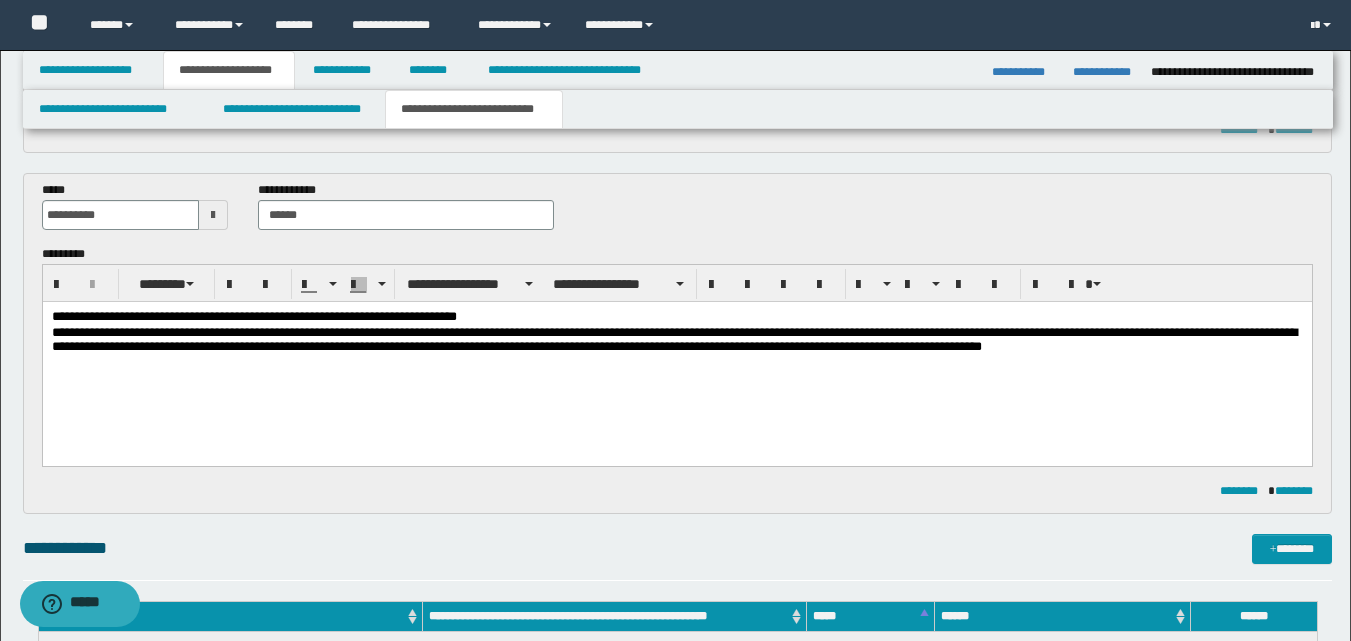 click on "**********" at bounding box center (676, 341) 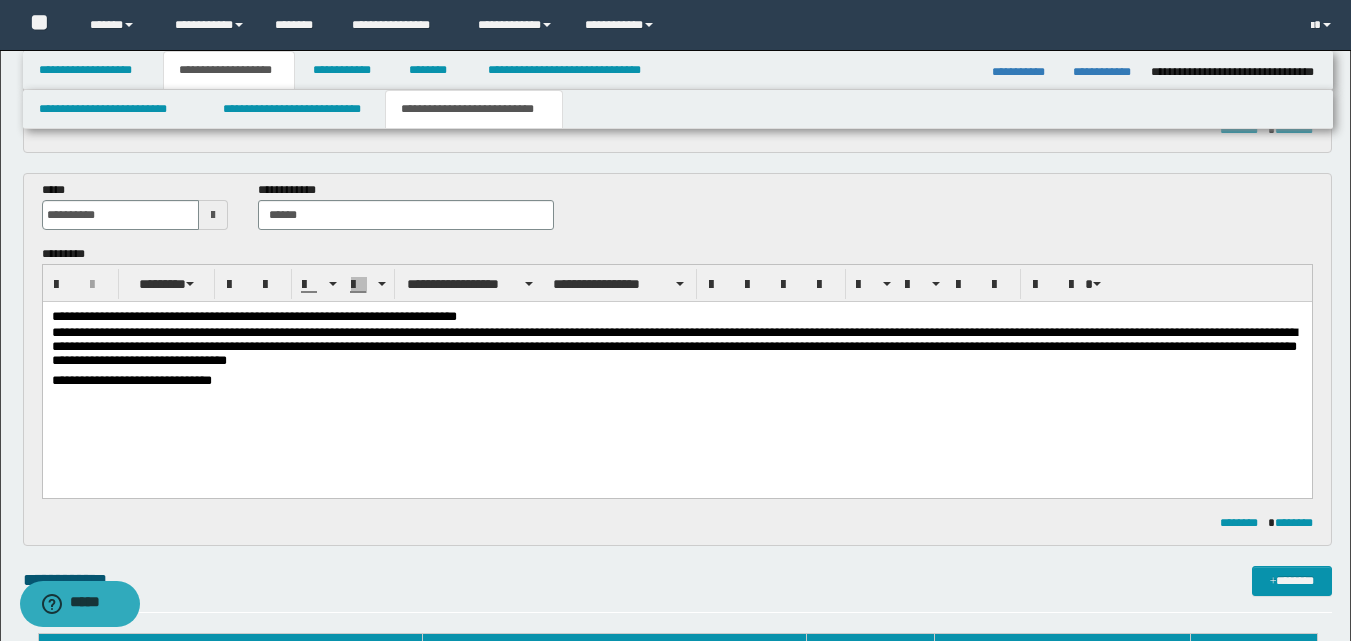 click on "**********" at bounding box center (676, 381) 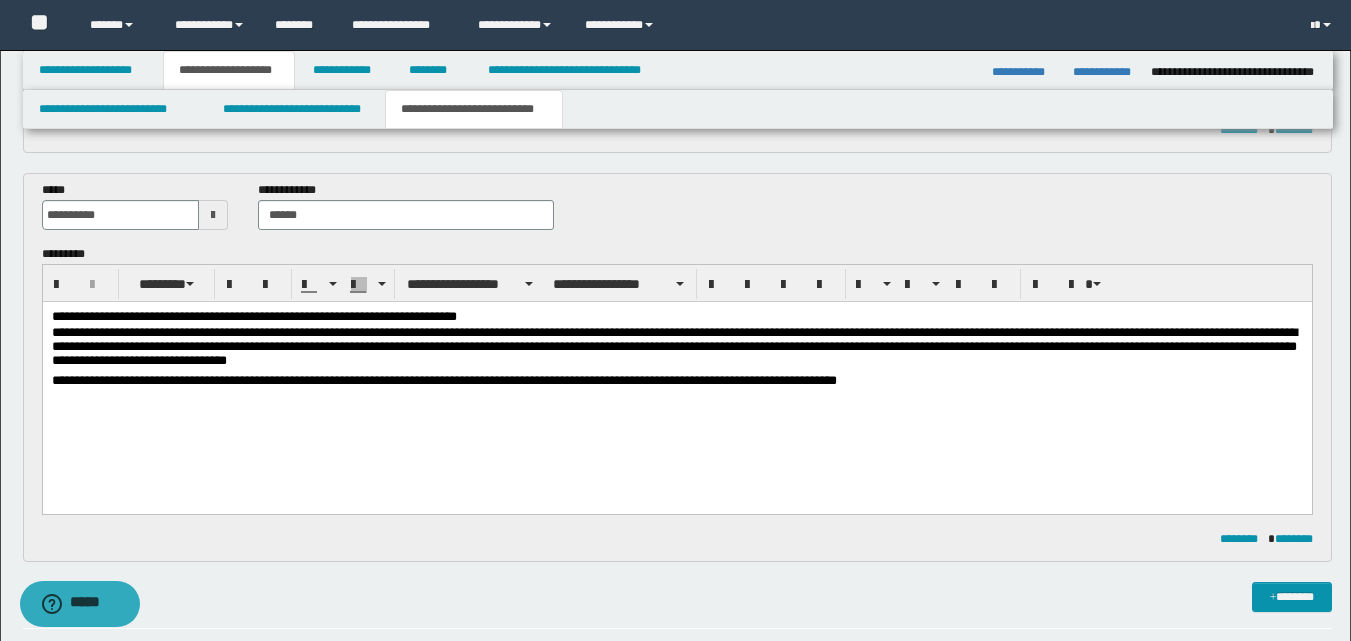 click on "**********" at bounding box center [676, 381] 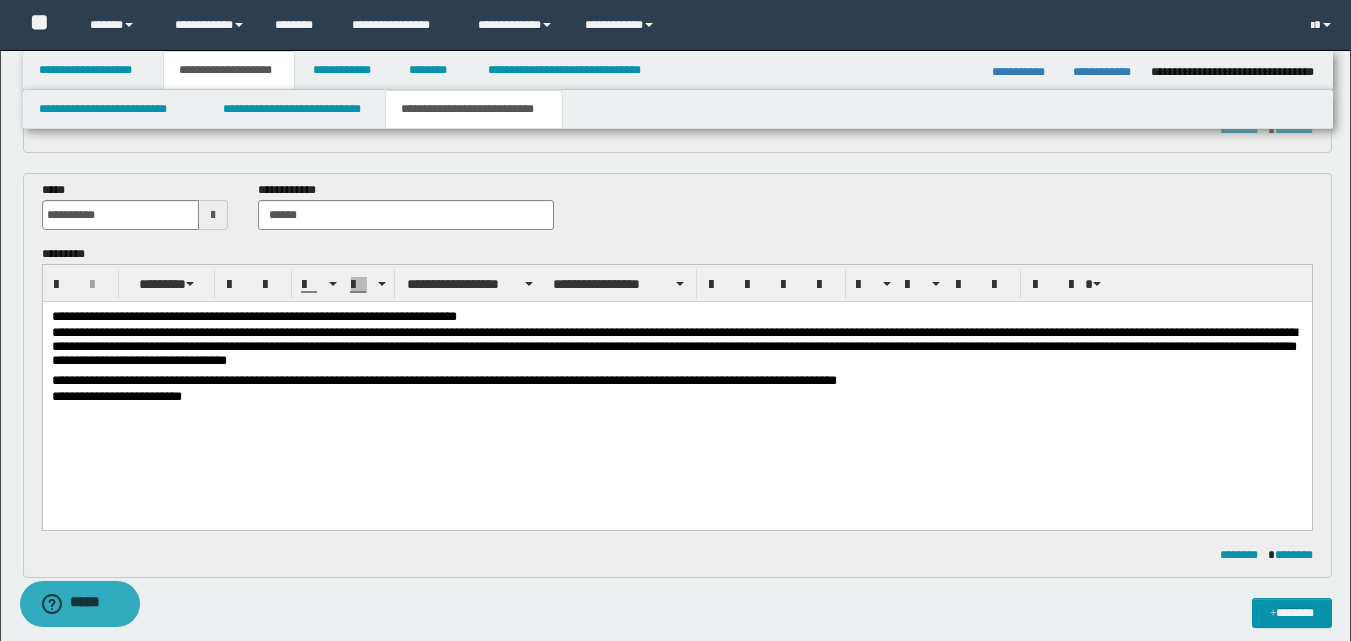 click on "**********" at bounding box center (676, 397) 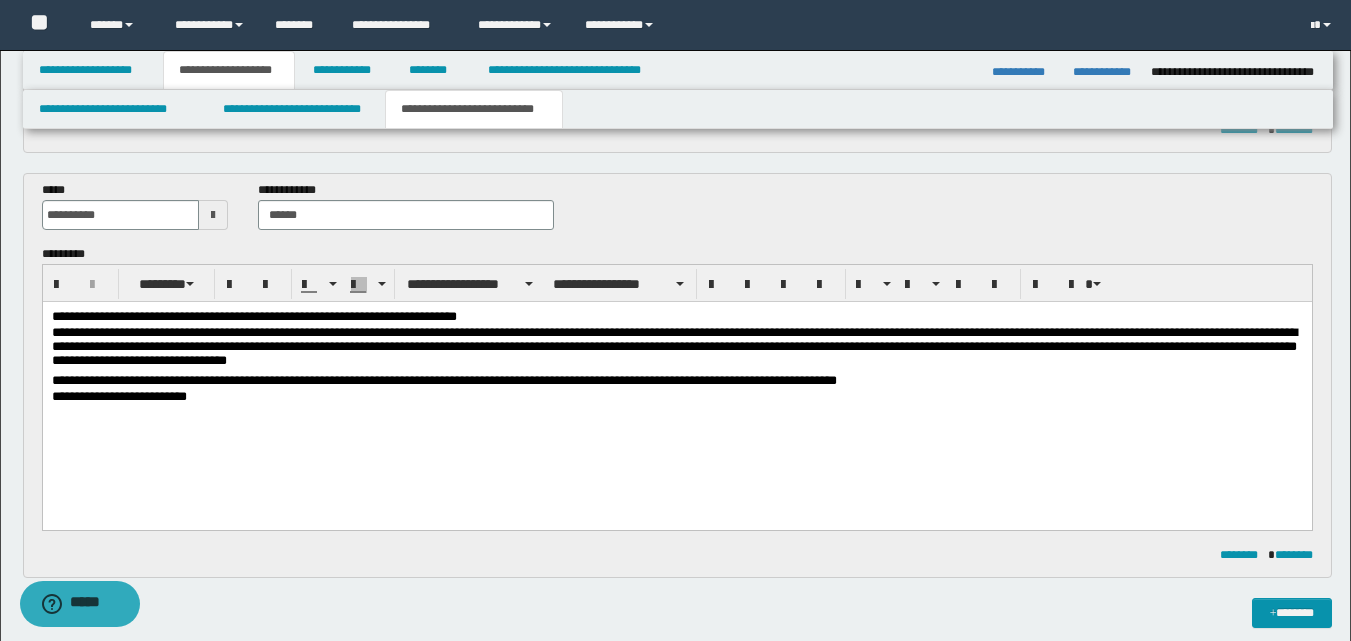 click on "**********" at bounding box center [676, 397] 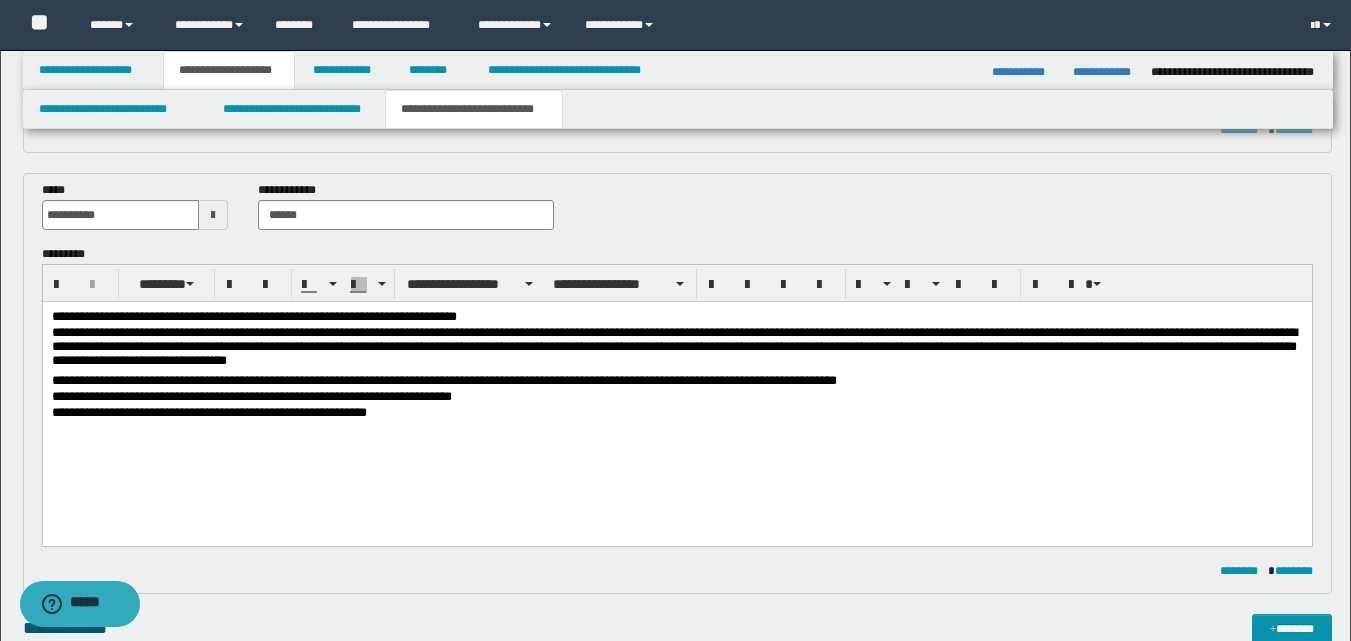 click on "**********" at bounding box center [676, 413] 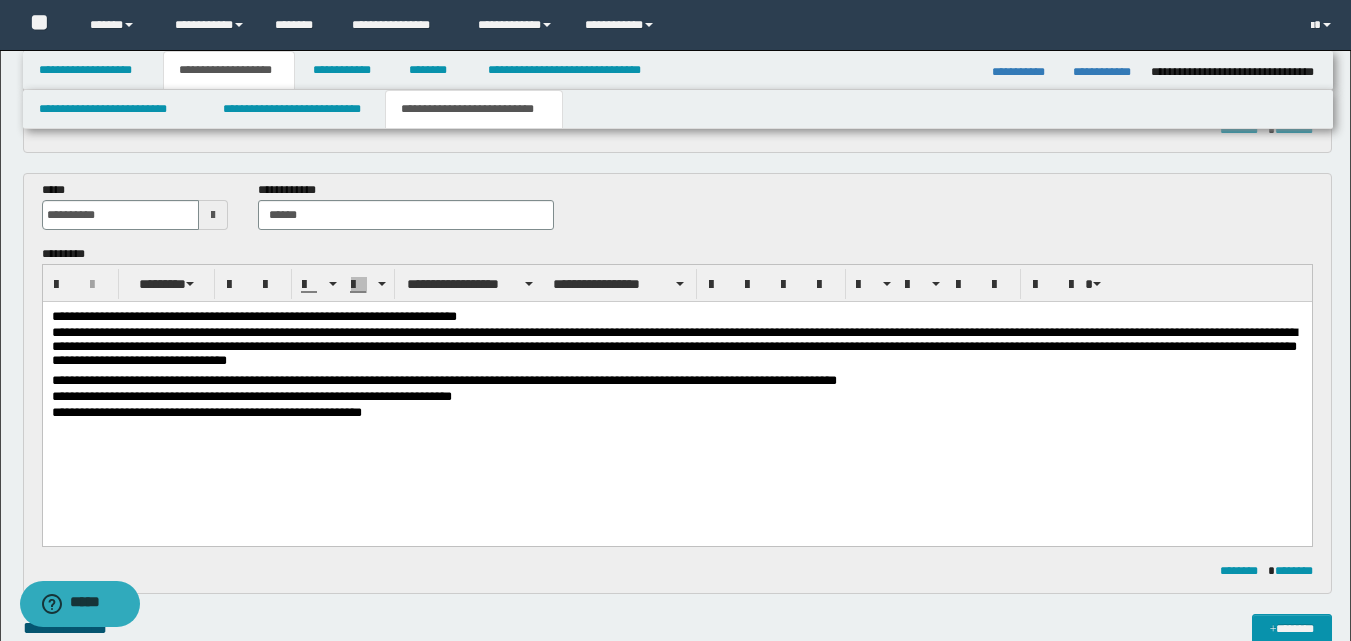 click on "**********" at bounding box center [676, 413] 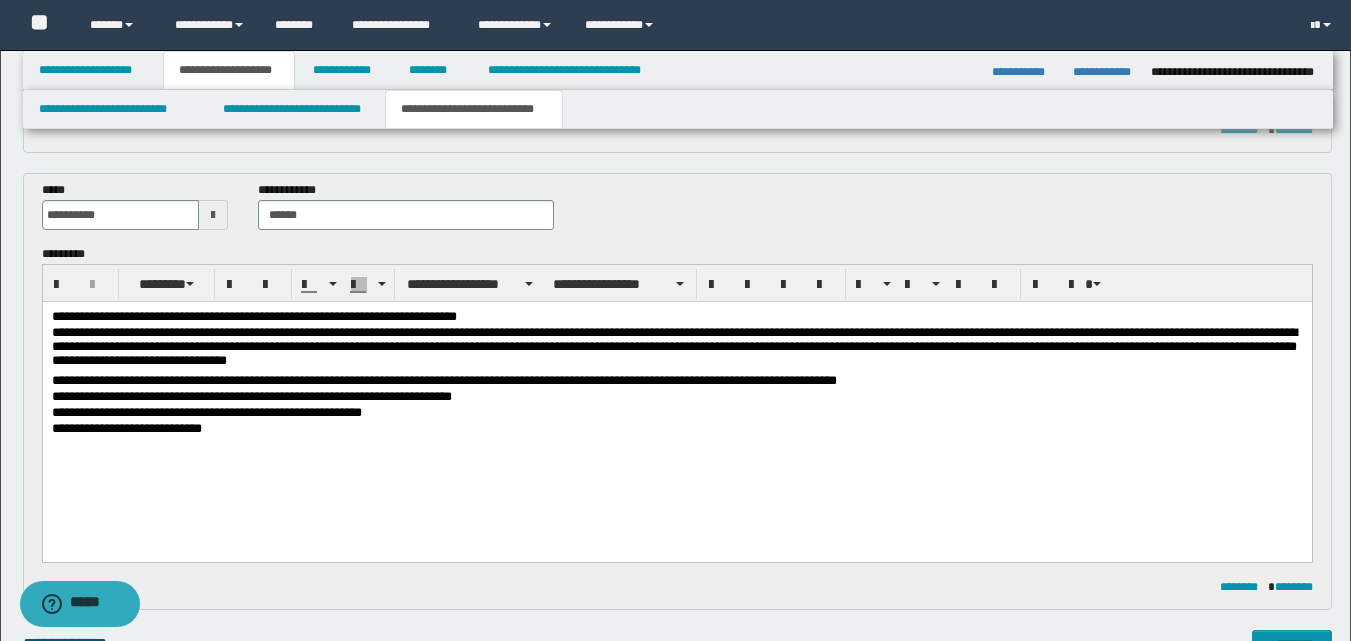 click on "**********" at bounding box center (676, 429) 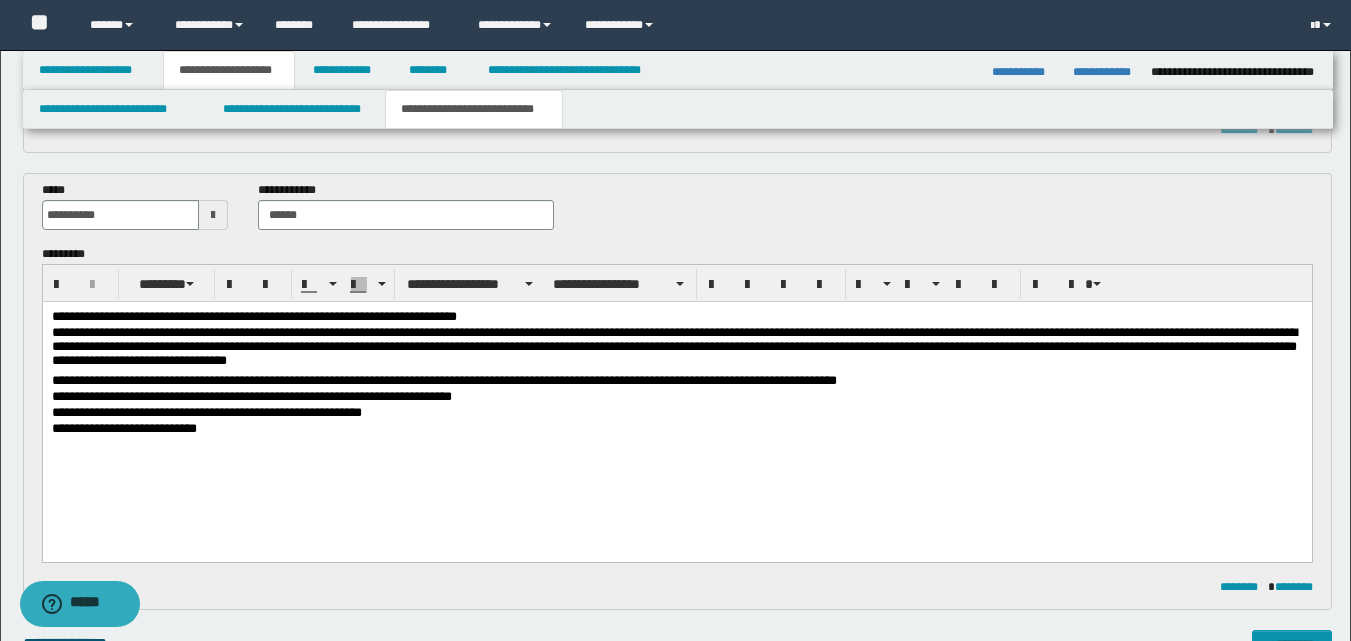 click at bounding box center [676, 444] 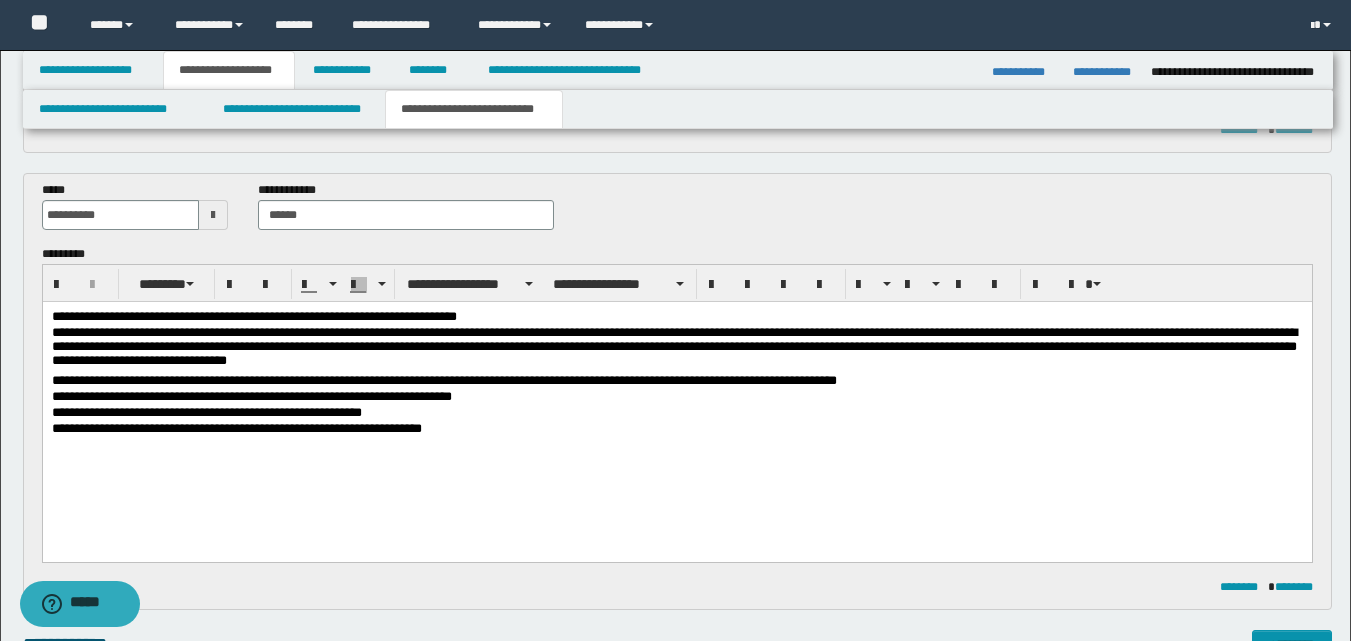 click on "**********" at bounding box center (676, 429) 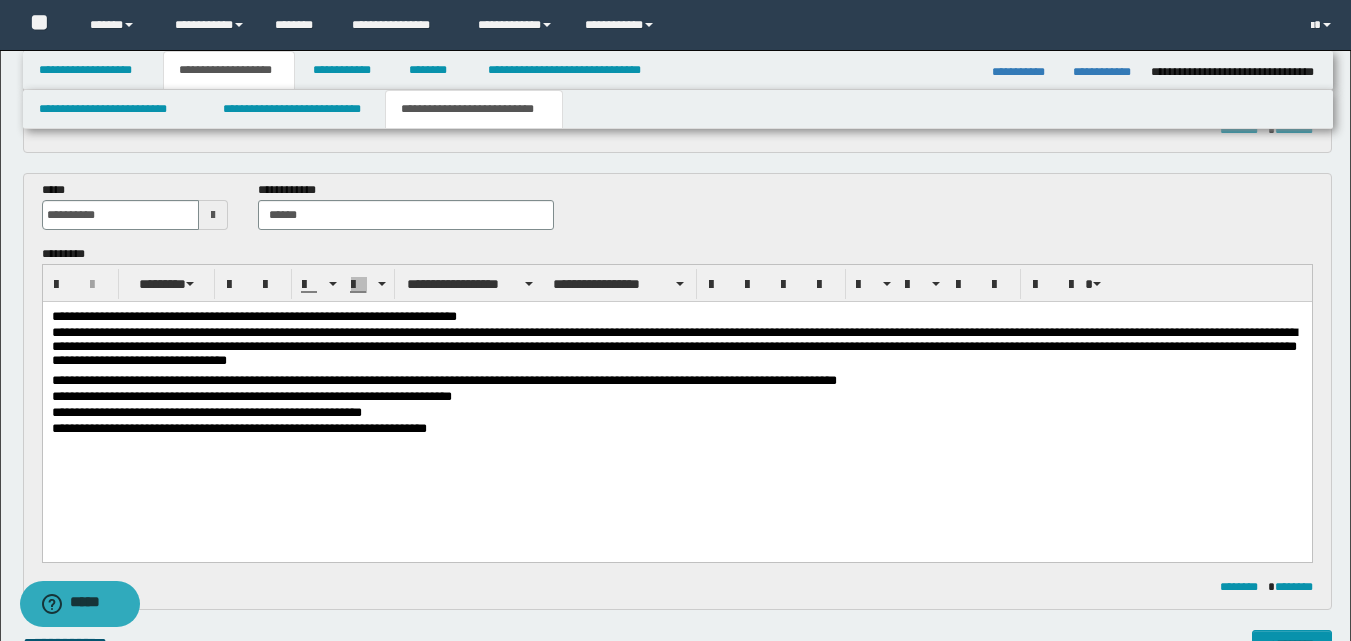 click at bounding box center (676, 444) 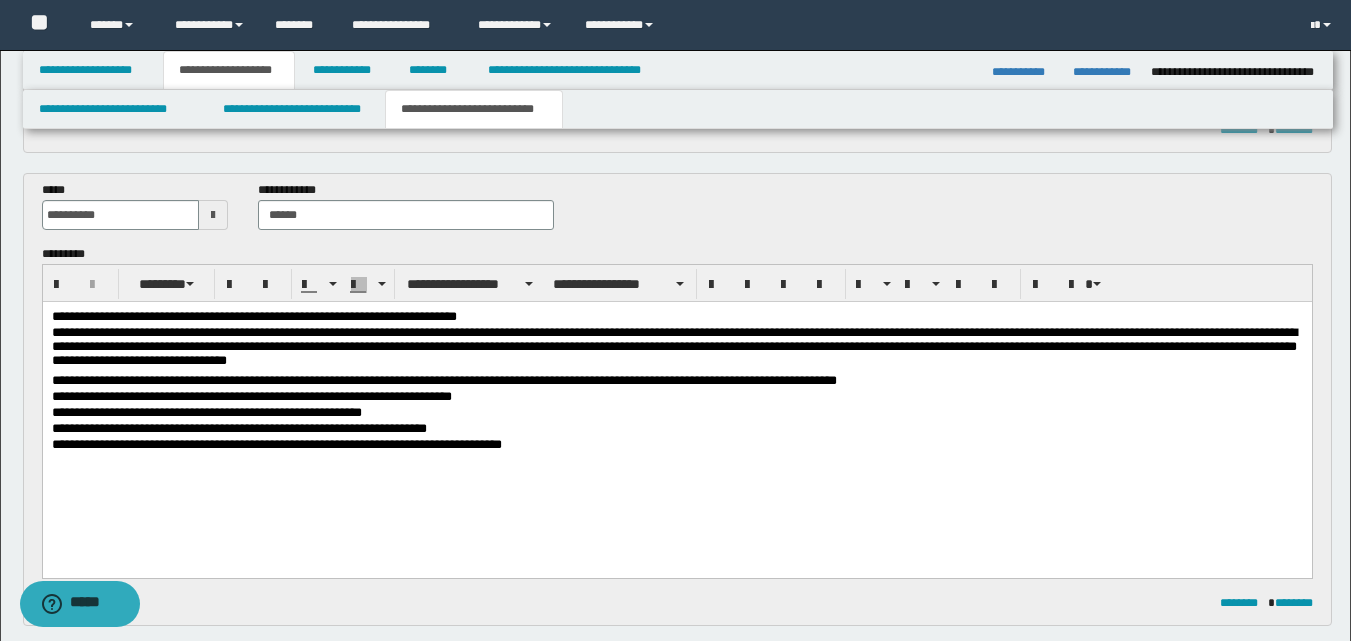 click on "**********" at bounding box center [676, 397] 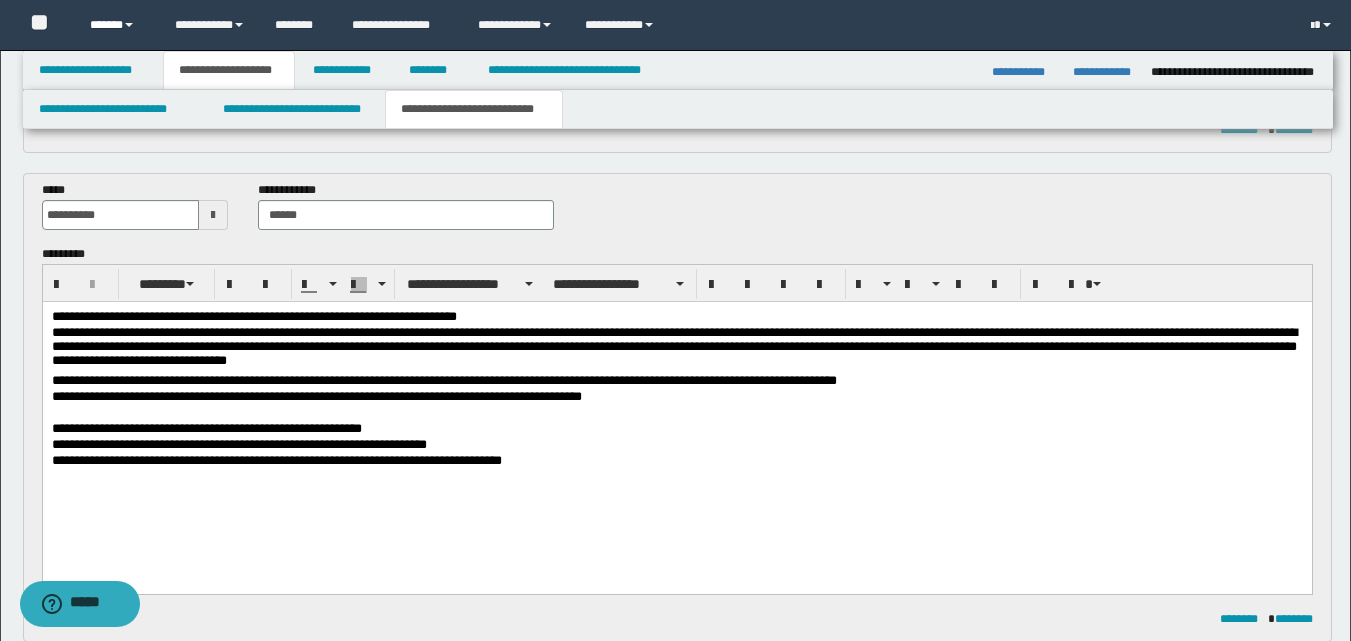 click on "******" at bounding box center (117, 25) 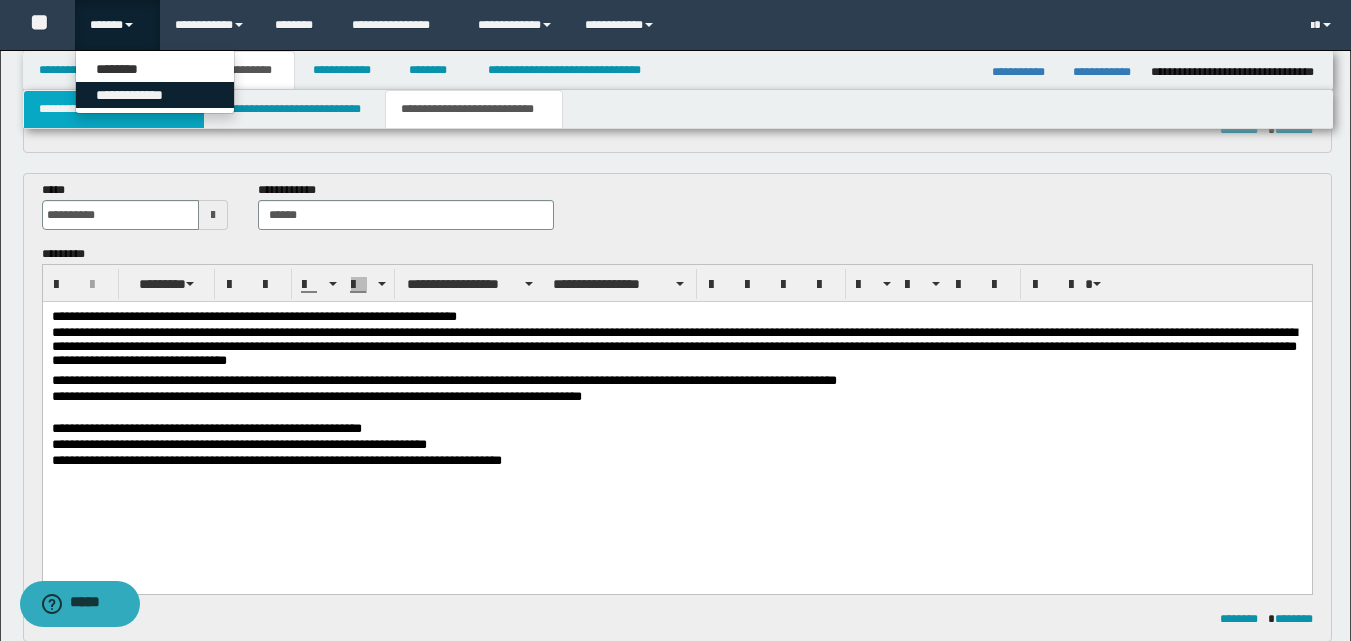 click on "**********" at bounding box center [155, 95] 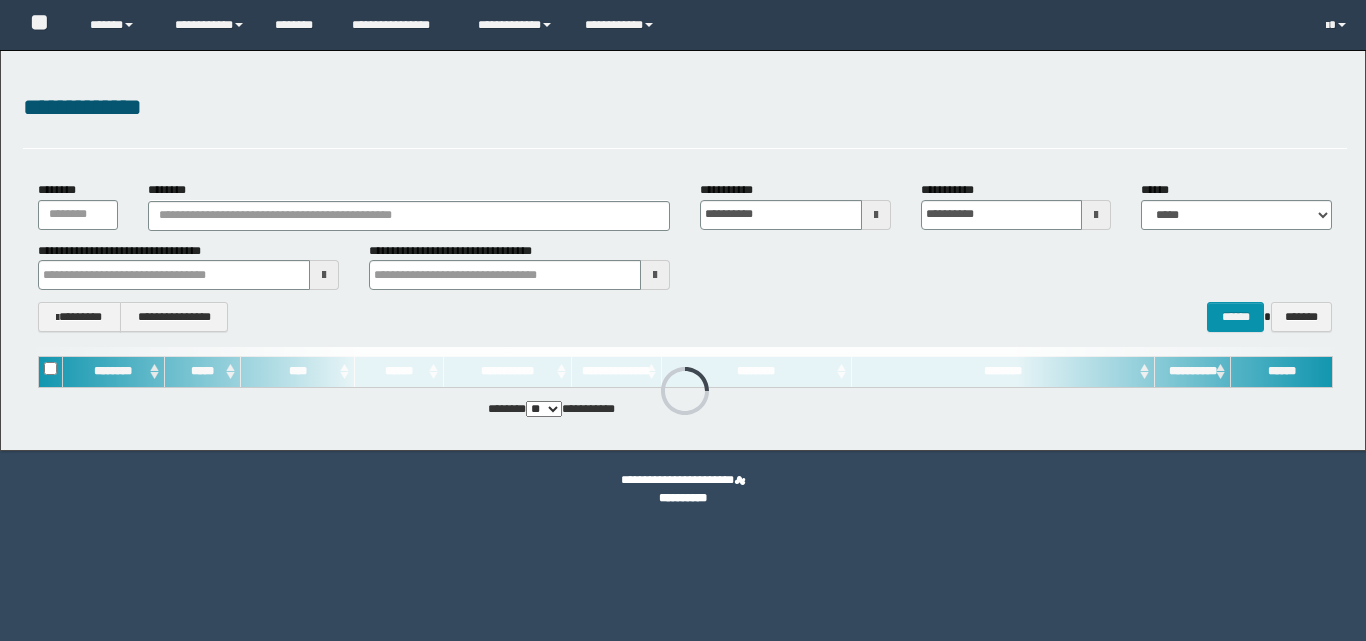 scroll, scrollTop: 0, scrollLeft: 0, axis: both 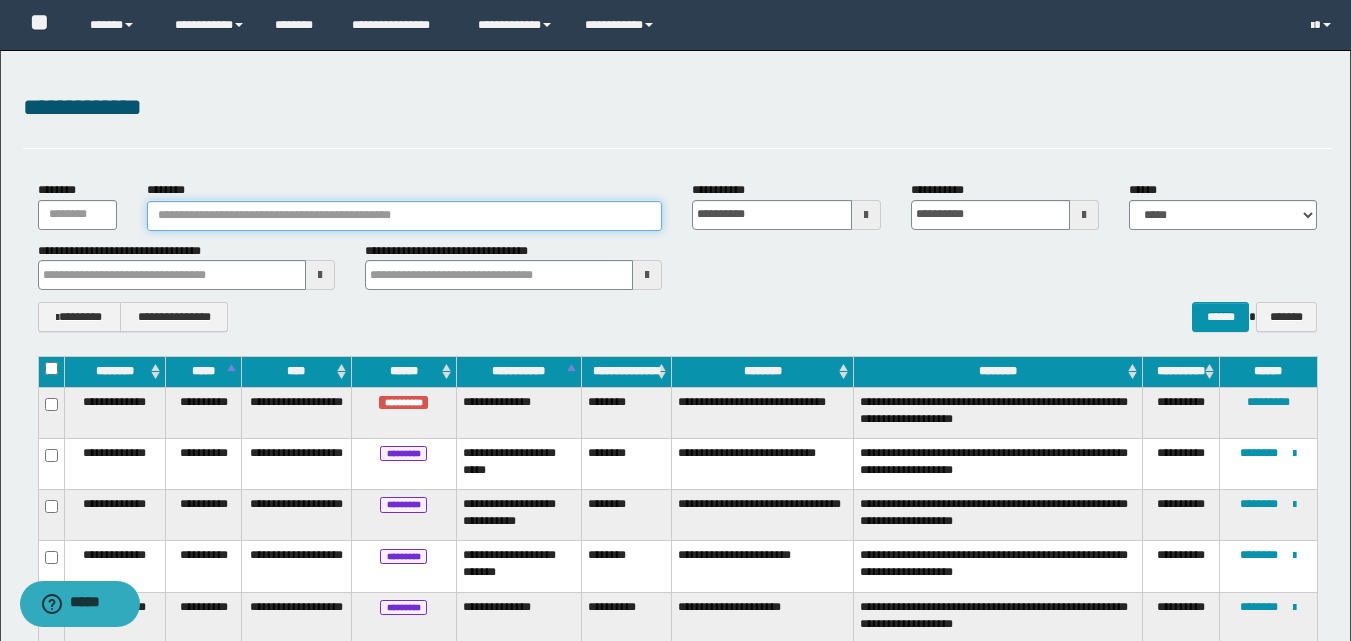 click on "********" at bounding box center (405, 216) 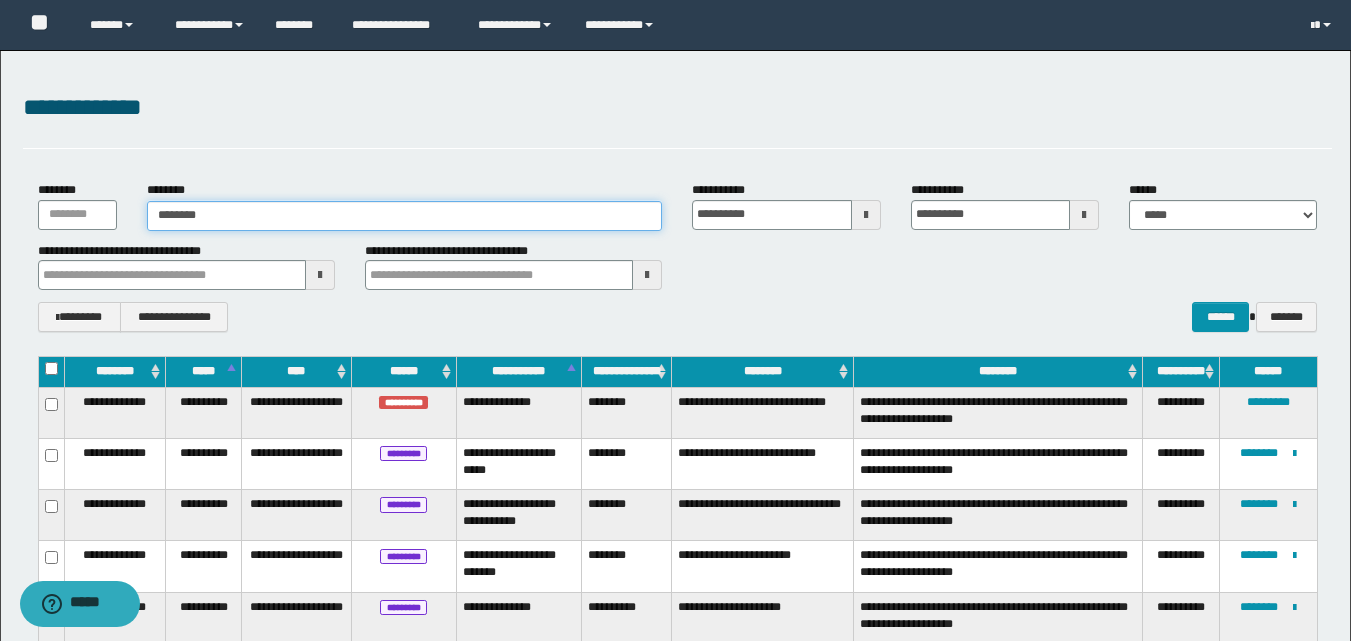 type on "*********" 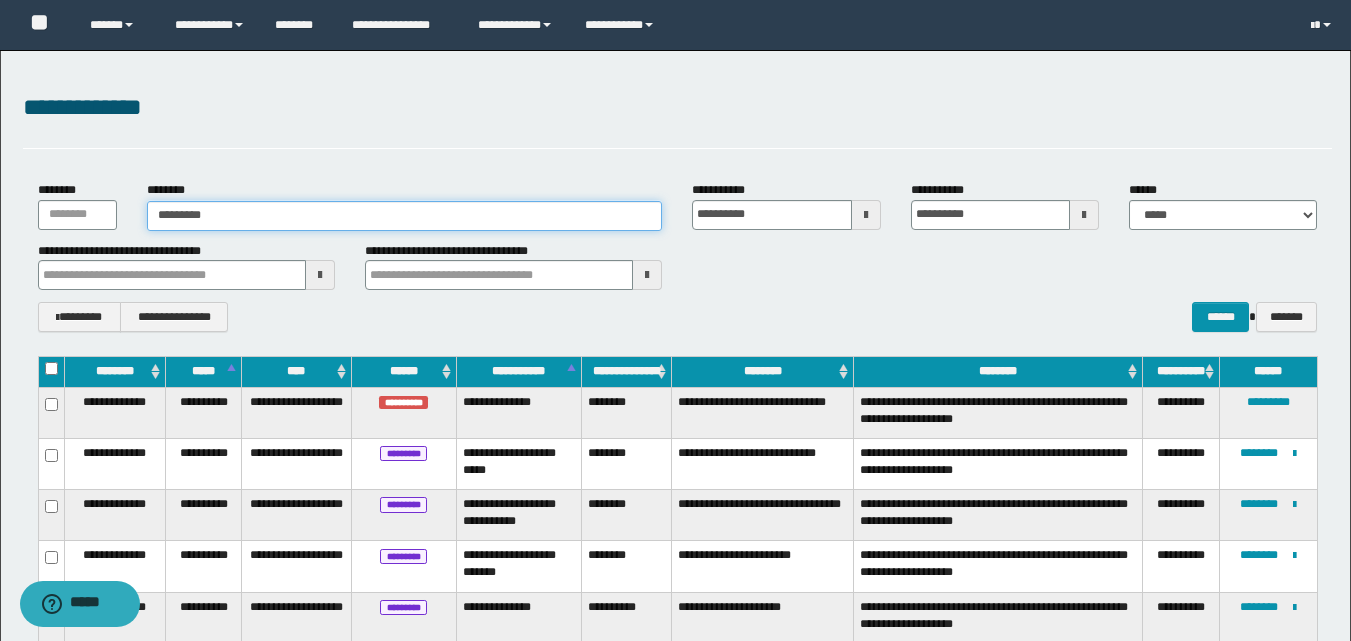 type on "*********" 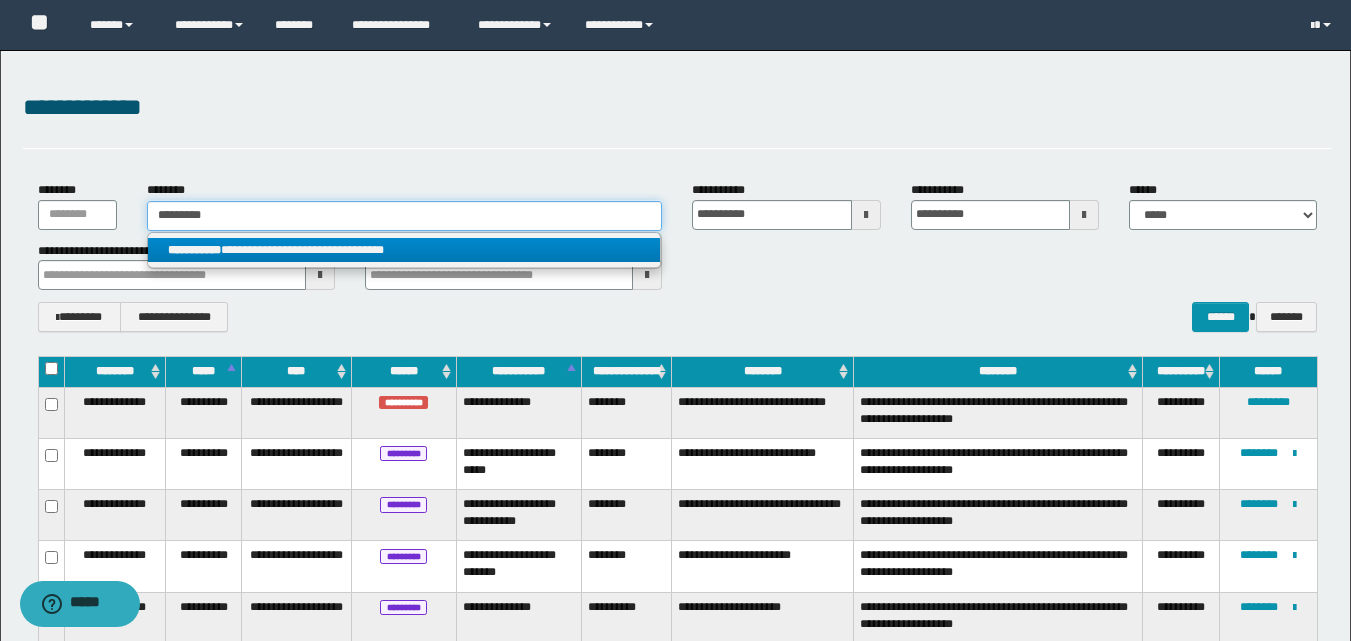 type on "*********" 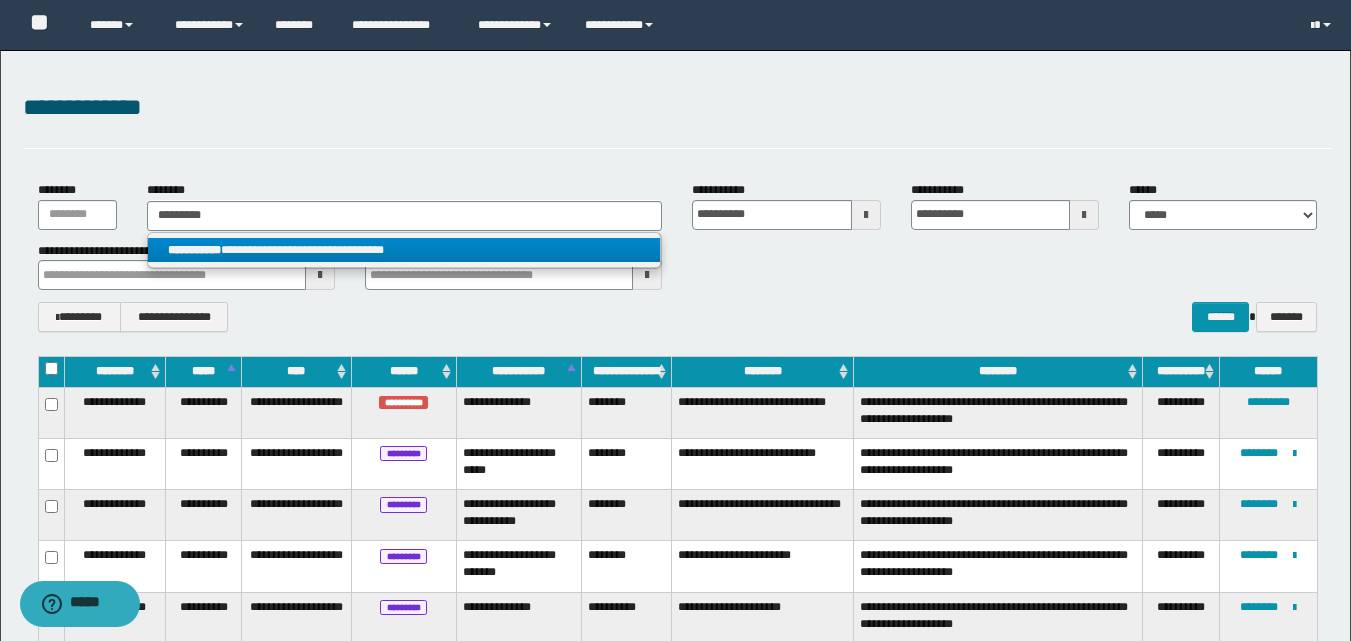 click on "**********" at bounding box center (404, 250) 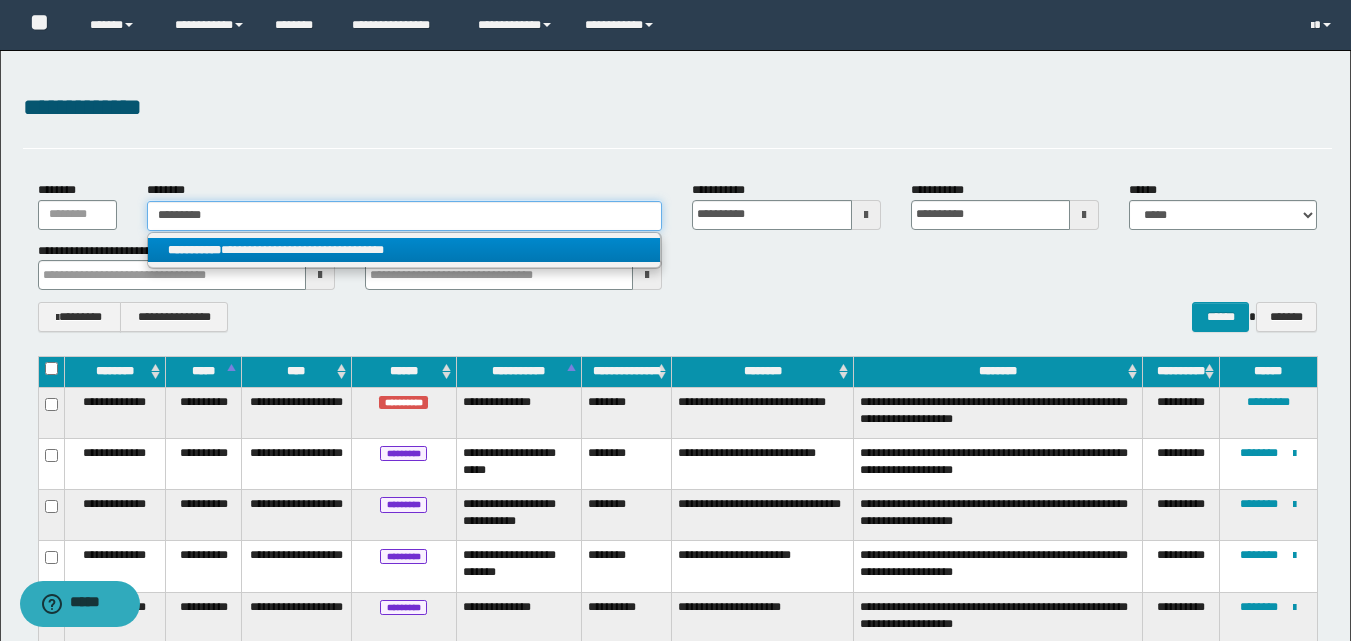 type 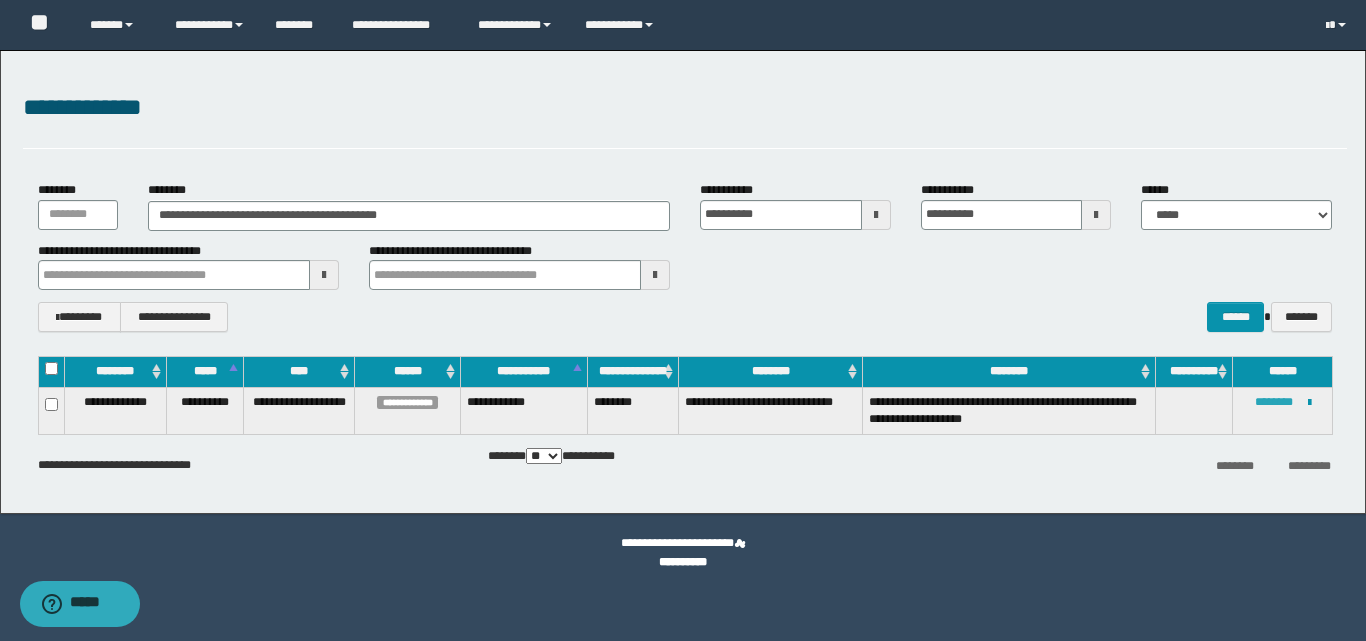 click on "********" at bounding box center (1274, 402) 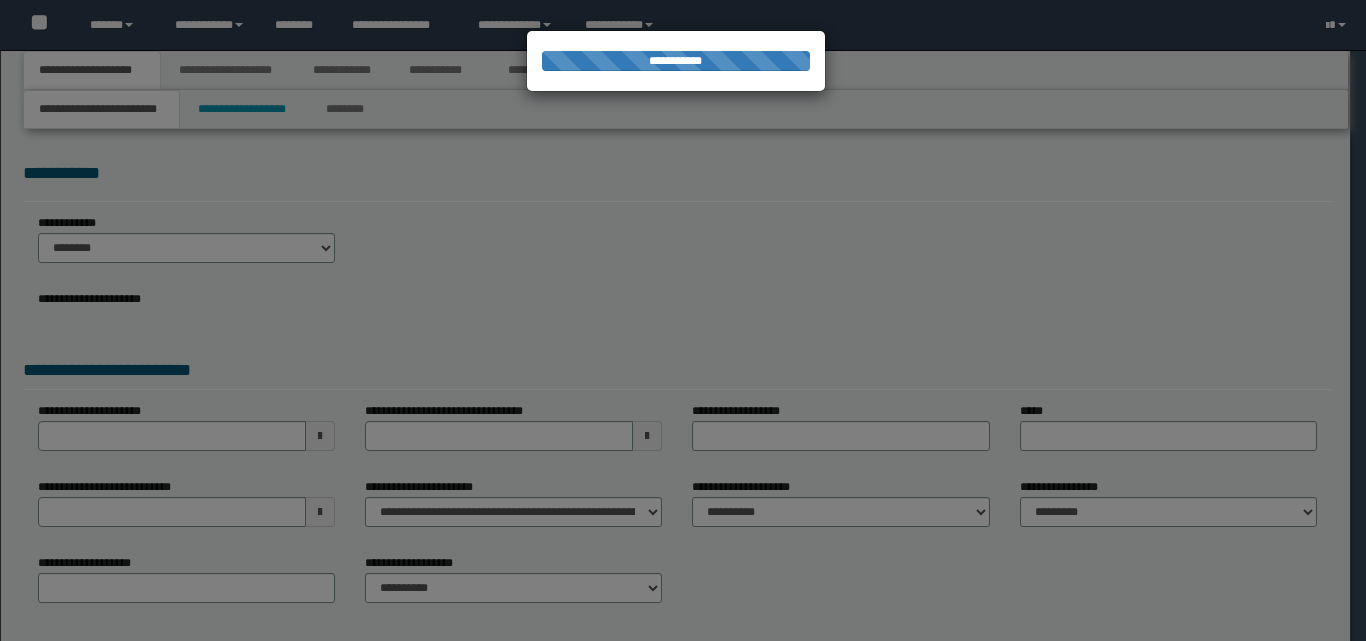 scroll, scrollTop: 0, scrollLeft: 0, axis: both 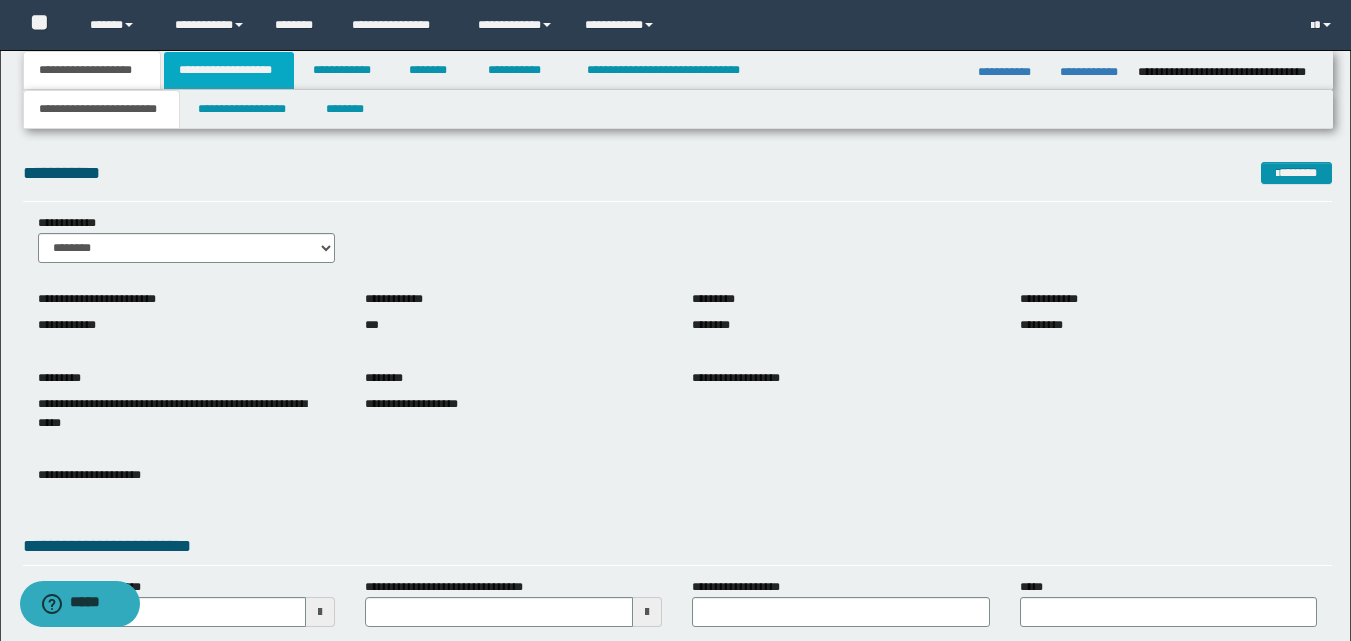 click on "**********" at bounding box center [229, 70] 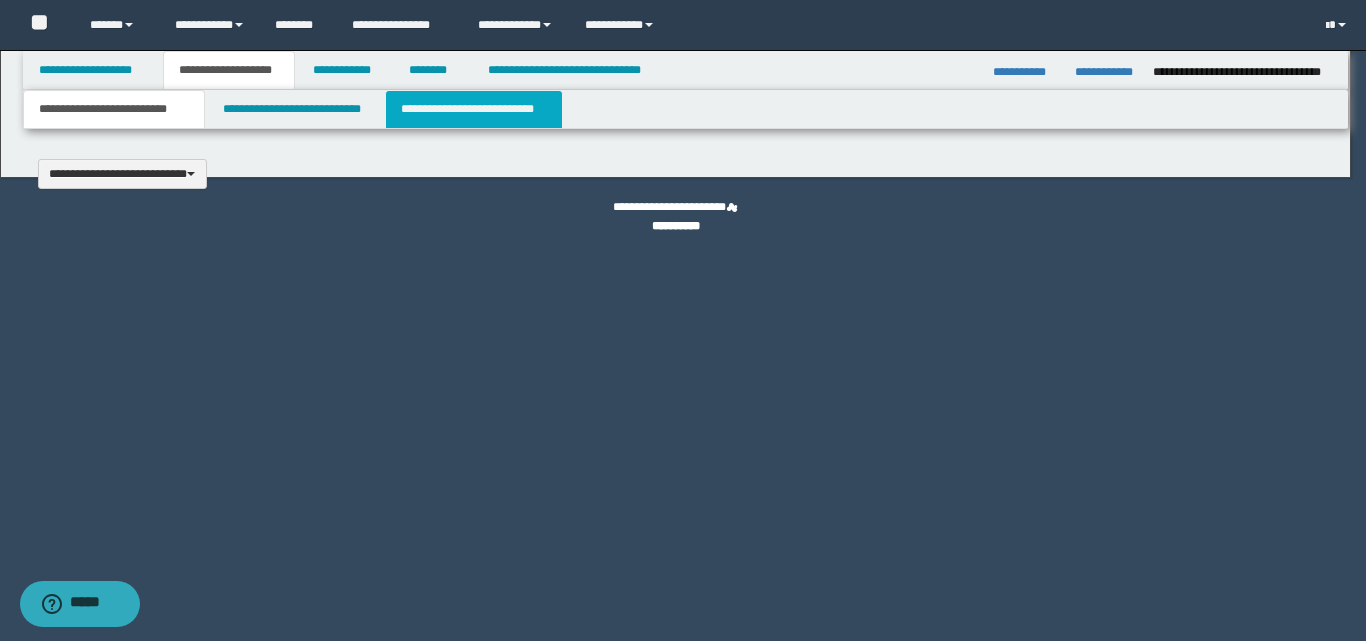 type 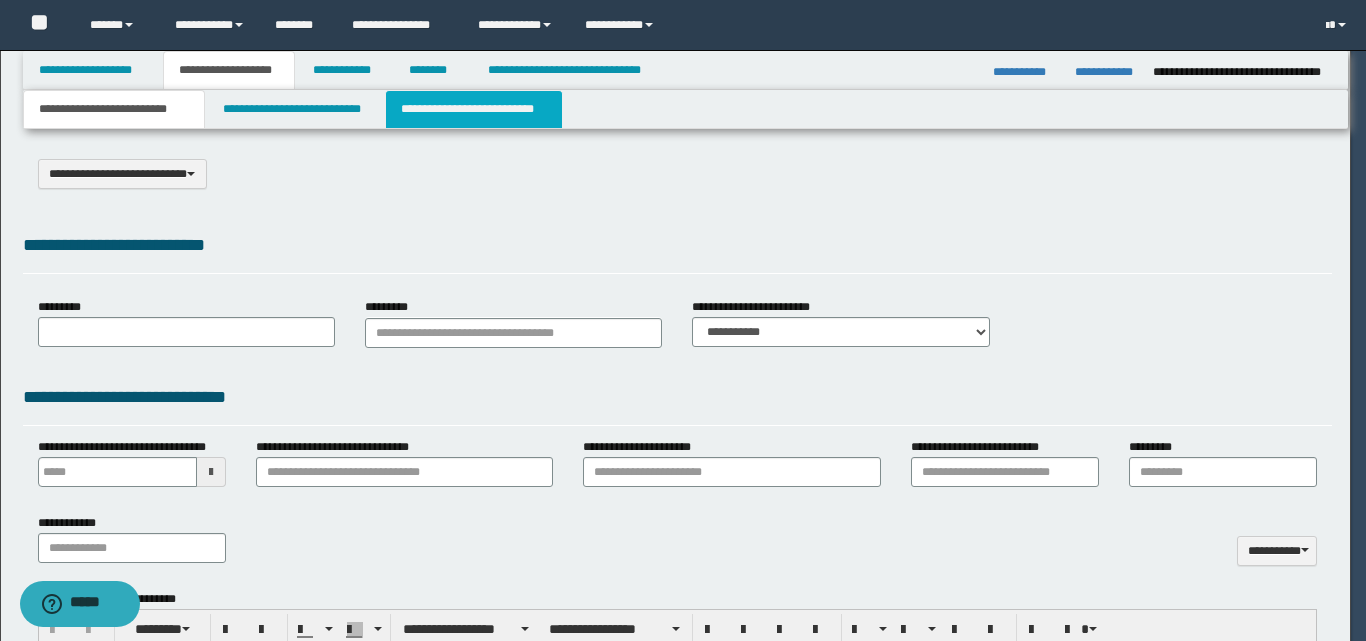 select on "*" 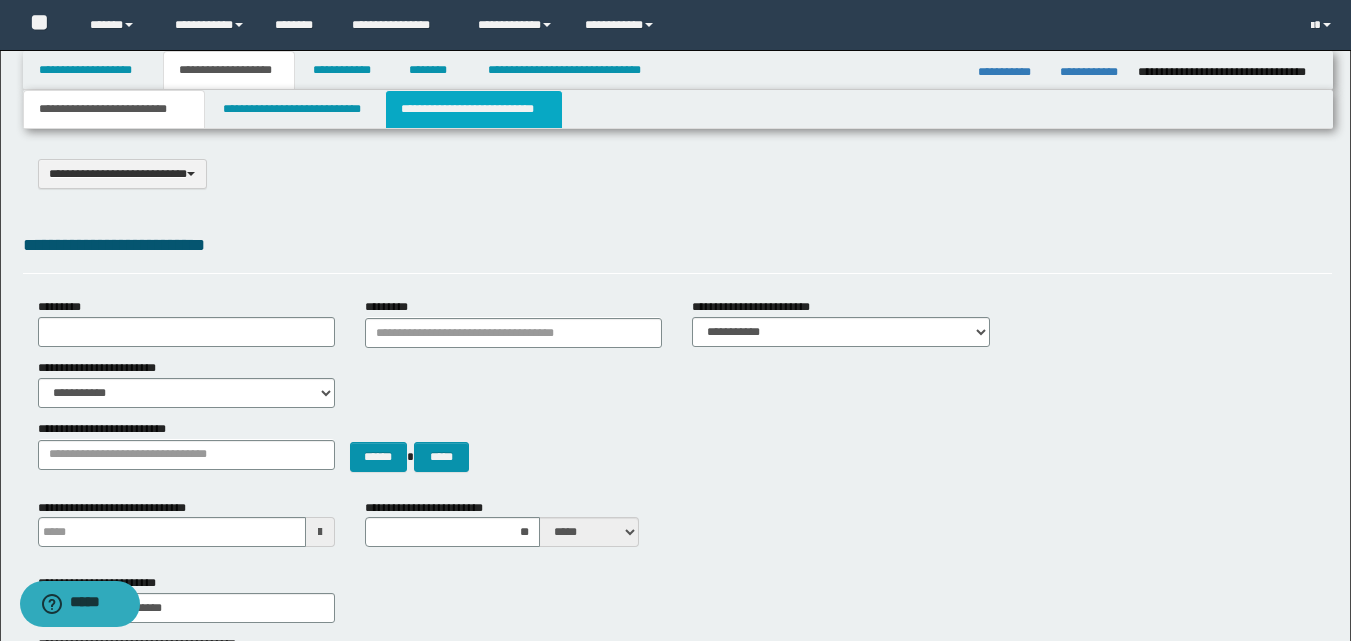click on "**********" at bounding box center (474, 109) 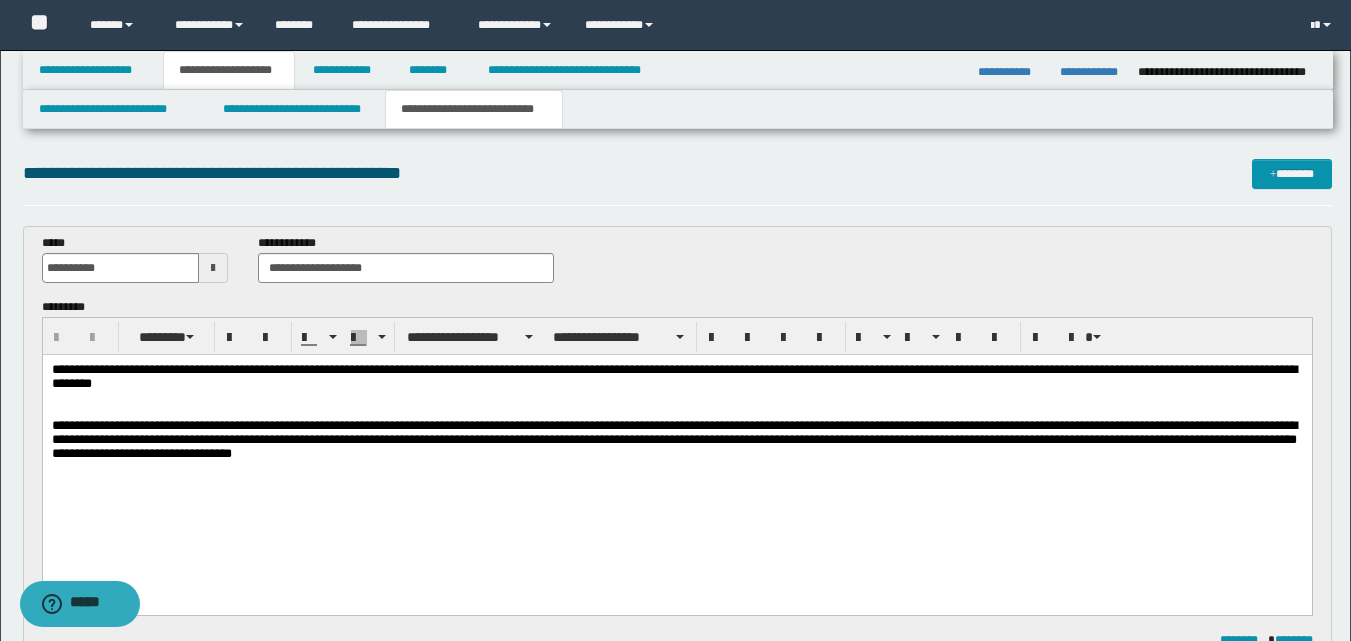 scroll, scrollTop: 0, scrollLeft: 0, axis: both 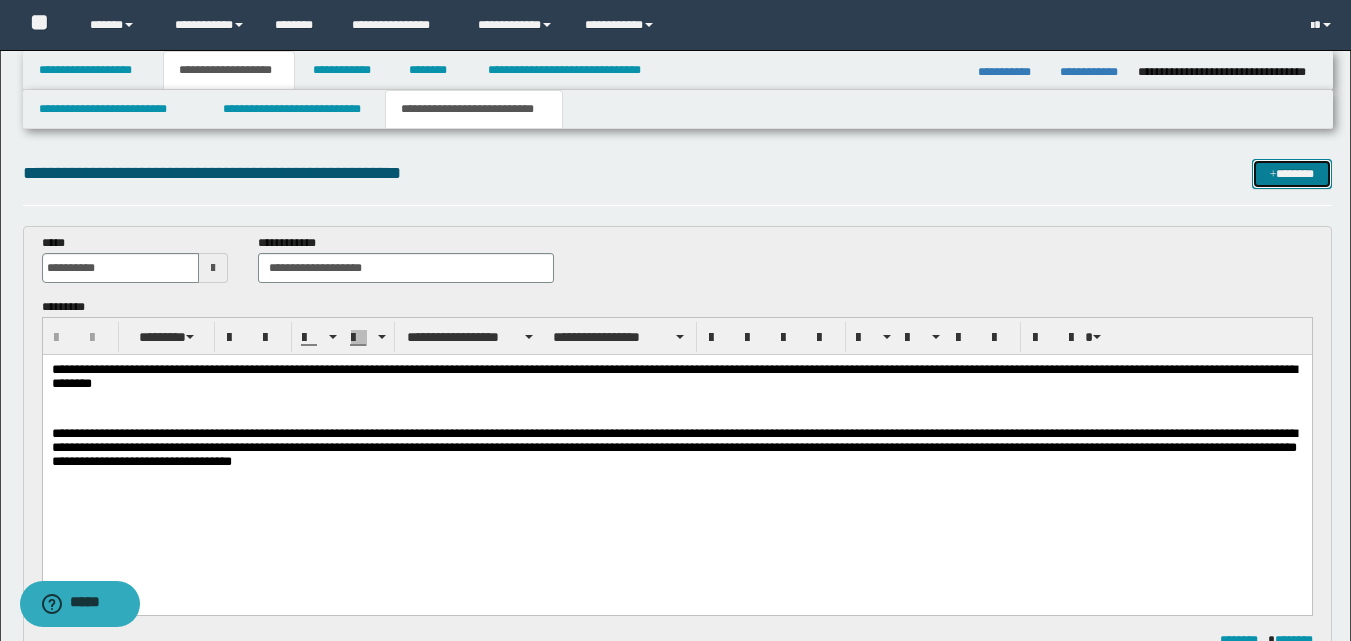 click on "*******" at bounding box center [1292, 174] 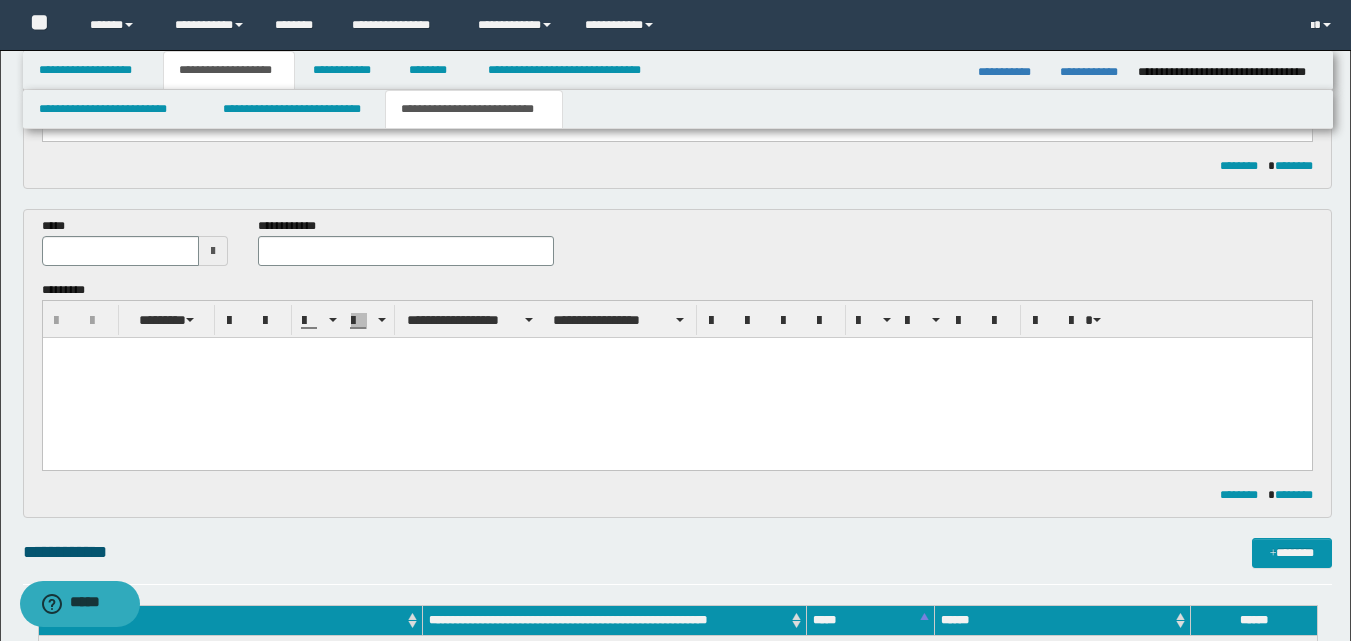 scroll, scrollTop: 510, scrollLeft: 0, axis: vertical 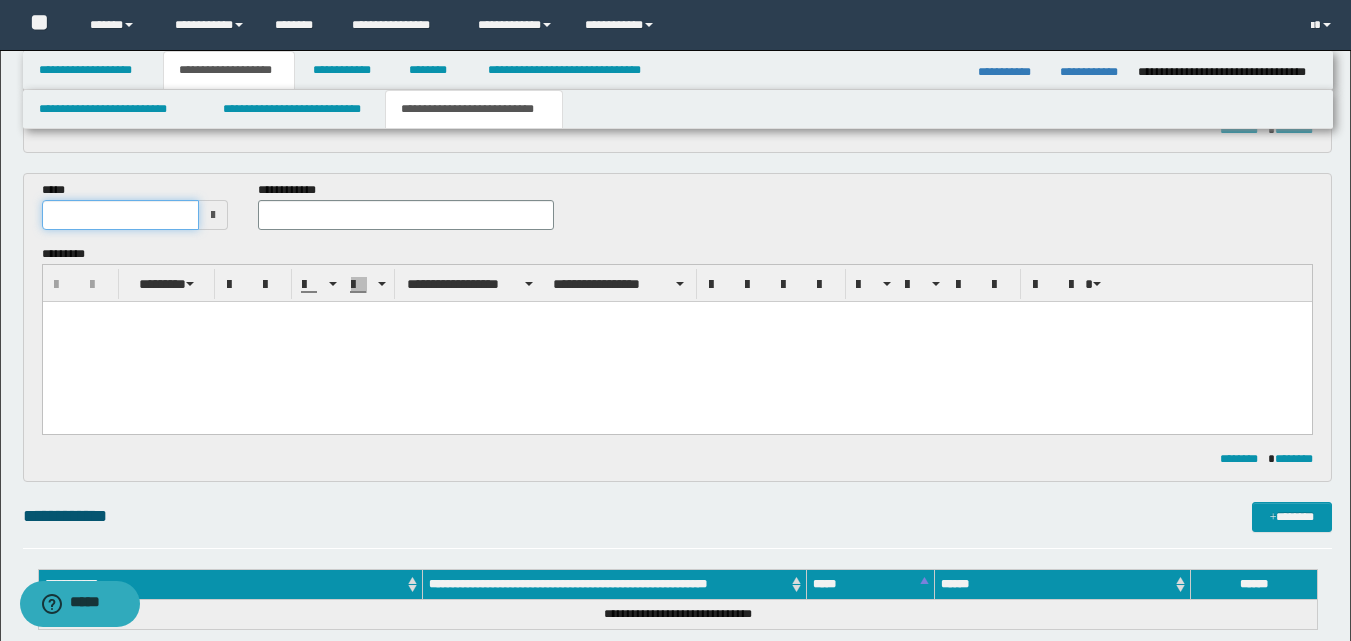 click at bounding box center (121, 215) 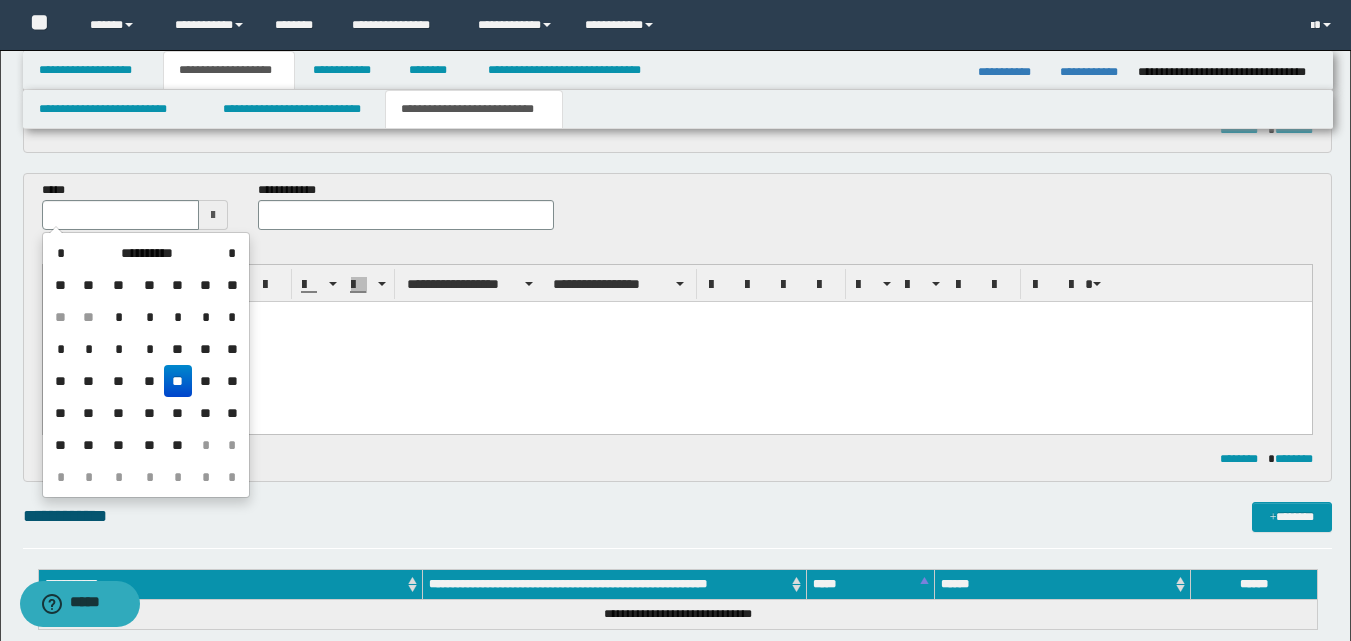 click on "**" at bounding box center [178, 381] 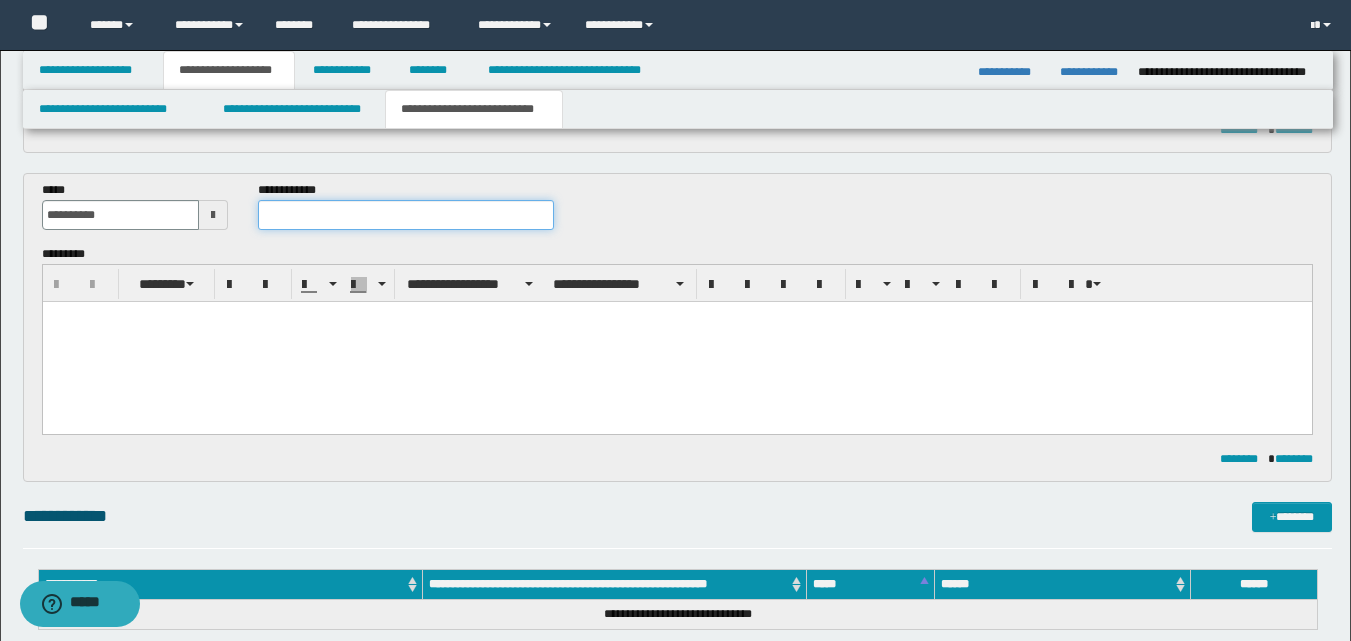 click at bounding box center (405, 215) 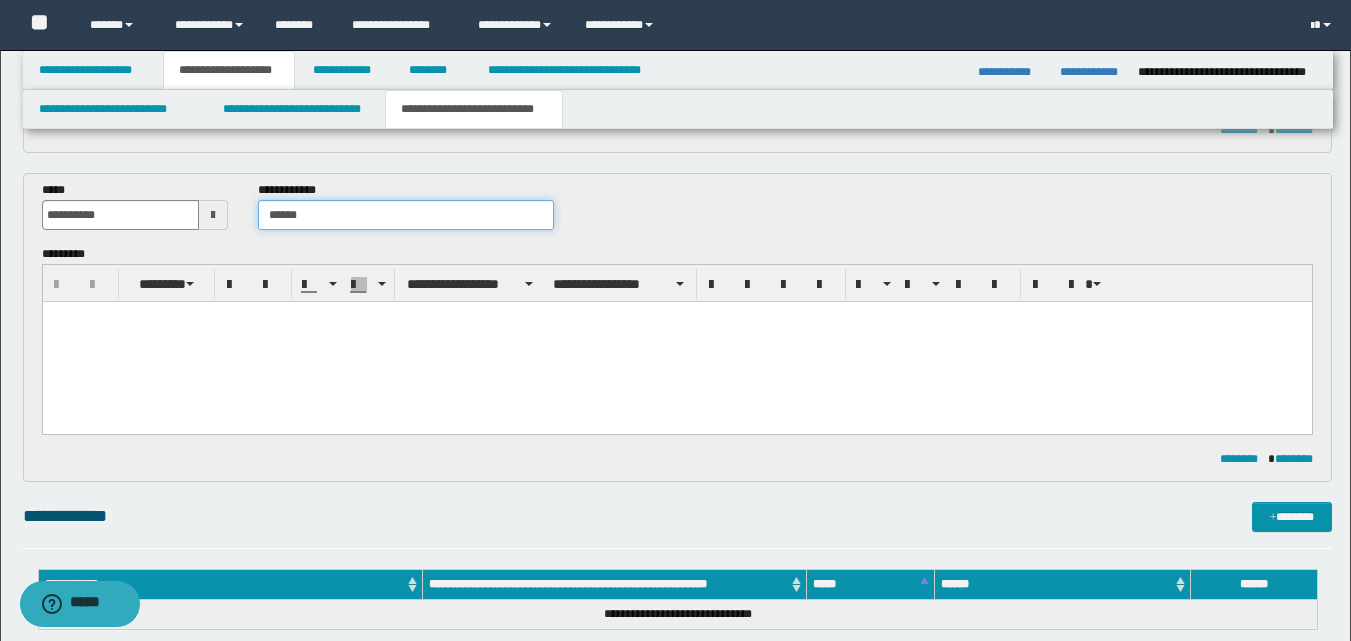 type on "******" 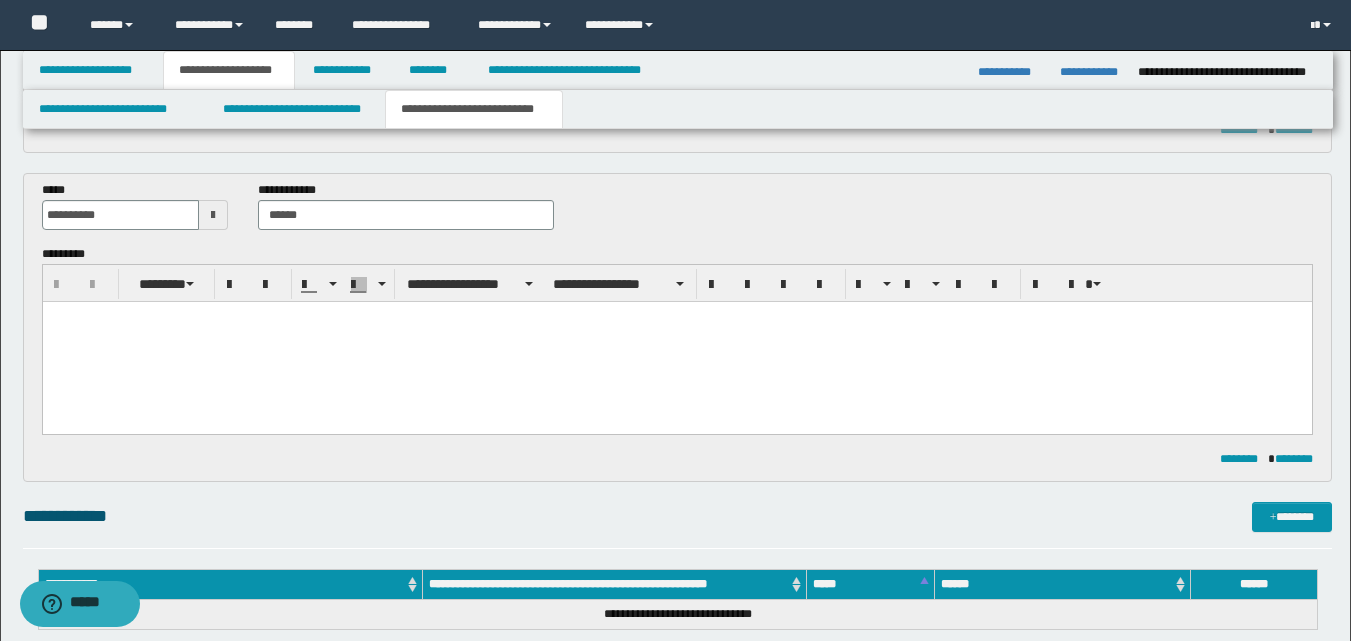 click at bounding box center (676, 341) 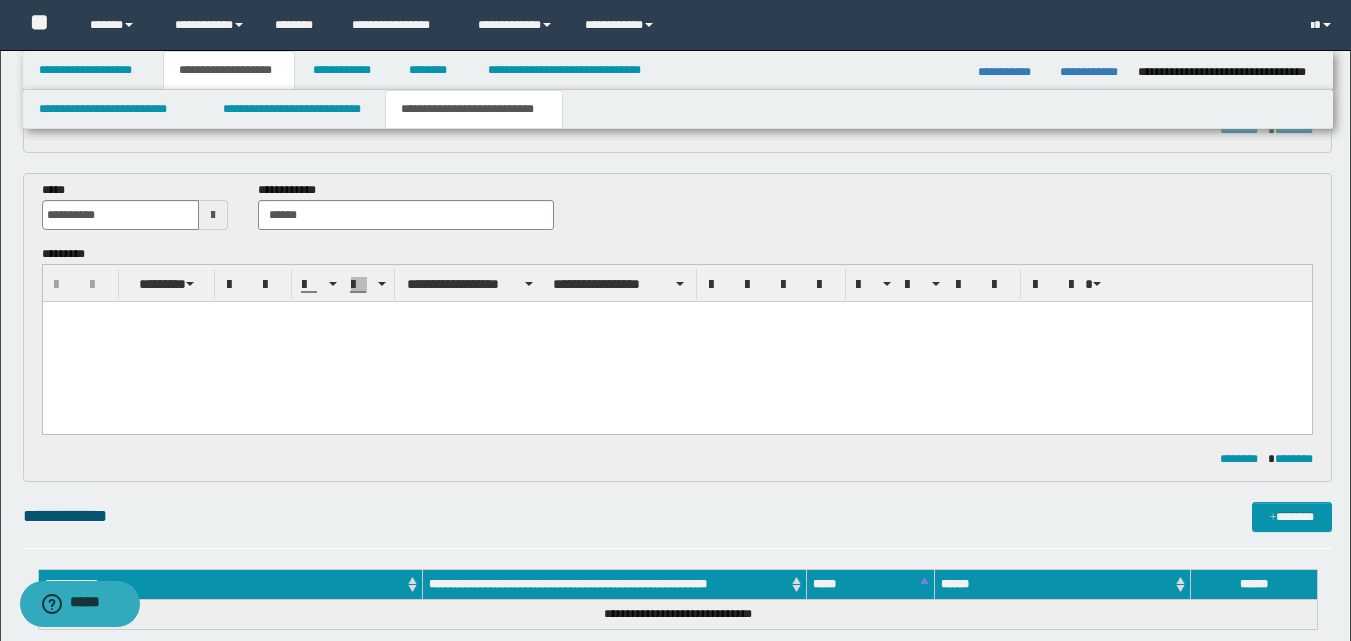 type 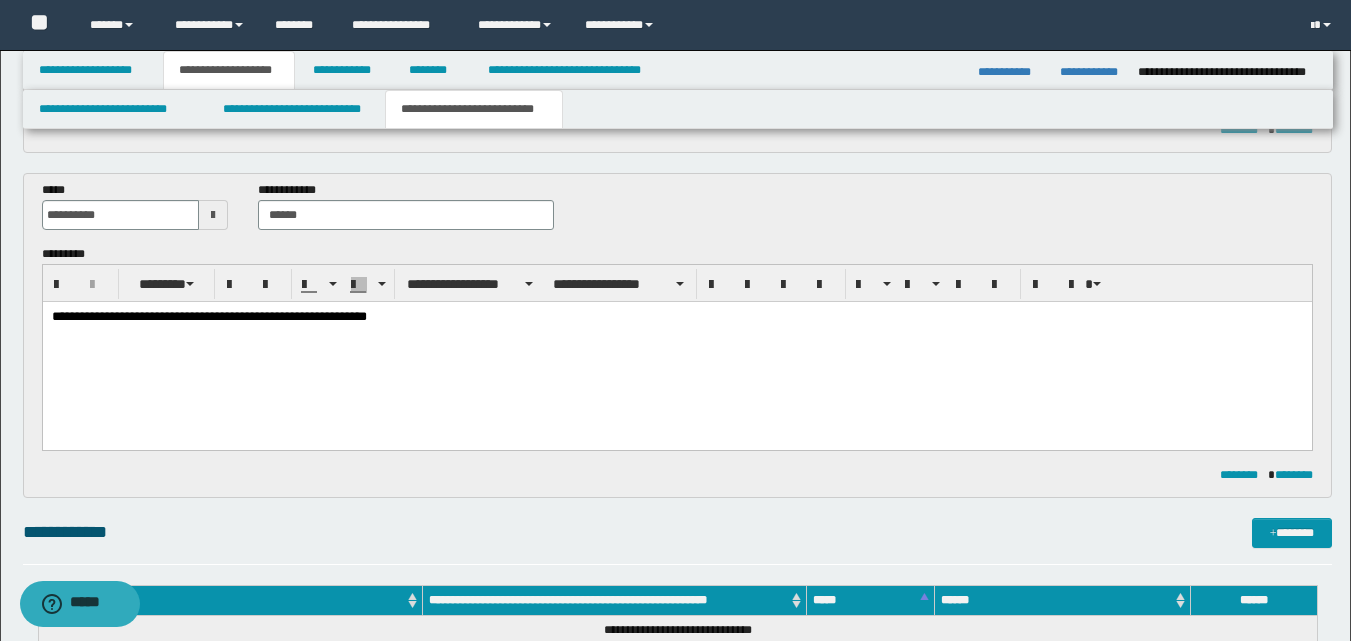 click on "**********" at bounding box center (676, 317) 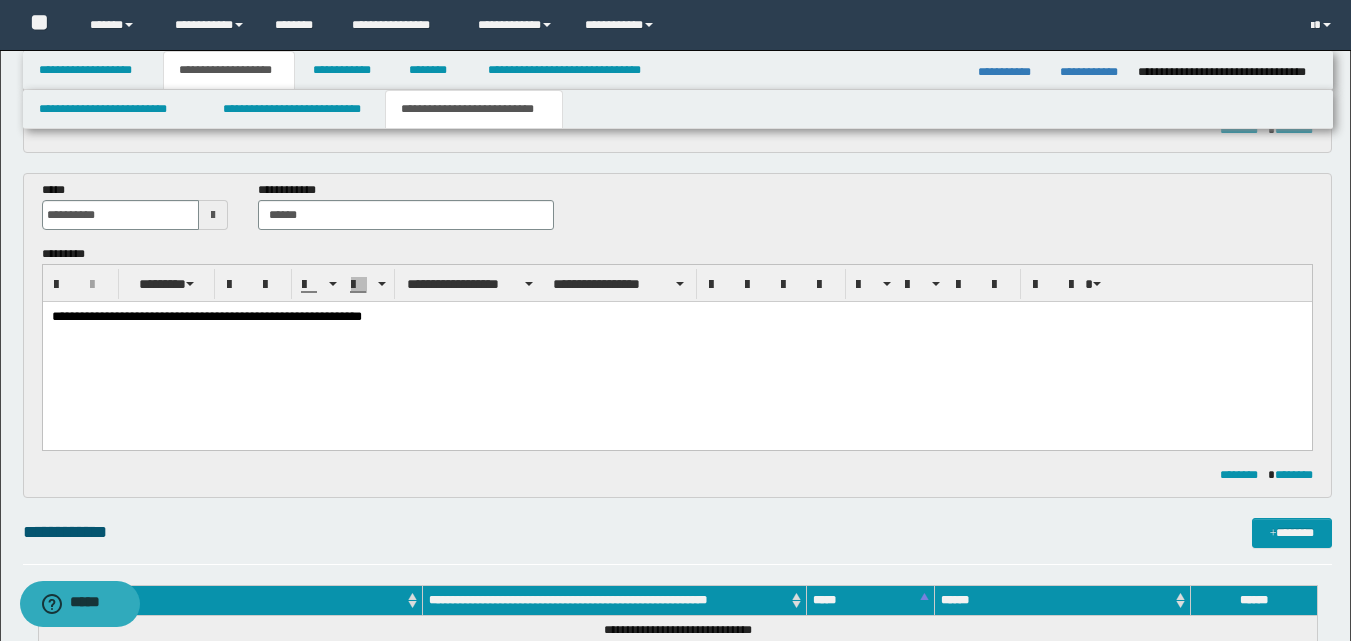 click at bounding box center [676, 332] 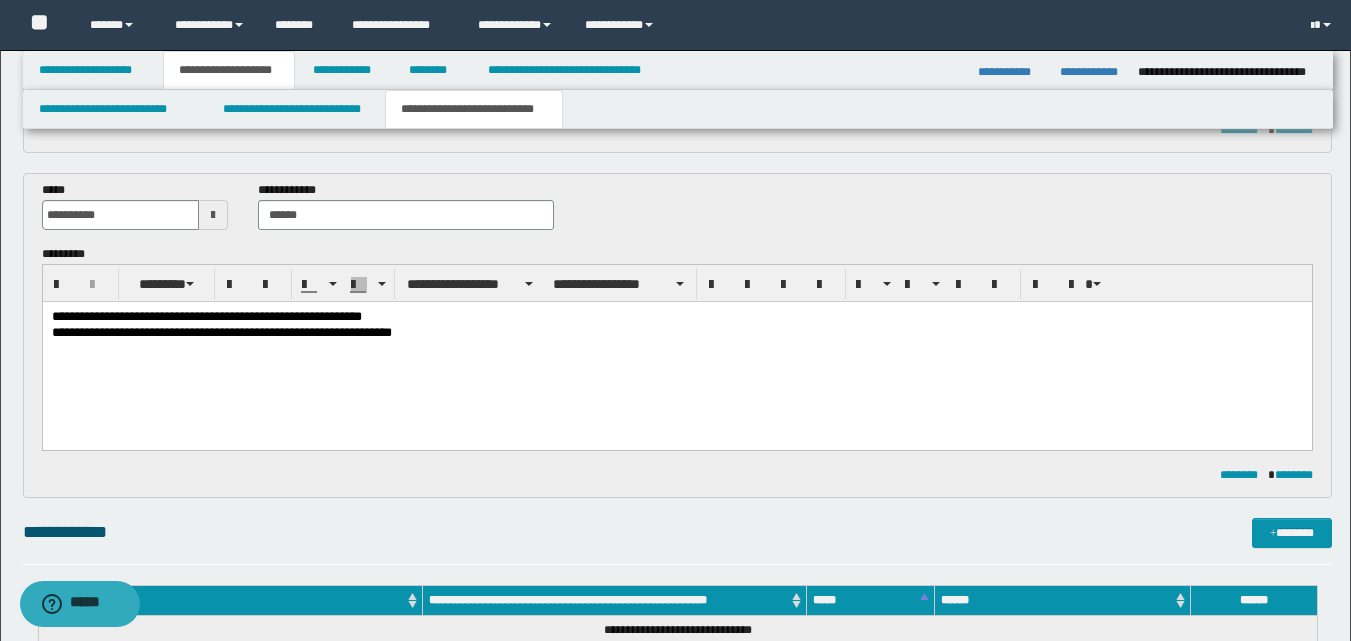 click on "**********" at bounding box center (676, 333) 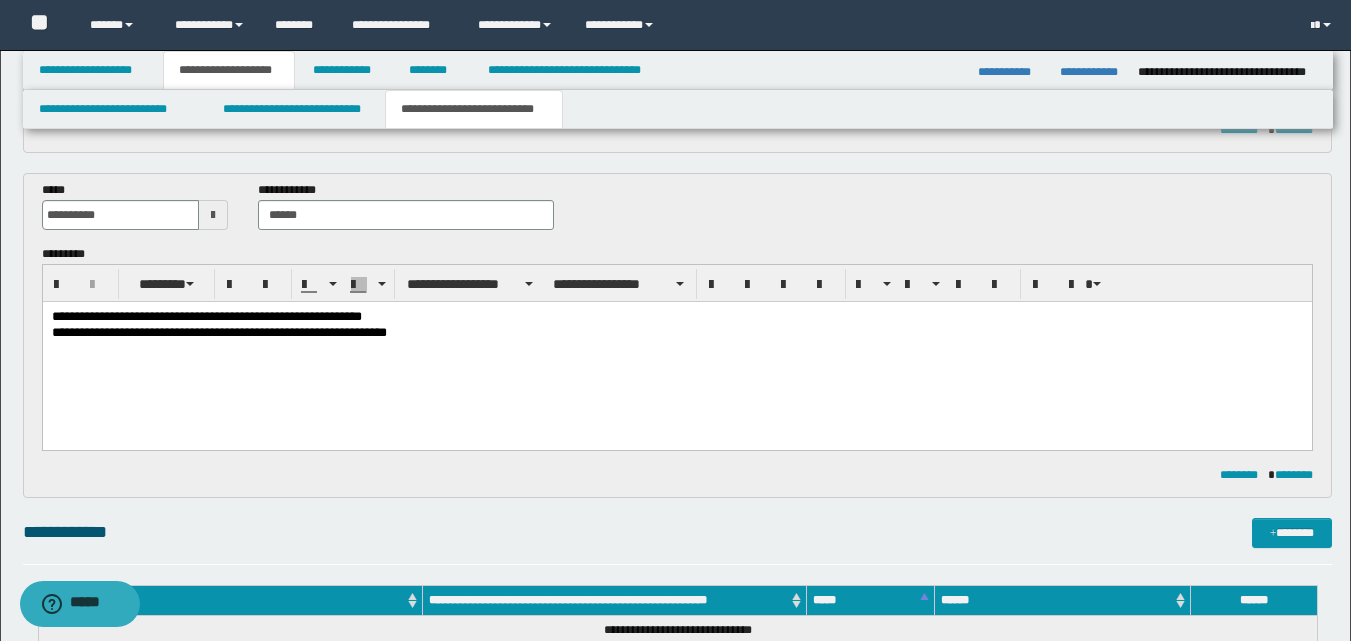 click on "**********" at bounding box center [676, 333] 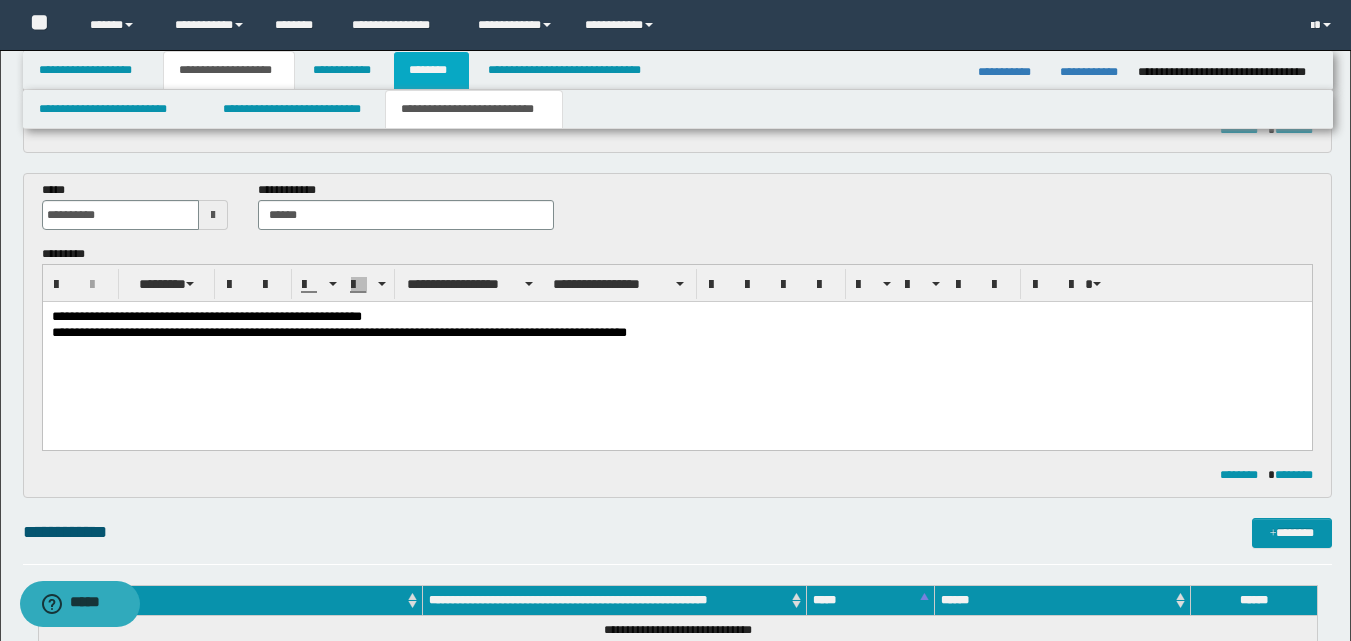 click on "********" at bounding box center (431, 70) 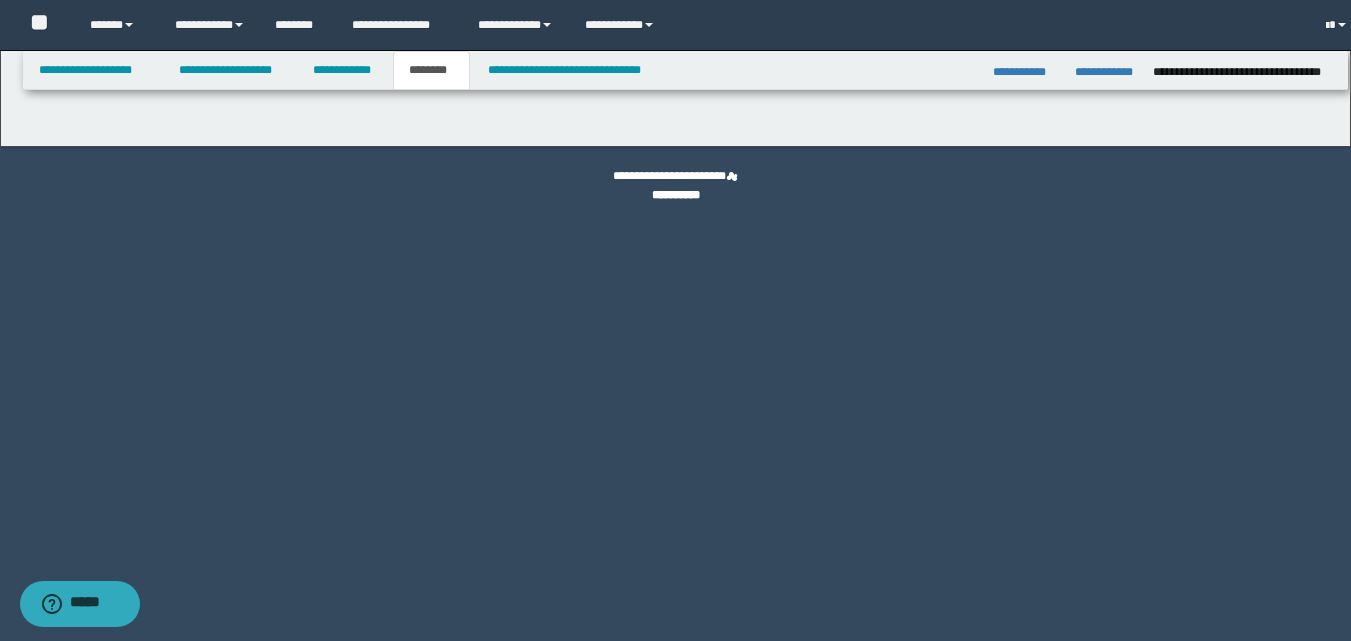 scroll, scrollTop: 0, scrollLeft: 0, axis: both 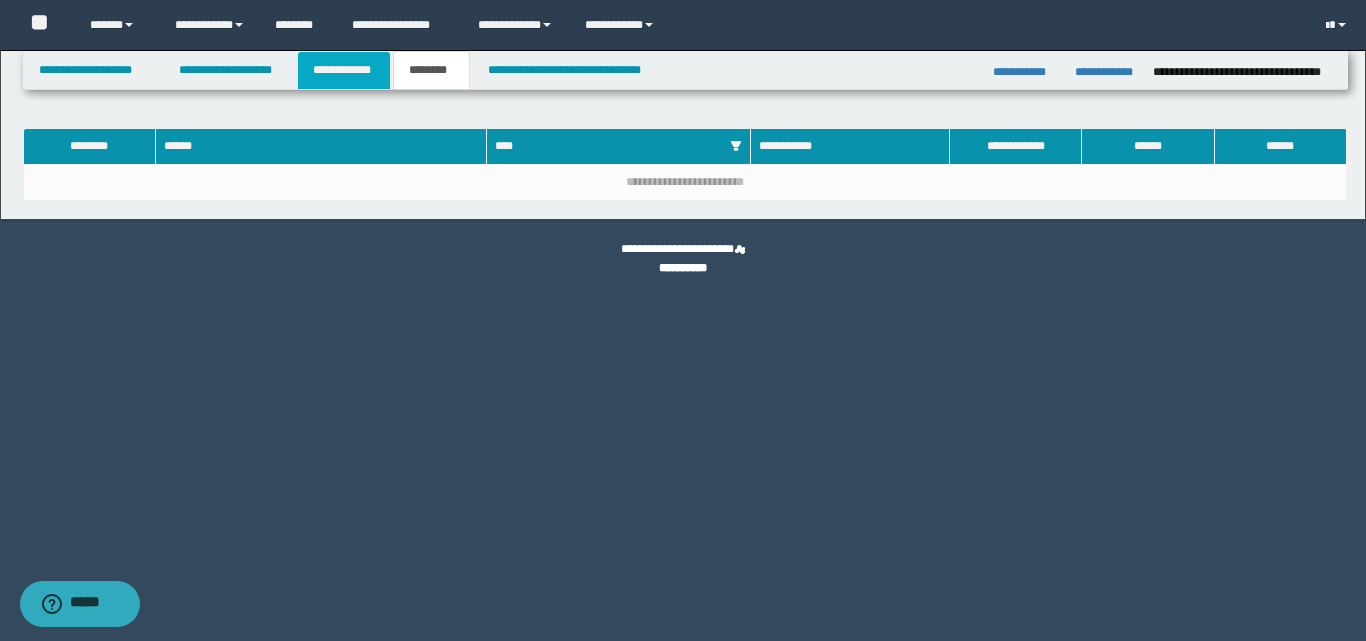 click on "**********" at bounding box center (344, 70) 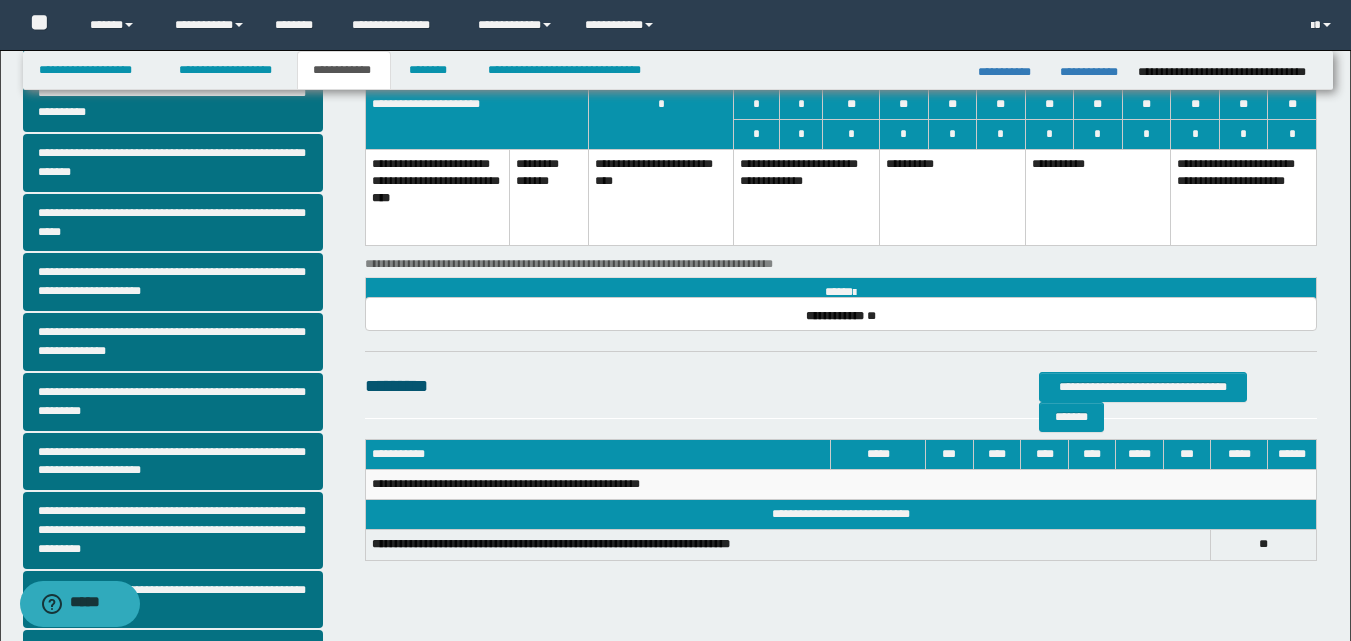 scroll, scrollTop: 500, scrollLeft: 0, axis: vertical 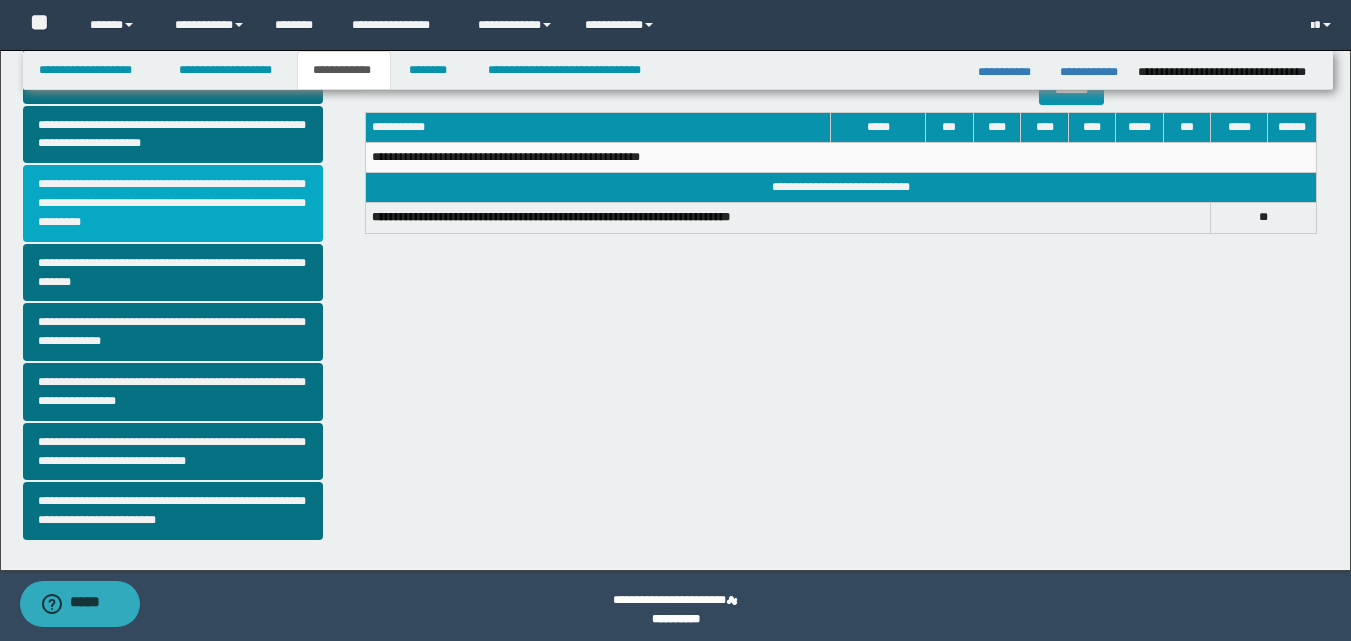 click on "**********" at bounding box center (173, 203) 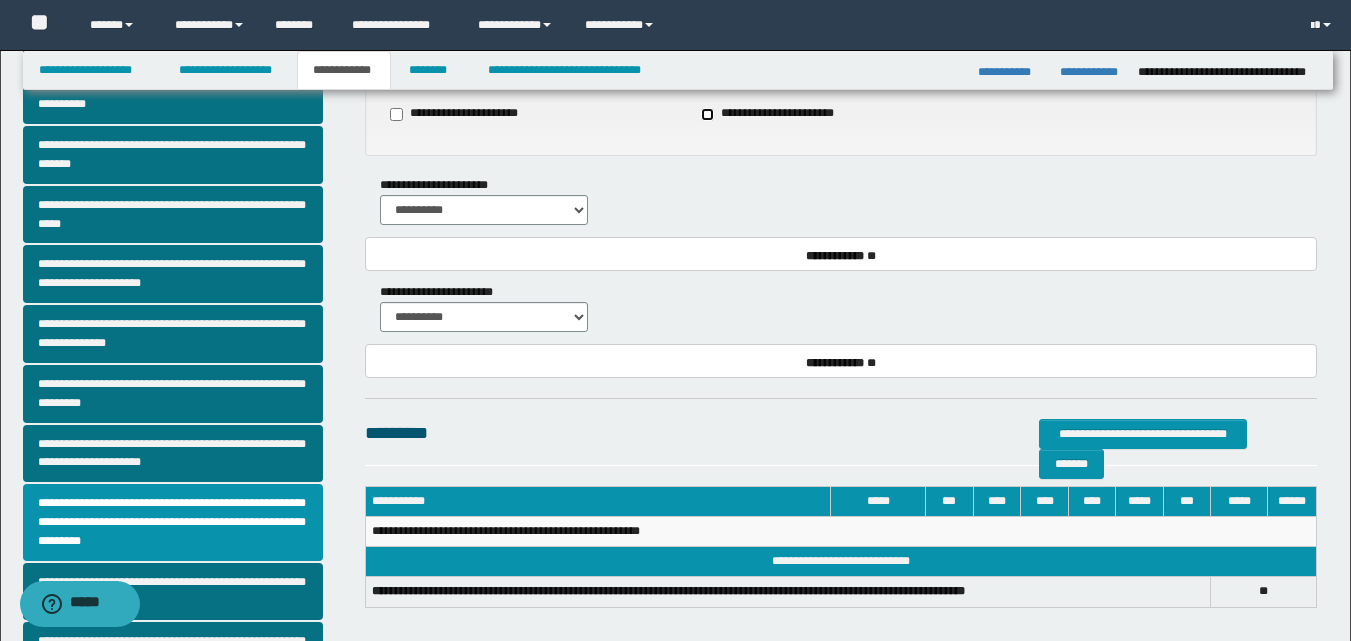 scroll, scrollTop: 200, scrollLeft: 0, axis: vertical 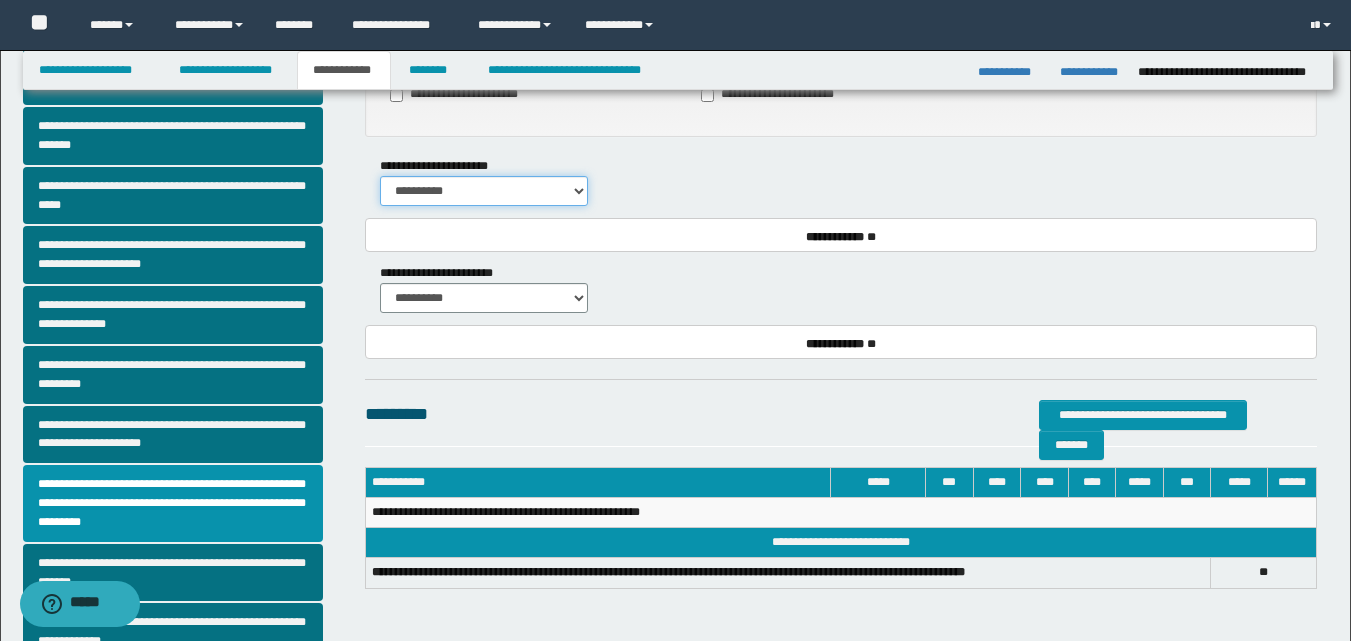 click on "**********" at bounding box center [484, 191] 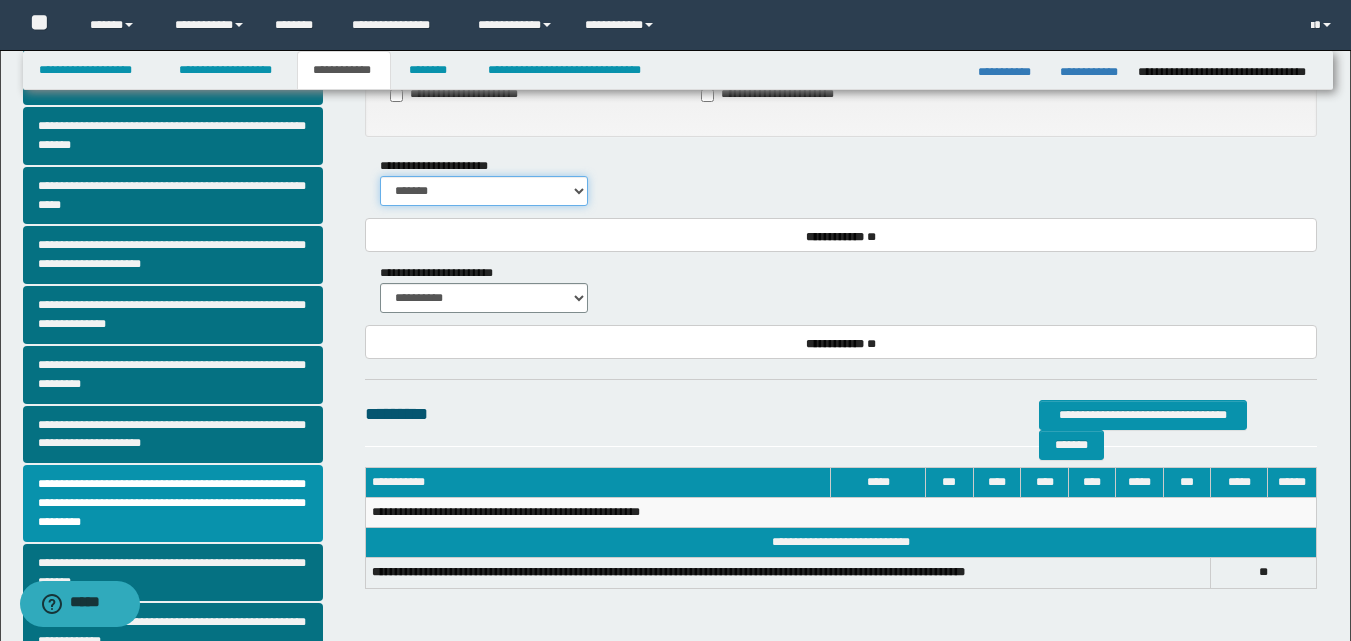 click on "**********" at bounding box center [484, 191] 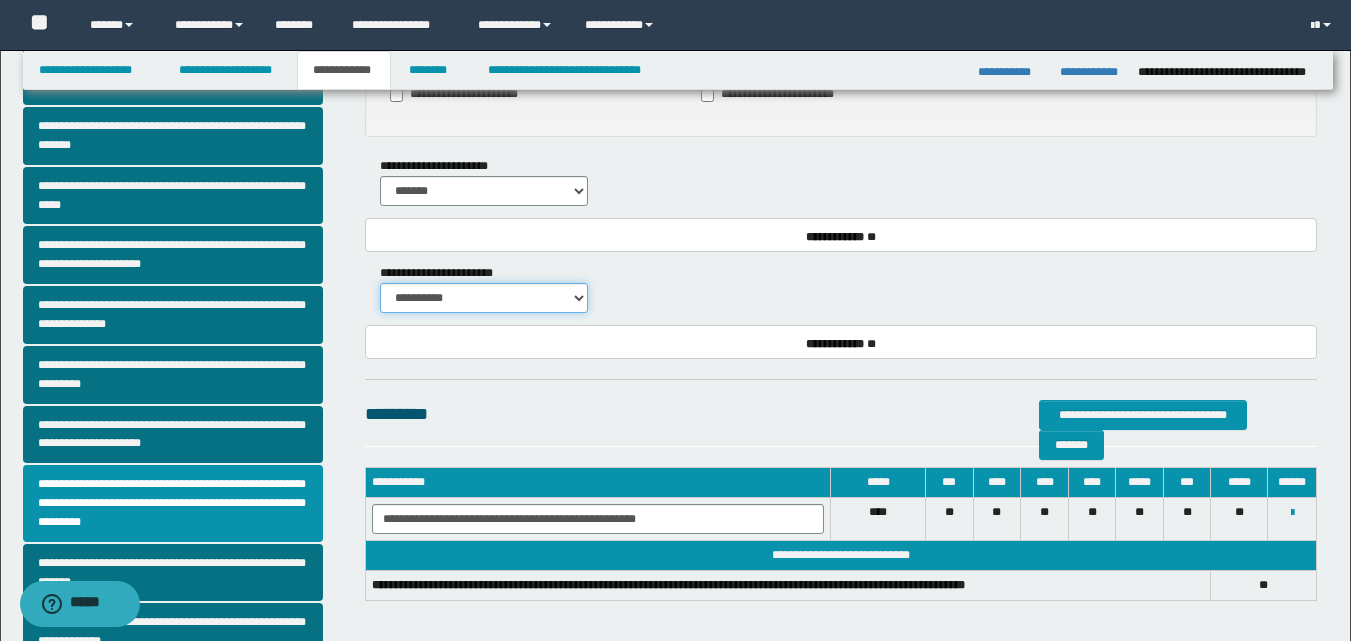 click on "**********" at bounding box center (484, 298) 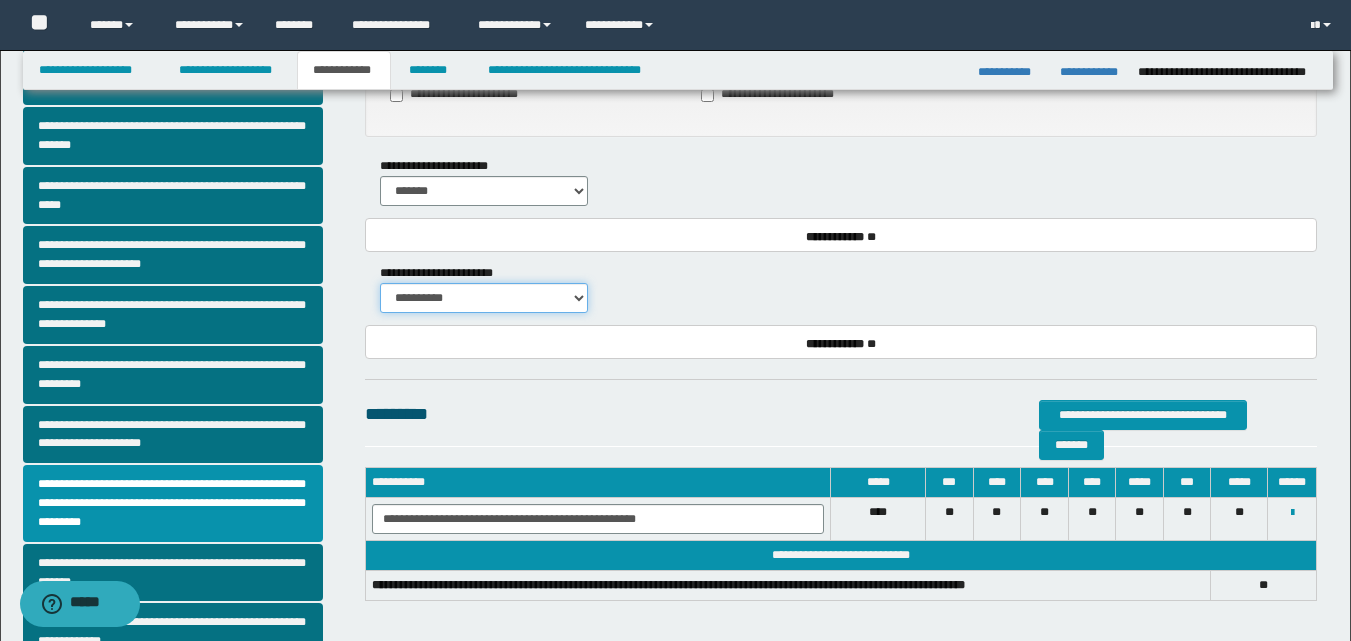 select on "*" 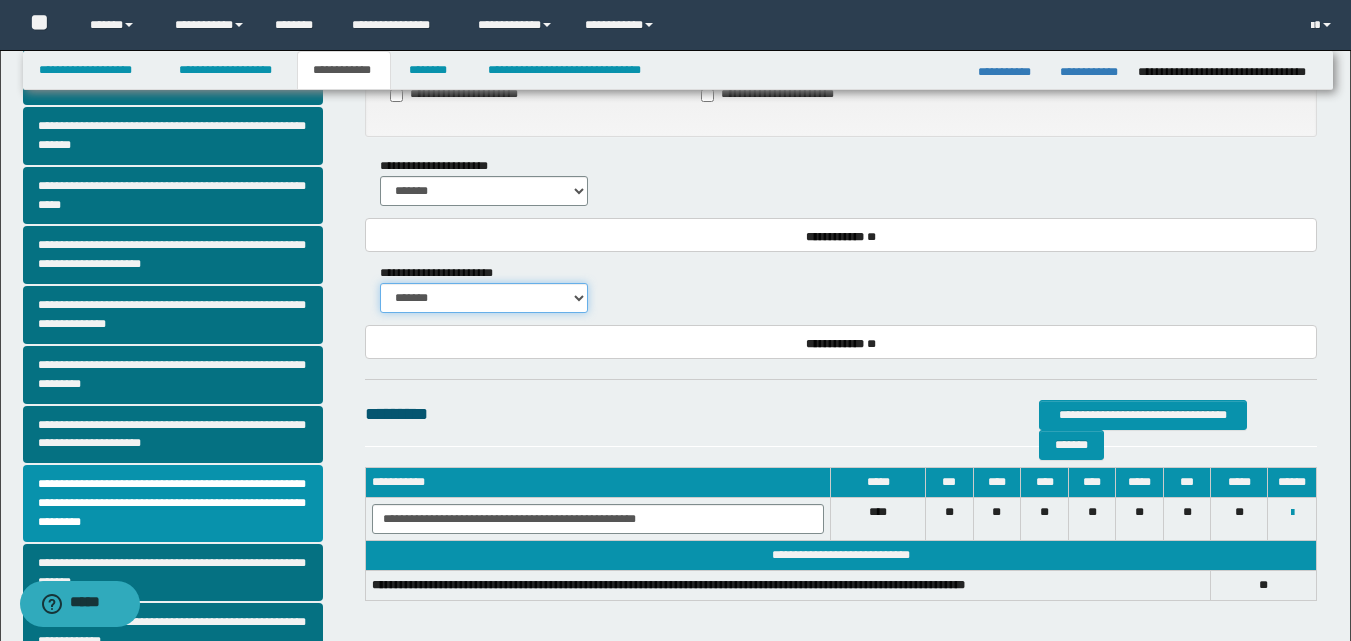 click on "**********" at bounding box center [484, 298] 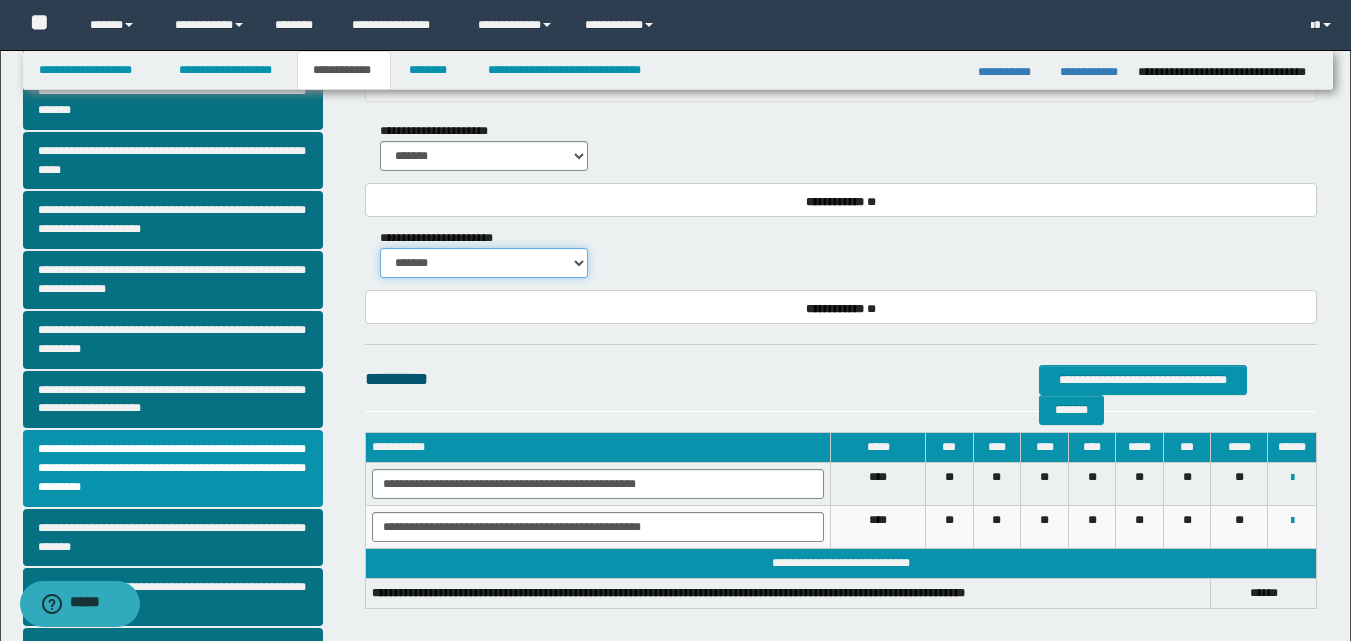 scroll, scrollTop: 200, scrollLeft: 0, axis: vertical 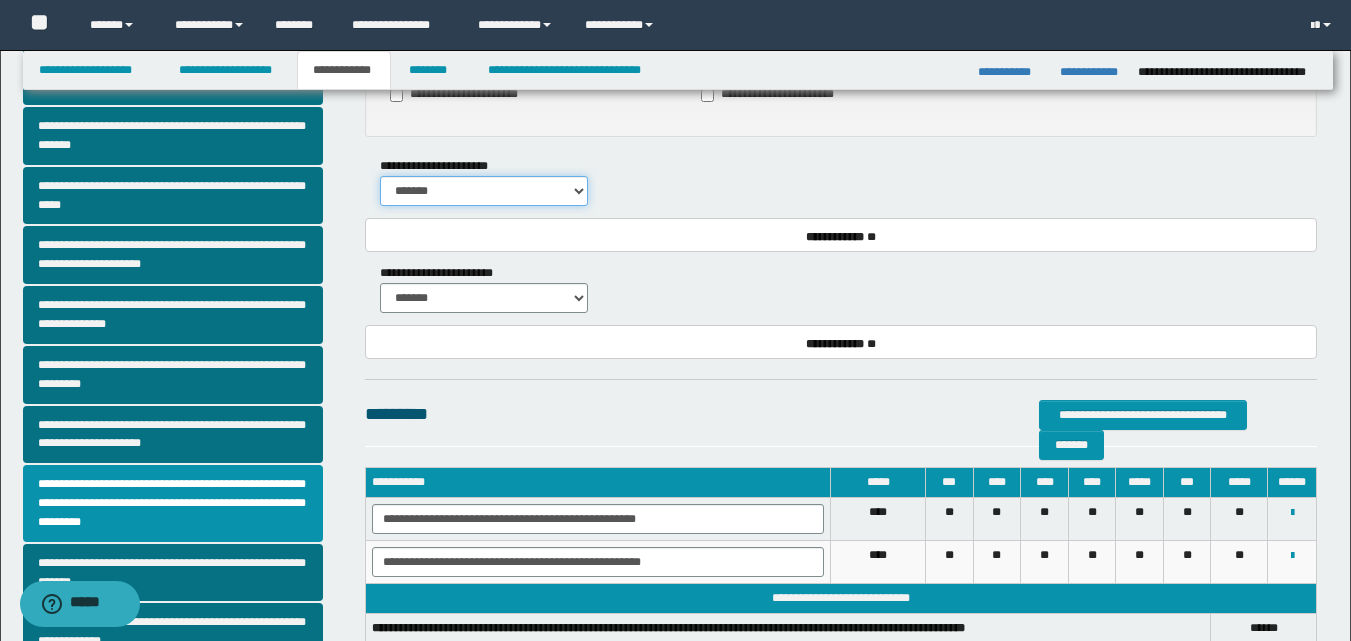 click on "**********" at bounding box center [484, 191] 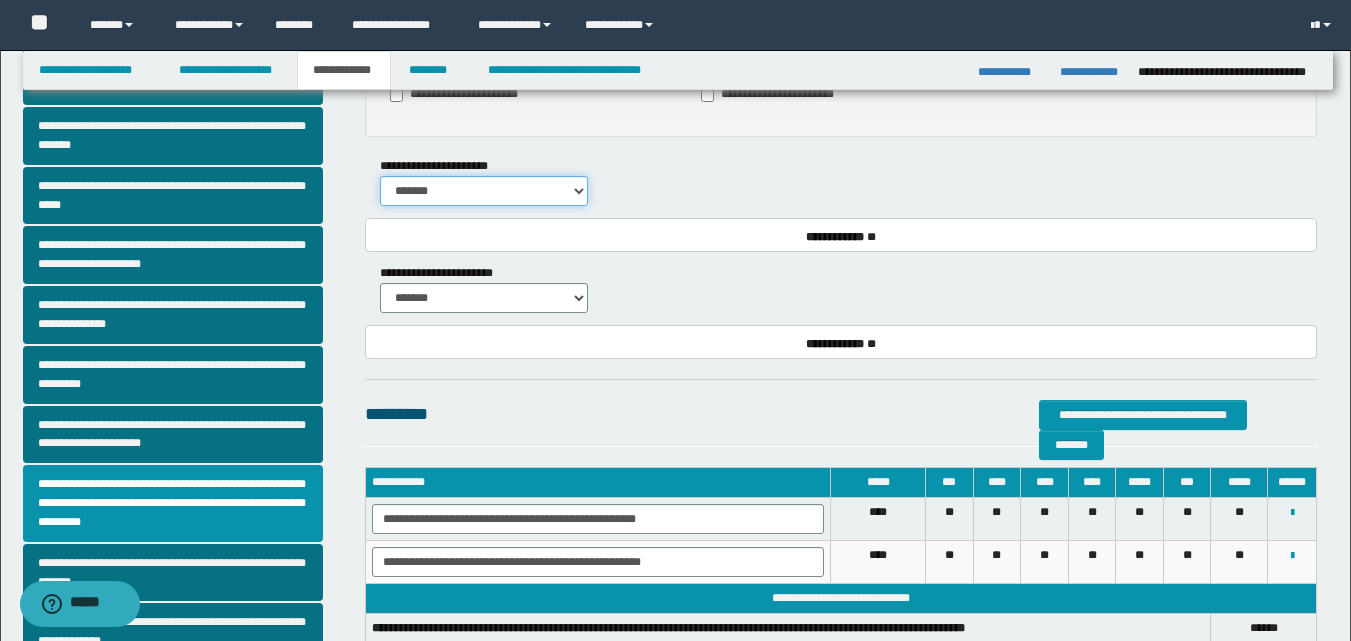 select on "*" 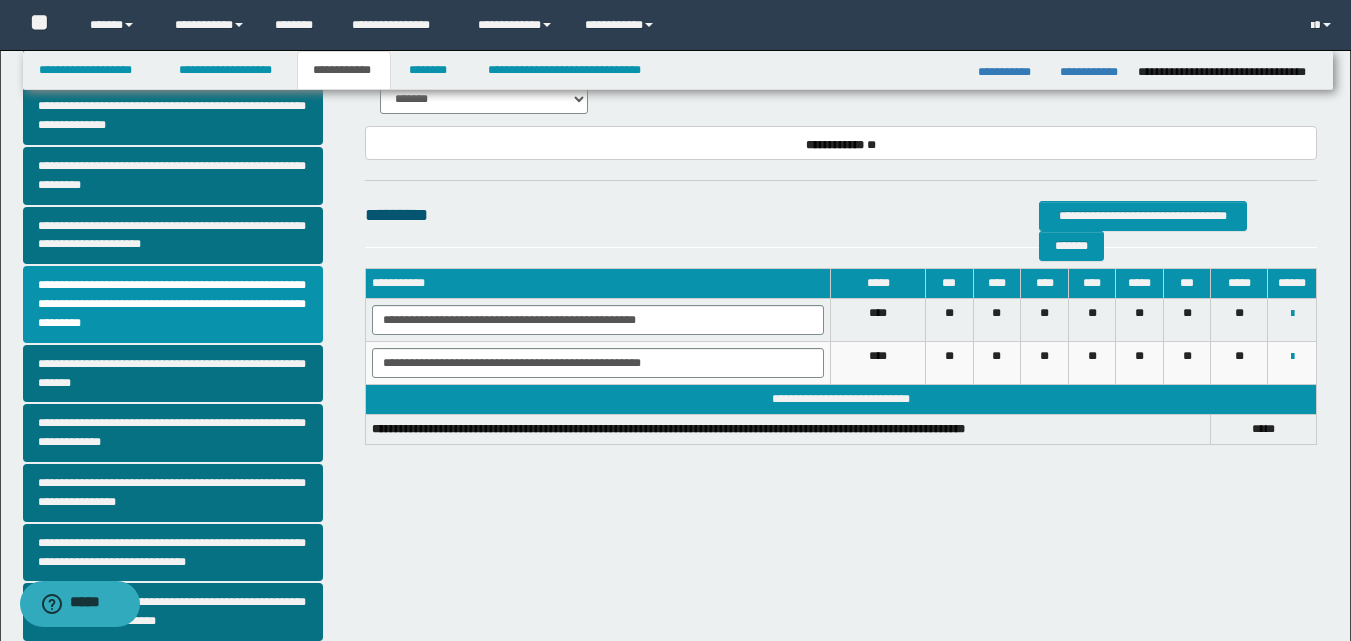 scroll, scrollTop: 400, scrollLeft: 0, axis: vertical 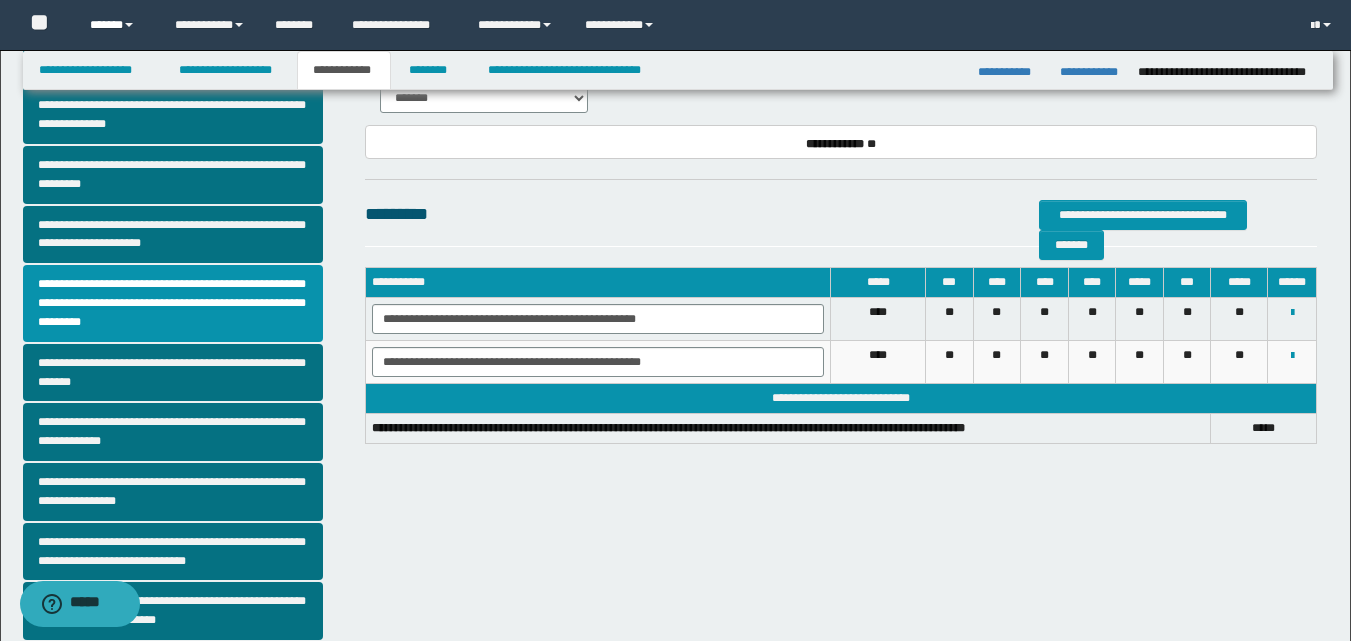 click on "******" at bounding box center [117, 25] 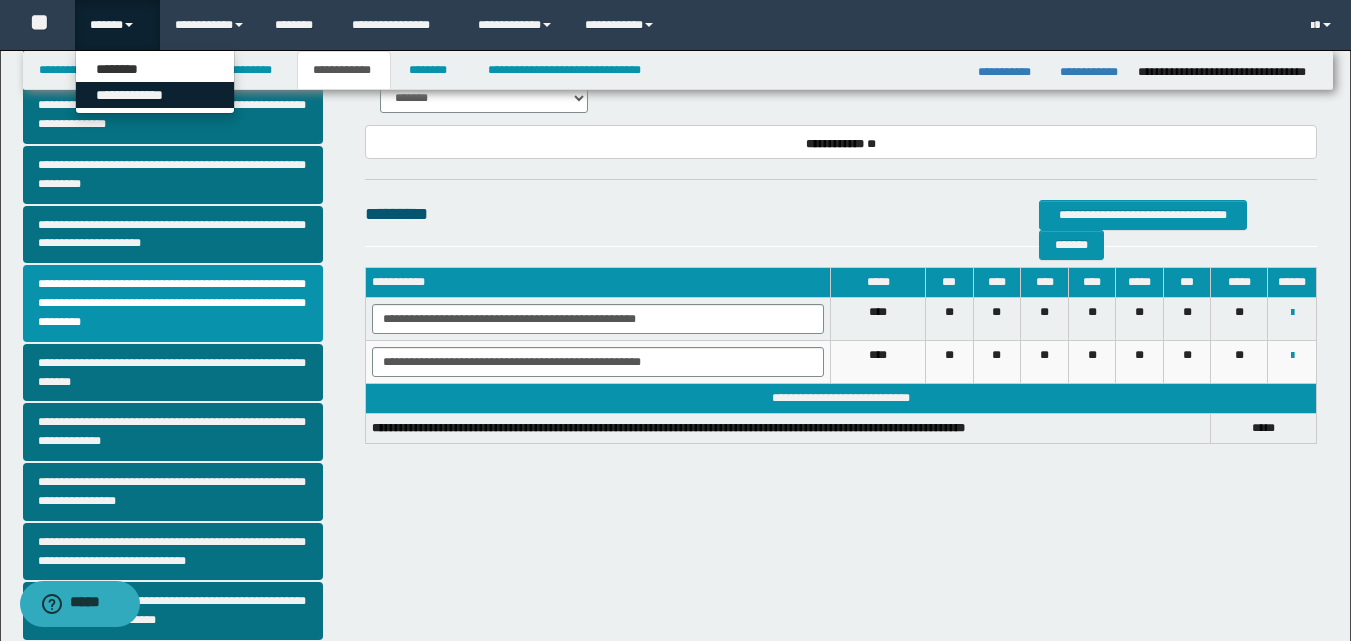 click on "**********" at bounding box center [155, 95] 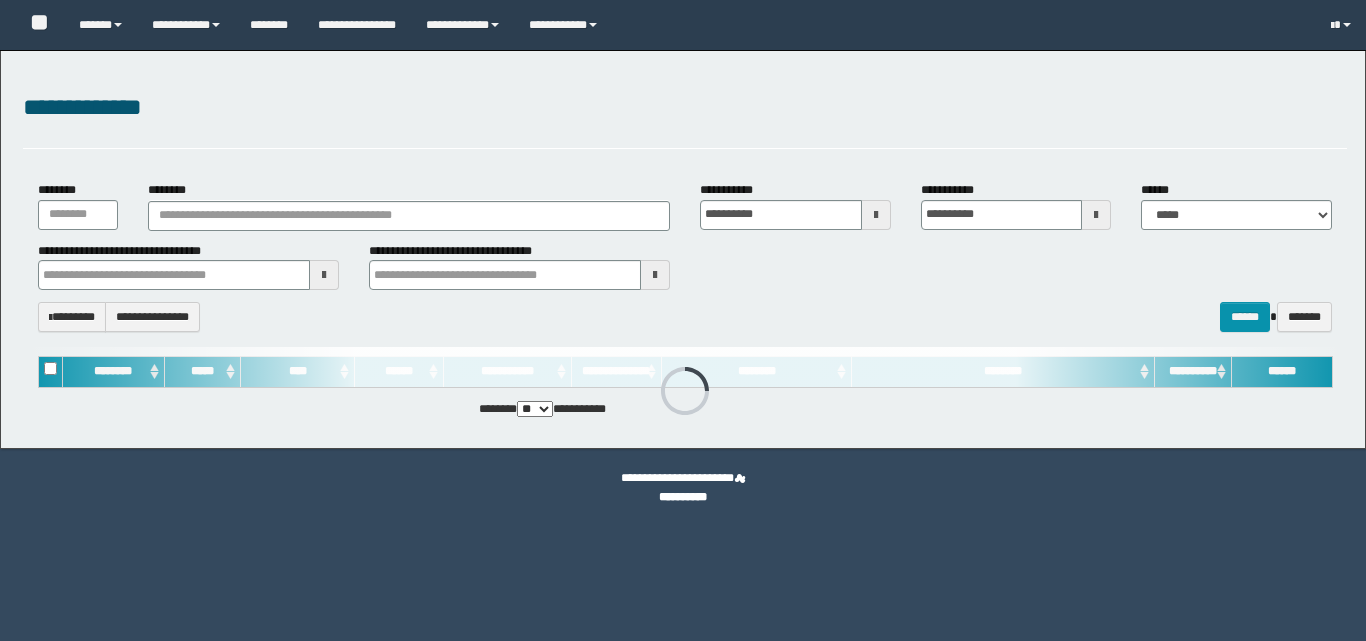 scroll, scrollTop: 0, scrollLeft: 0, axis: both 